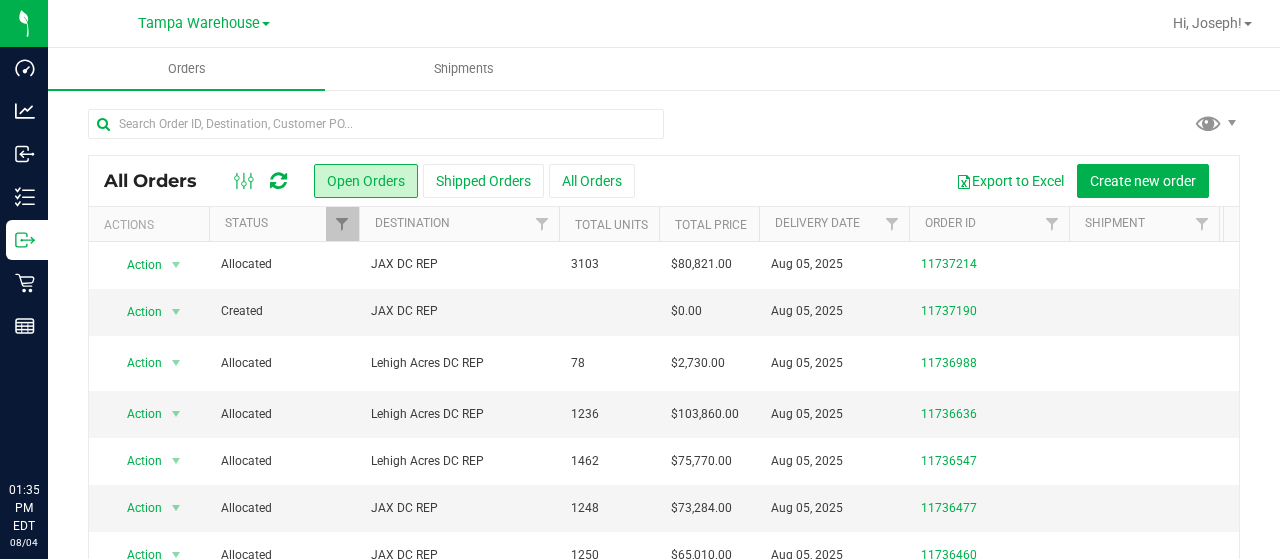 scroll, scrollTop: 0, scrollLeft: 0, axis: both 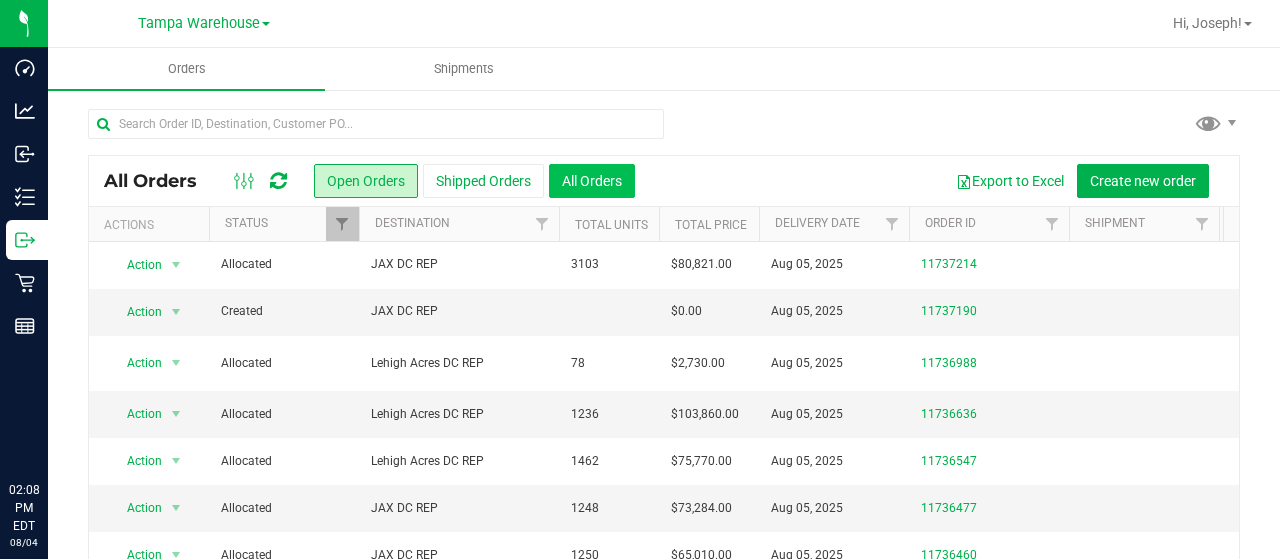 click on "All Orders" at bounding box center [592, 181] 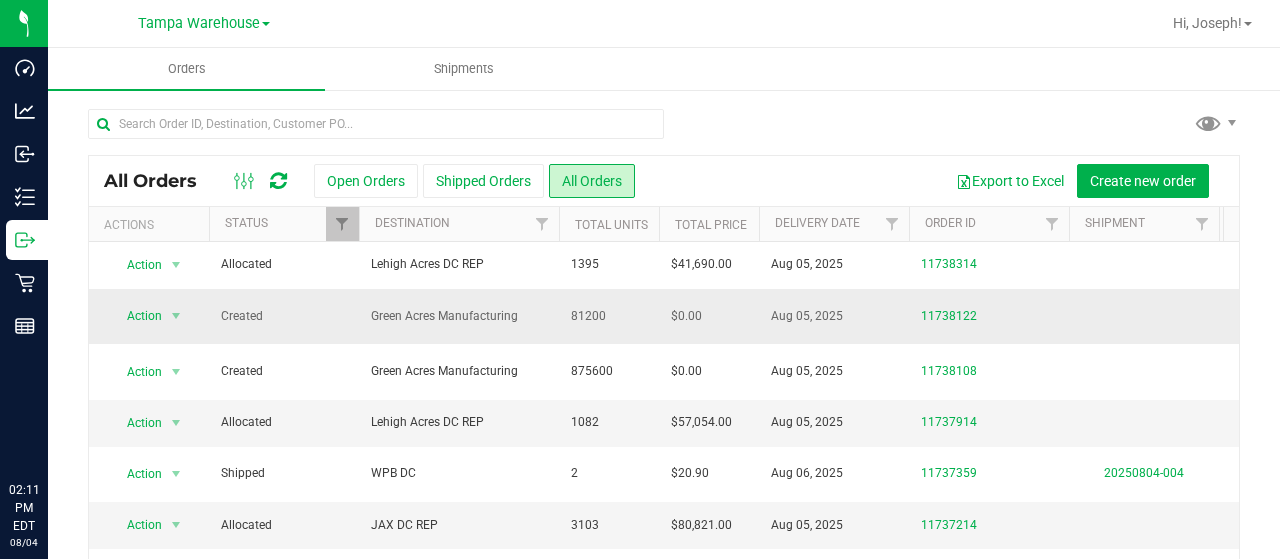 scroll, scrollTop: 0, scrollLeft: 35, axis: horizontal 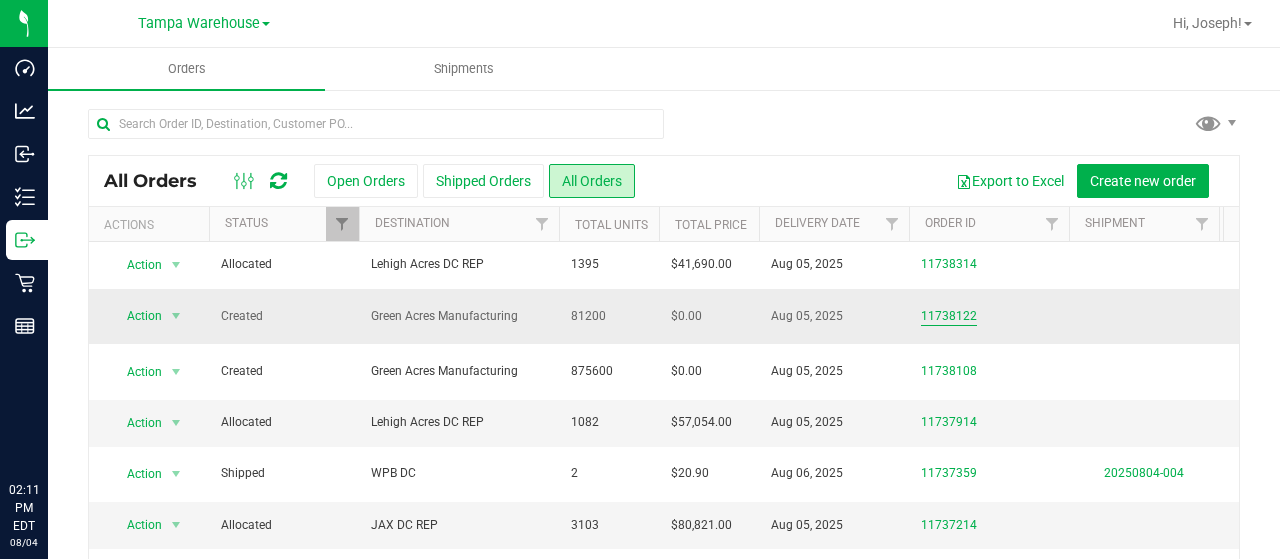 click on "11738122" at bounding box center [949, 316] 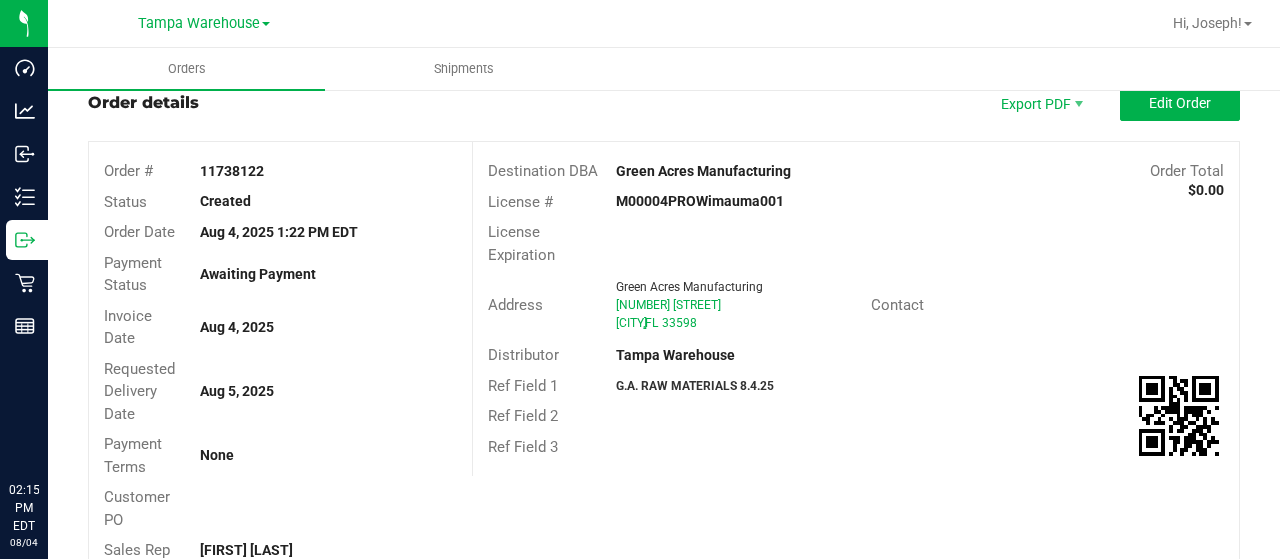 scroll, scrollTop: 0, scrollLeft: 0, axis: both 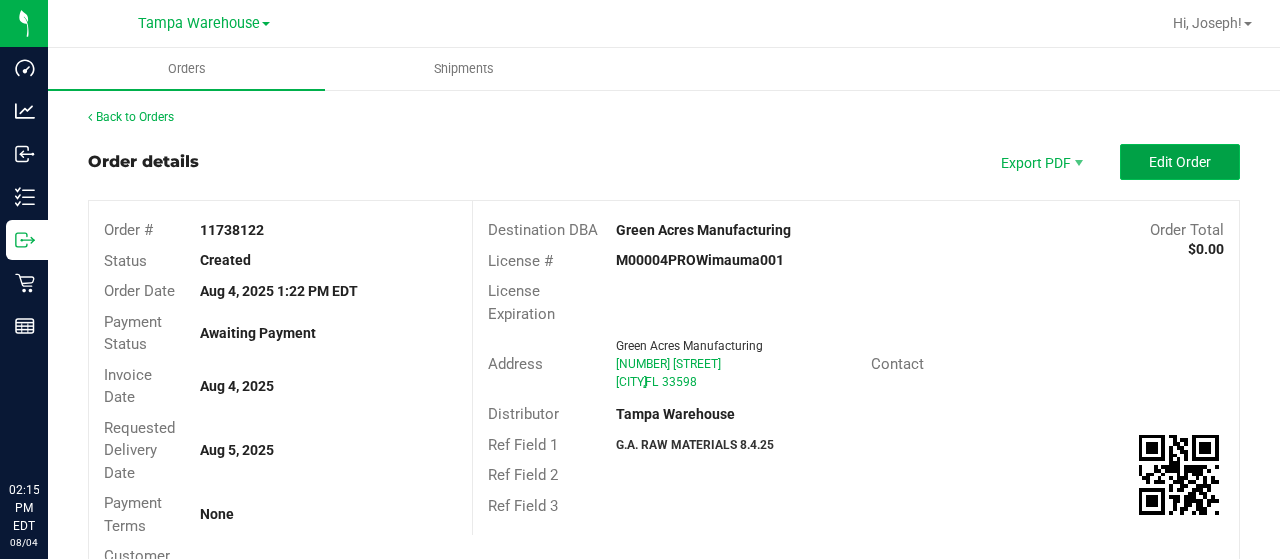 click on "Edit Order" at bounding box center (1180, 162) 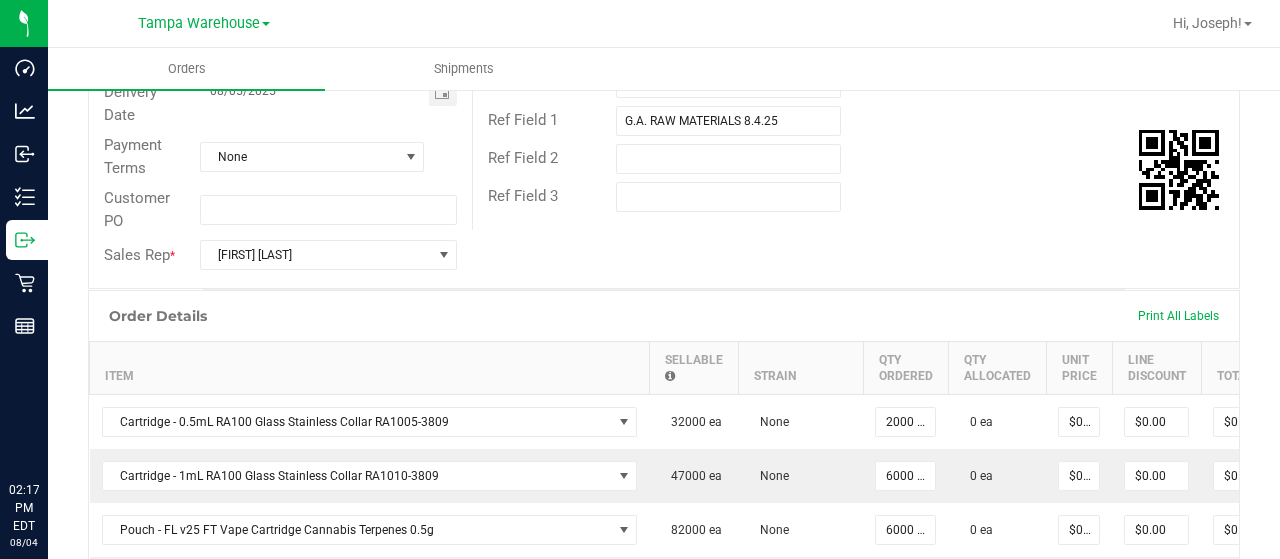 scroll, scrollTop: 400, scrollLeft: 0, axis: vertical 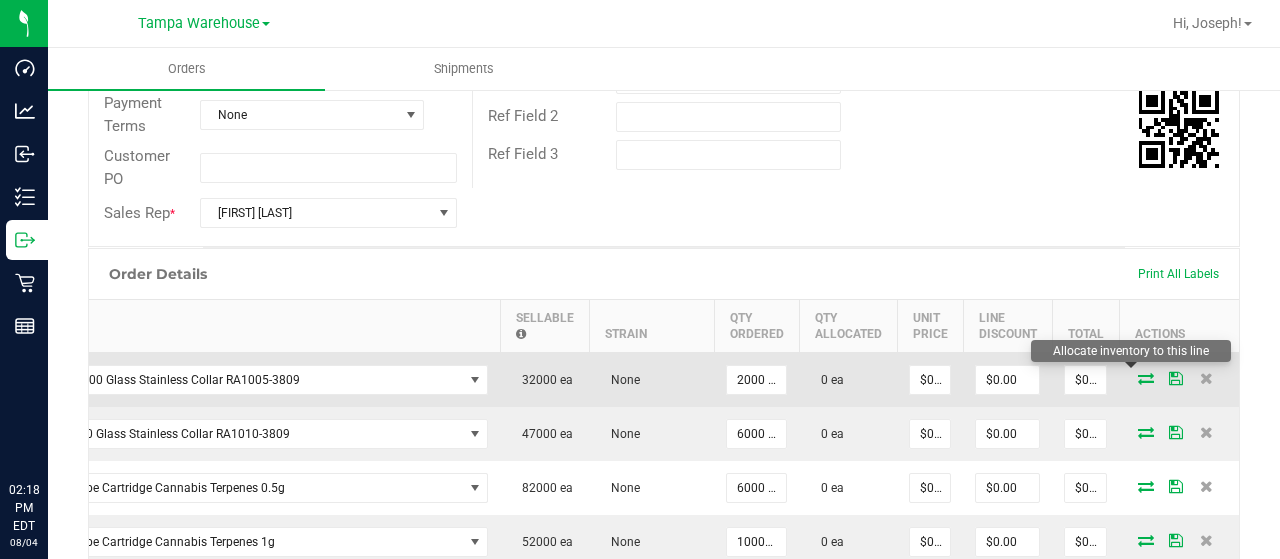 click at bounding box center (1146, 378) 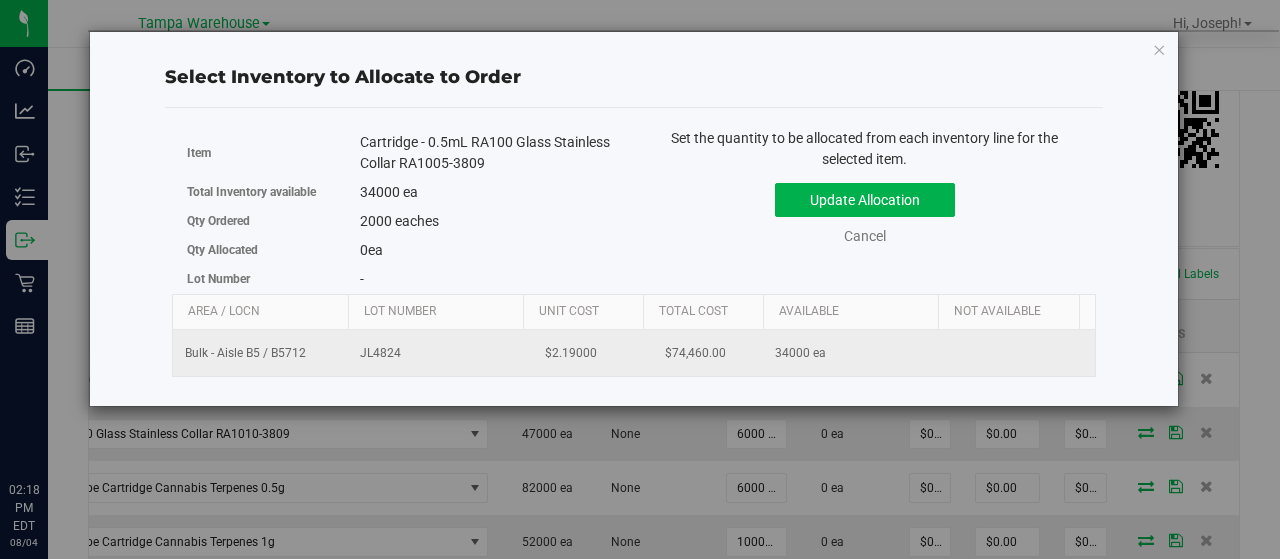 scroll, scrollTop: 0, scrollLeft: 206, axis: horizontal 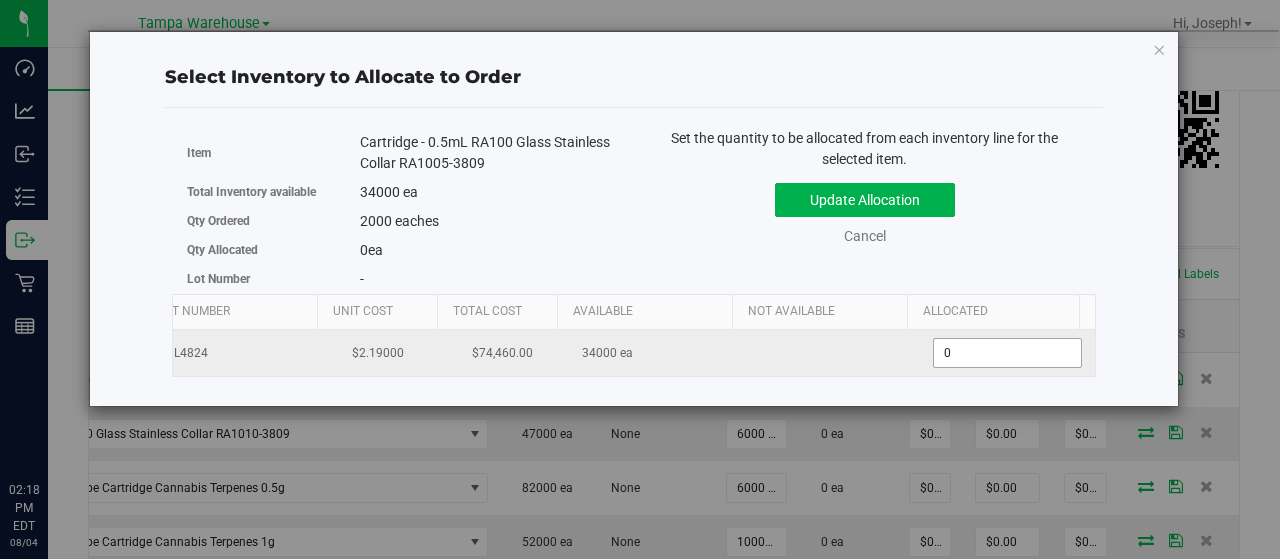 click on "0 0" at bounding box center [1007, 353] 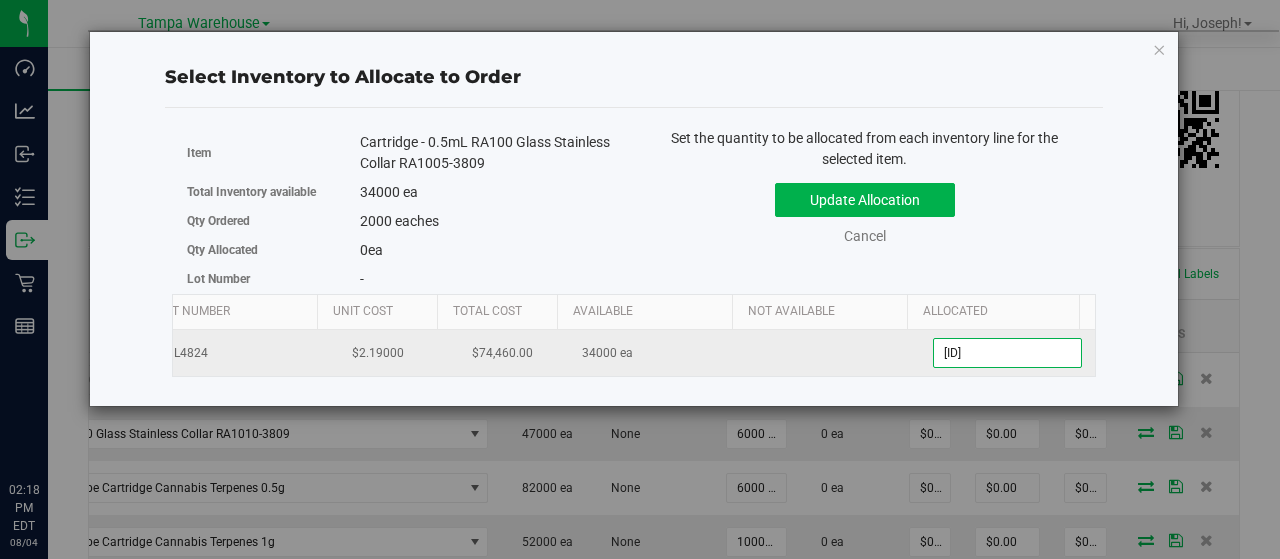 type on "[ID]" 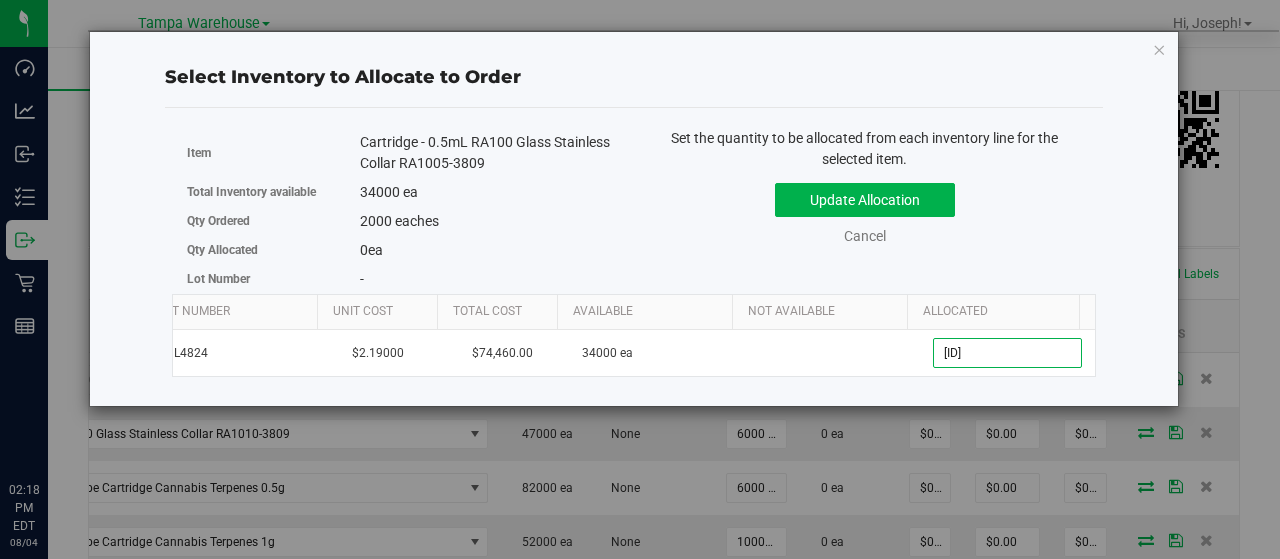type on "2,000" 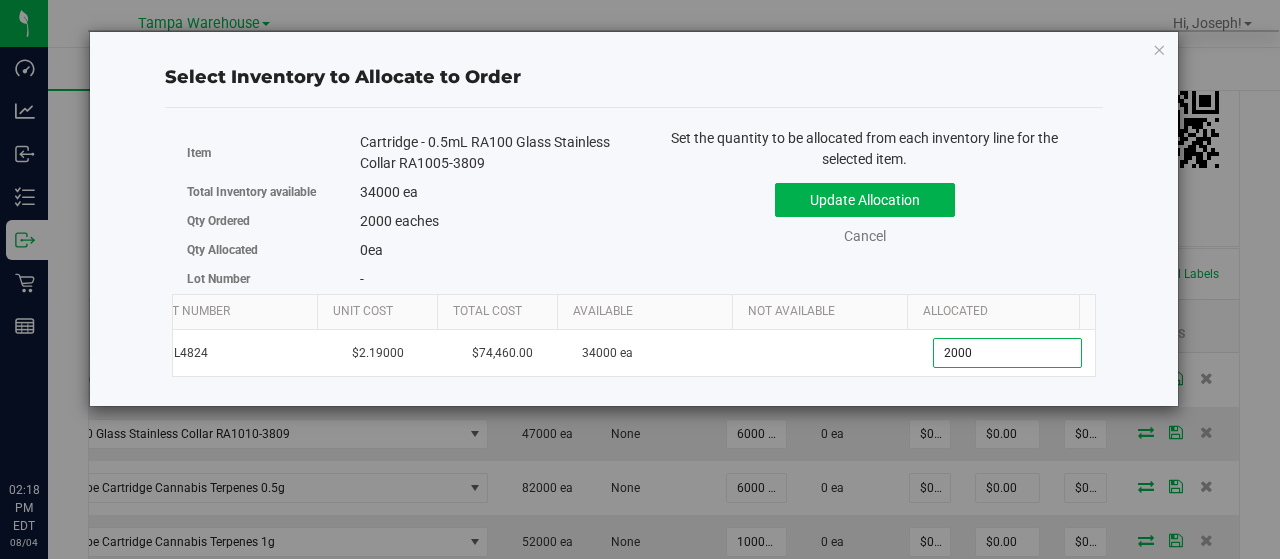 click on "Set the quantity to be allocated from each inventory line for the selected item.
Update Allocation
Cancel" at bounding box center (865, 197) 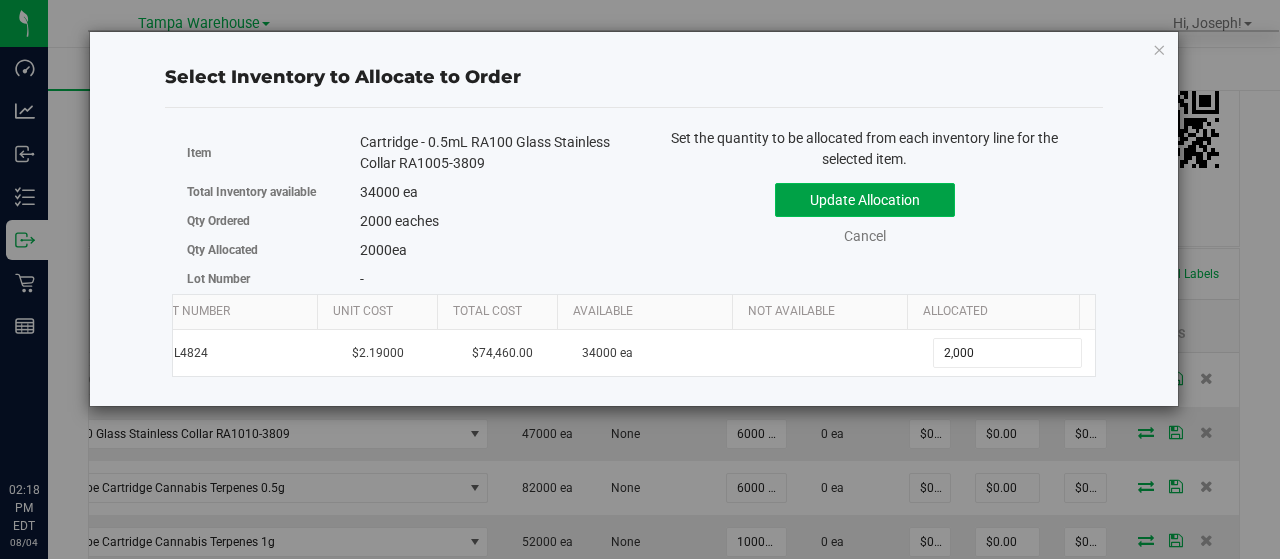 click on "Update Allocation" at bounding box center [865, 200] 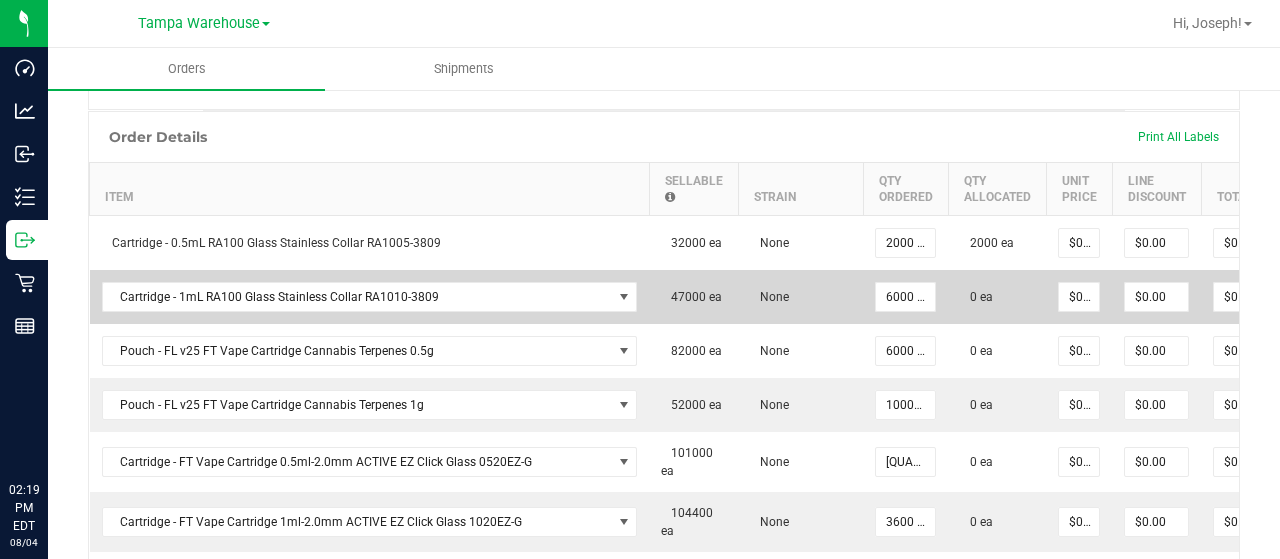scroll, scrollTop: 540, scrollLeft: 0, axis: vertical 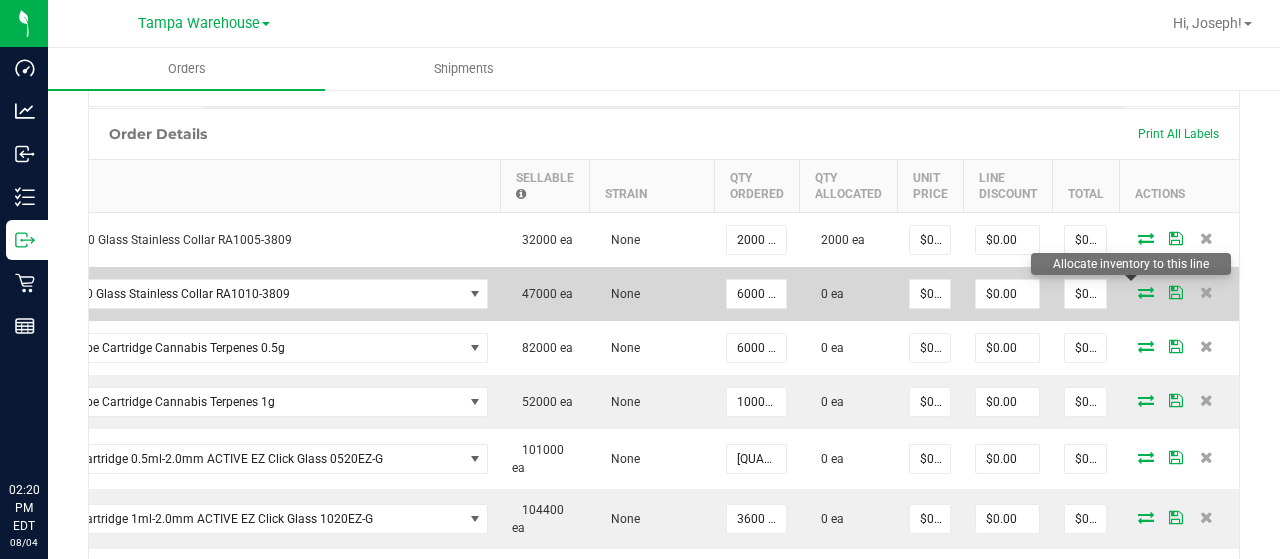 click at bounding box center [1146, 292] 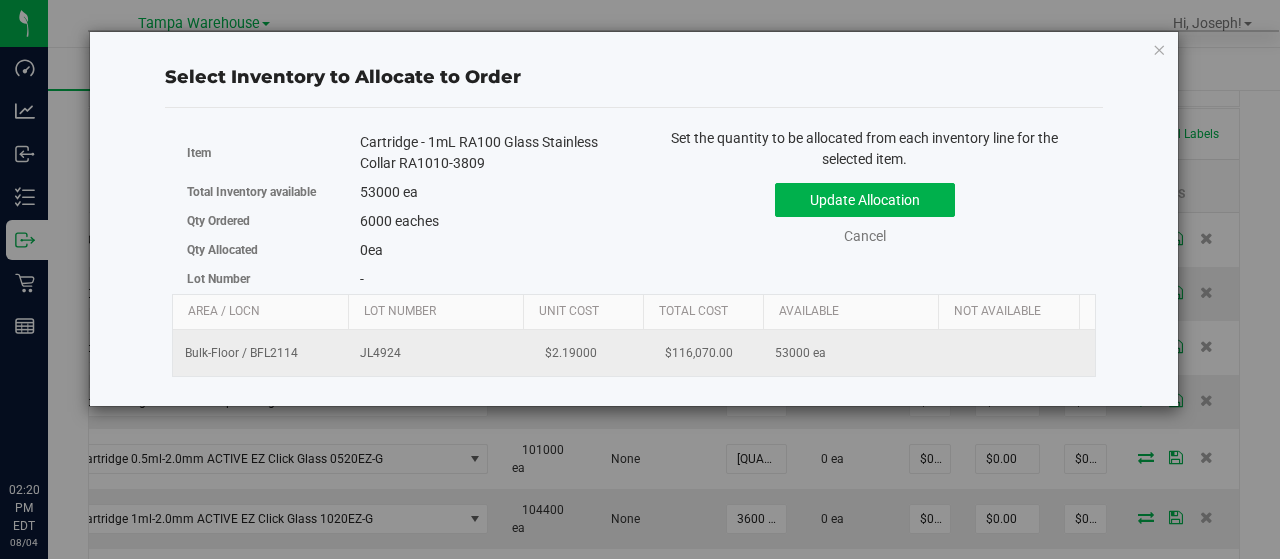 scroll, scrollTop: 0, scrollLeft: 107, axis: horizontal 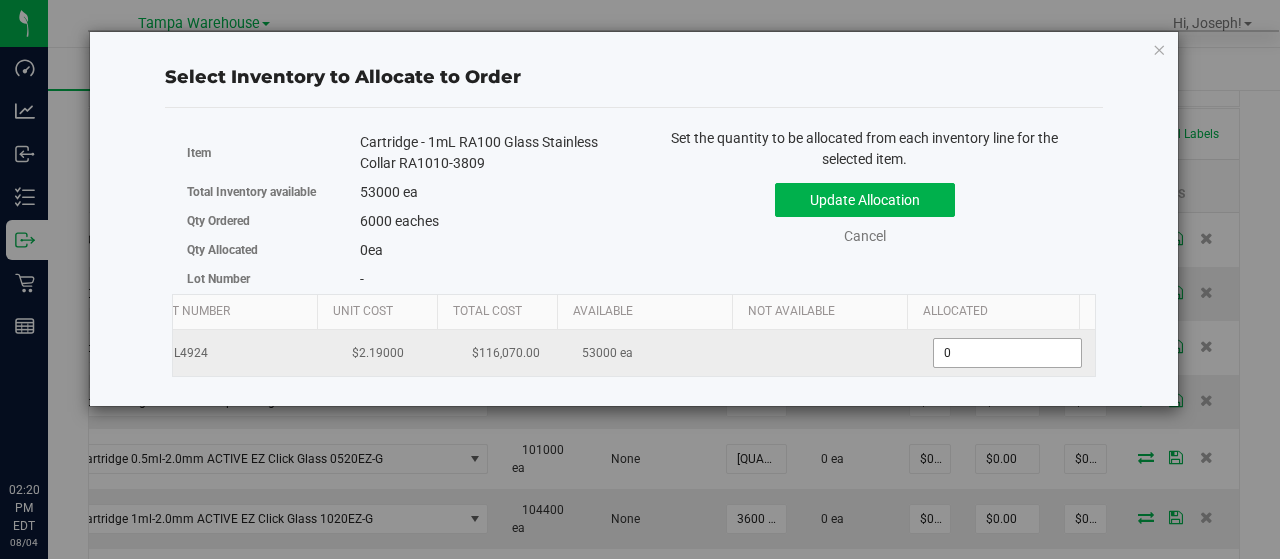 click on "0 0" at bounding box center (1007, 353) 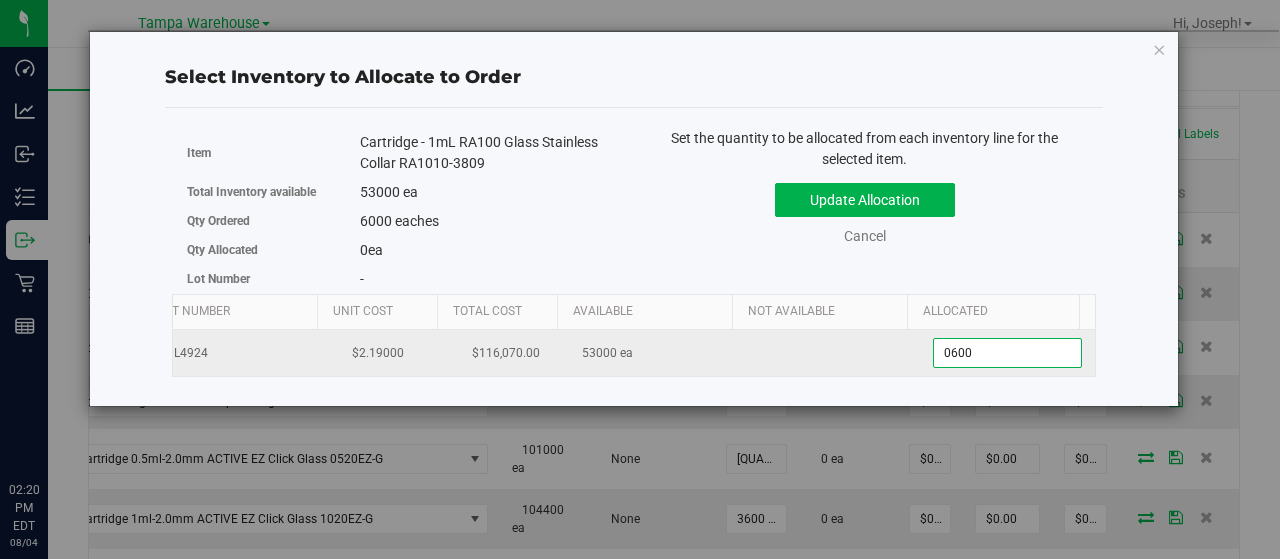 type on "06000" 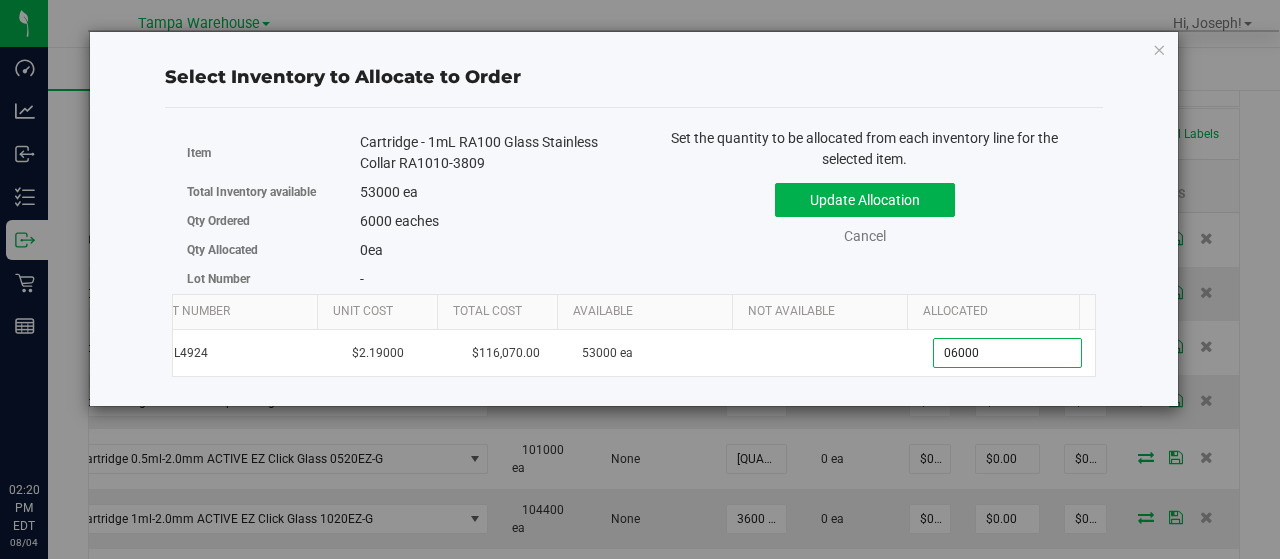 type on "6,000" 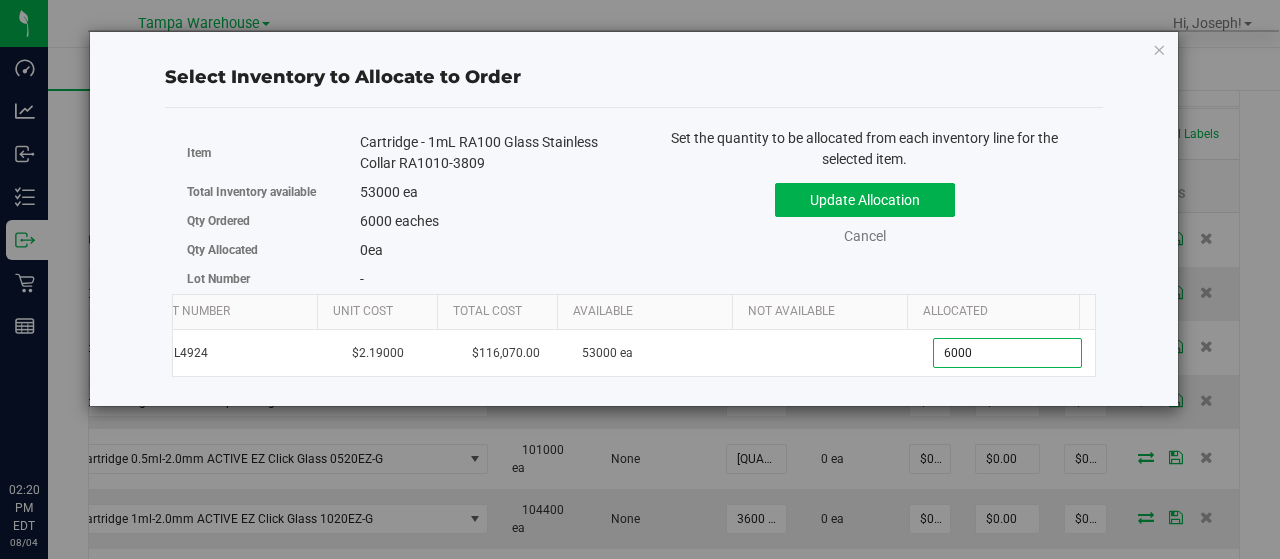 click on "Set the quantity to be allocated from each inventory line for the selected item.
Update Allocation
Cancel" at bounding box center [865, 197] 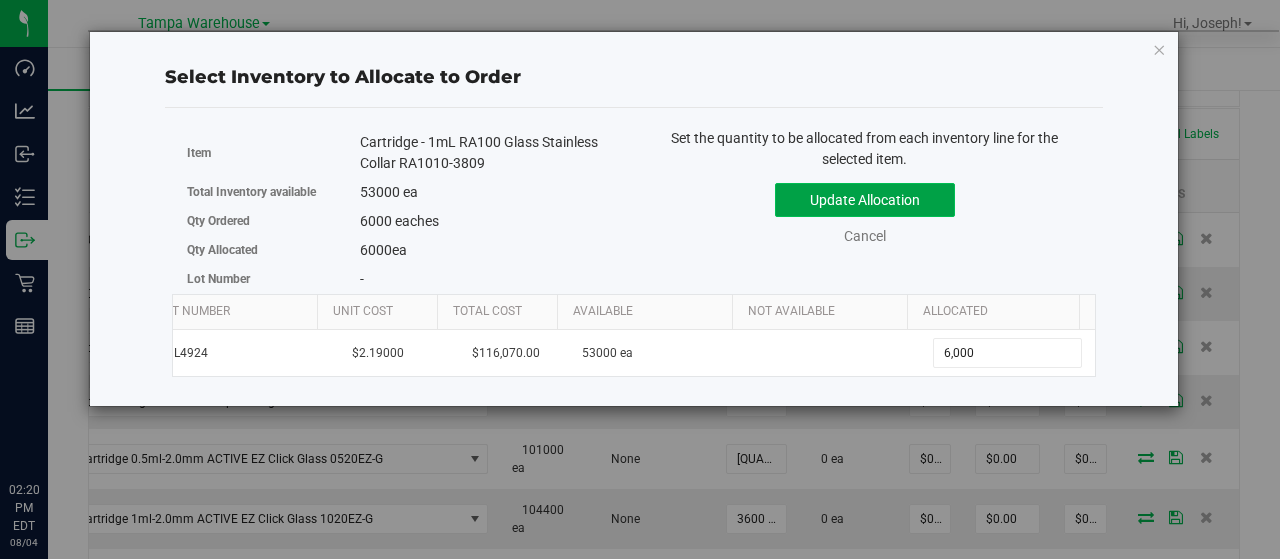click on "Update Allocation" at bounding box center (865, 200) 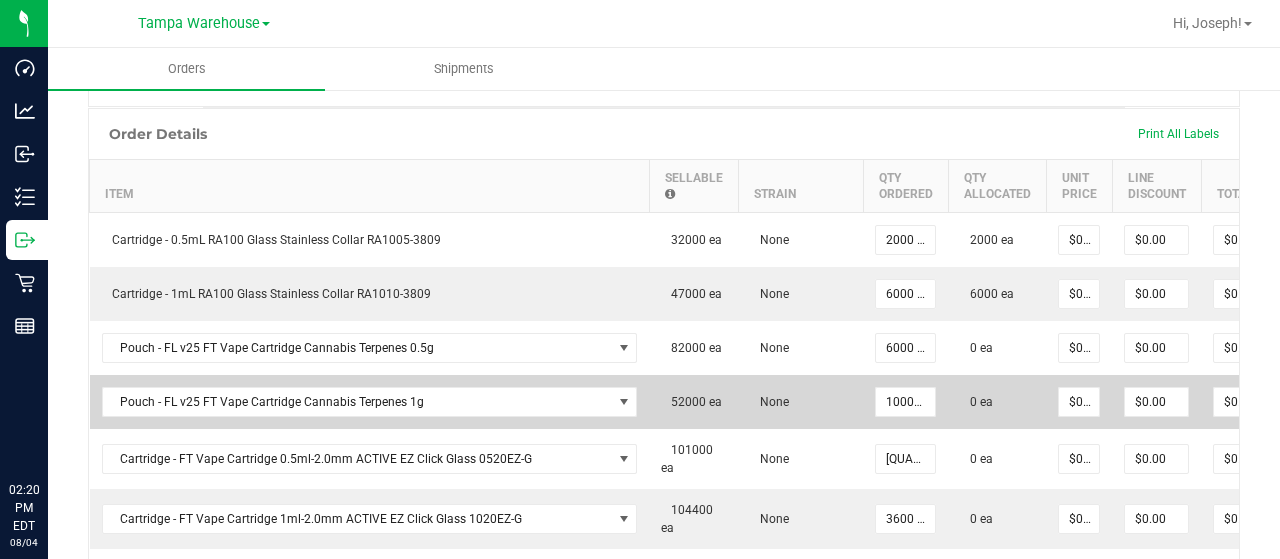 scroll, scrollTop: 0, scrollLeft: 150, axis: horizontal 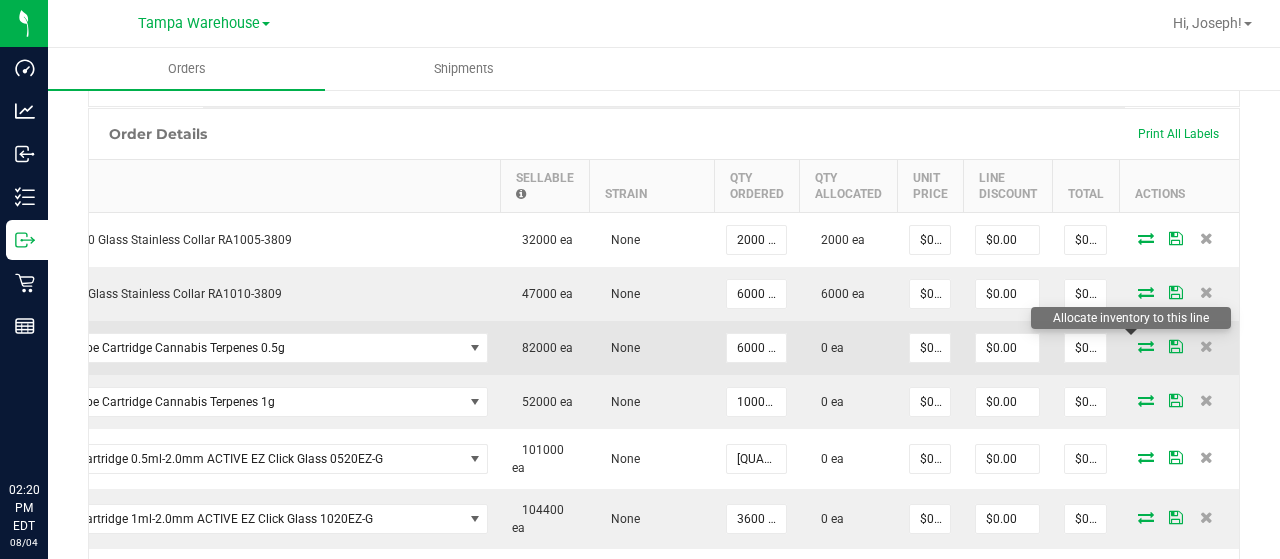 click at bounding box center (1146, 346) 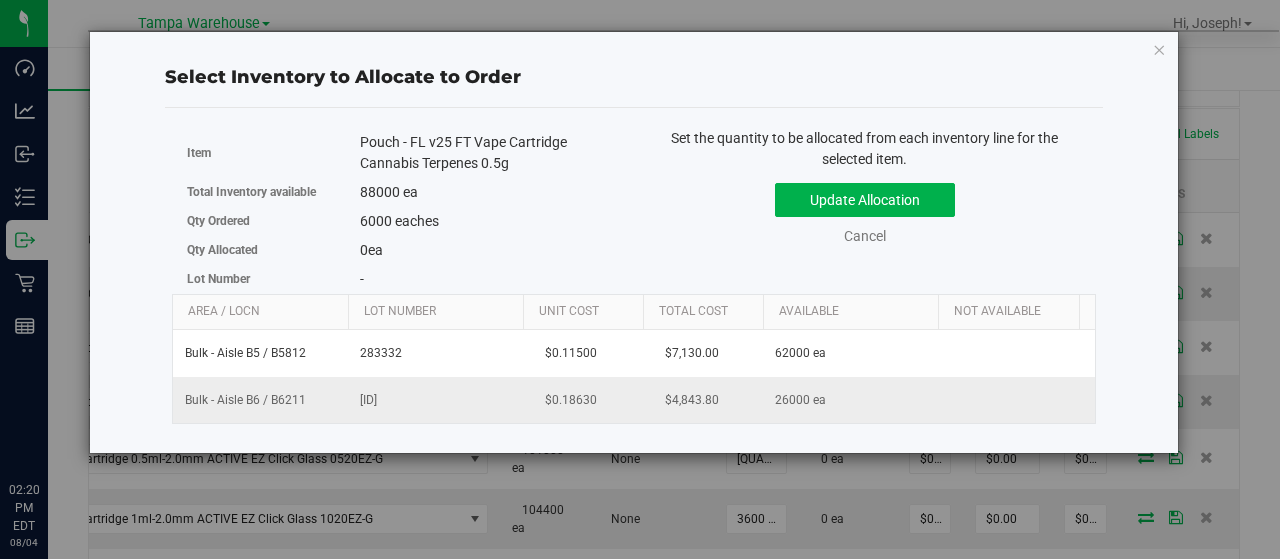 scroll, scrollTop: 0, scrollLeft: 52, axis: horizontal 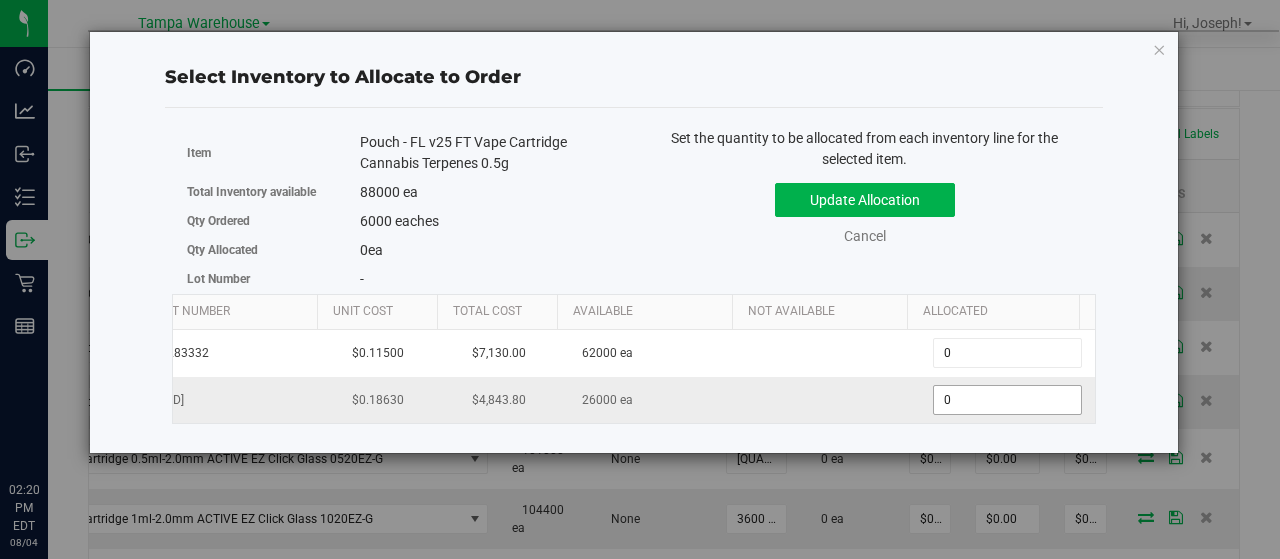 click on "0 0" at bounding box center [1007, 400] 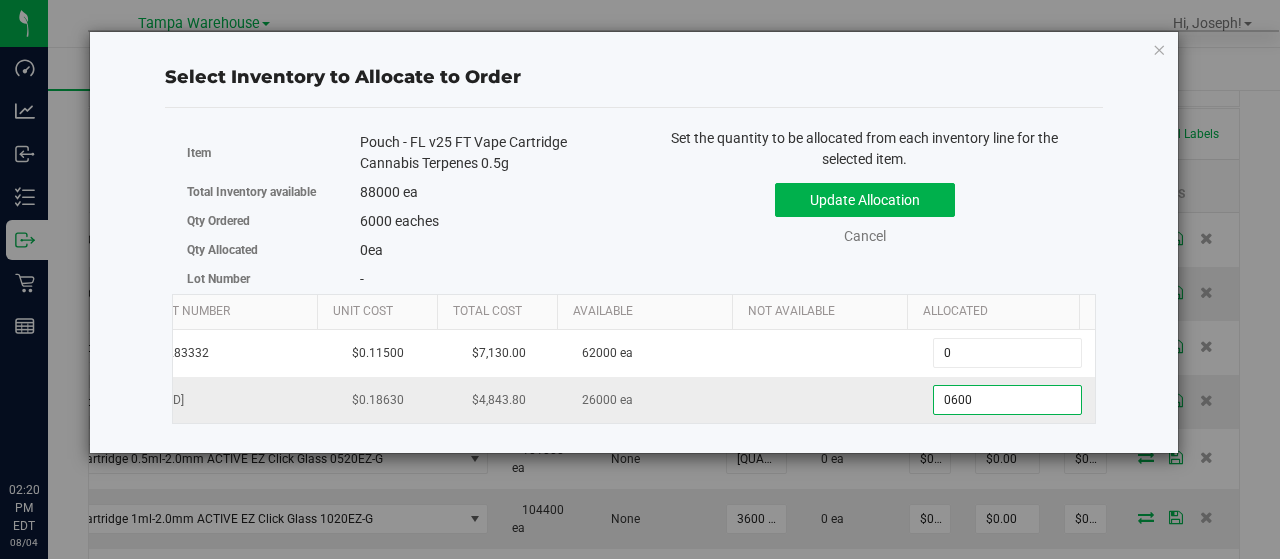 type on "06000" 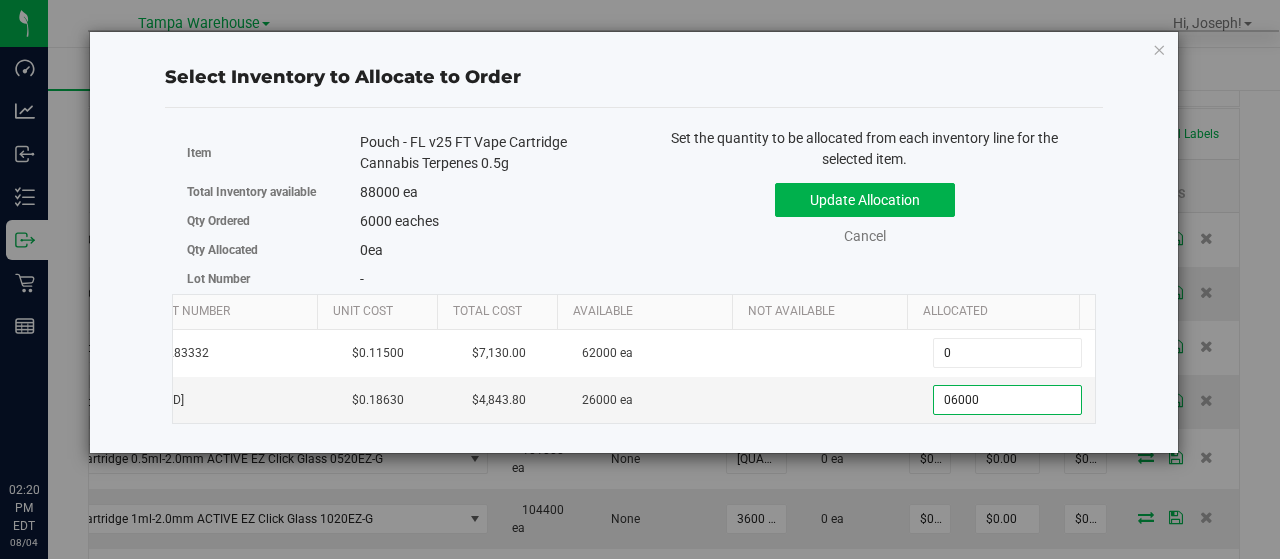 type on "6,000" 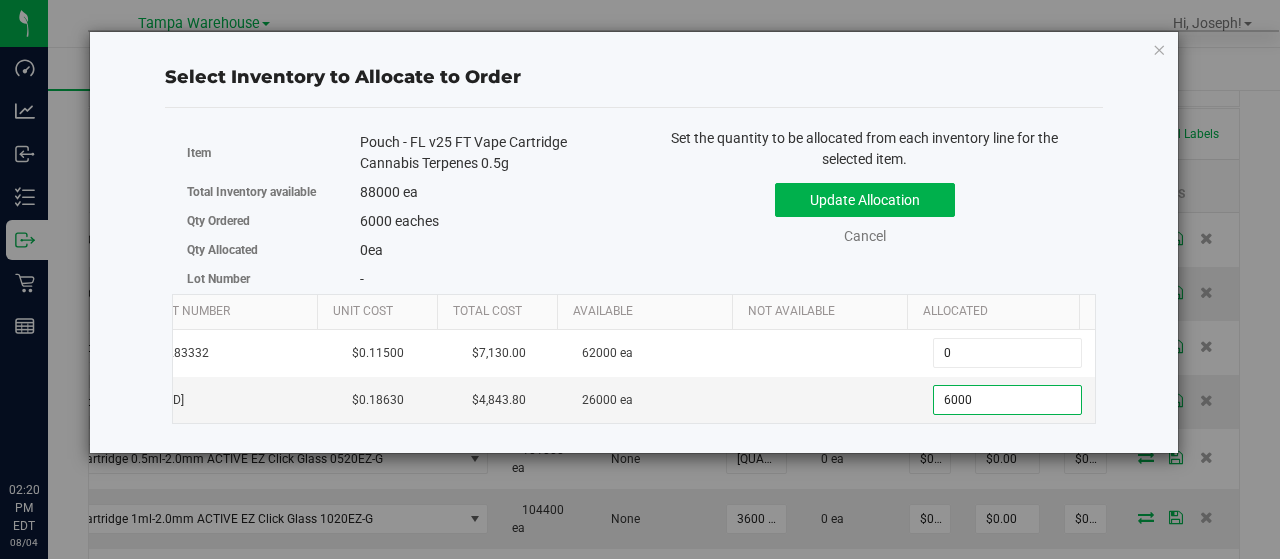 click on "Set the quantity to be allocated from each inventory line for the selected item.
Update Allocation
Cancel" at bounding box center [865, 197] 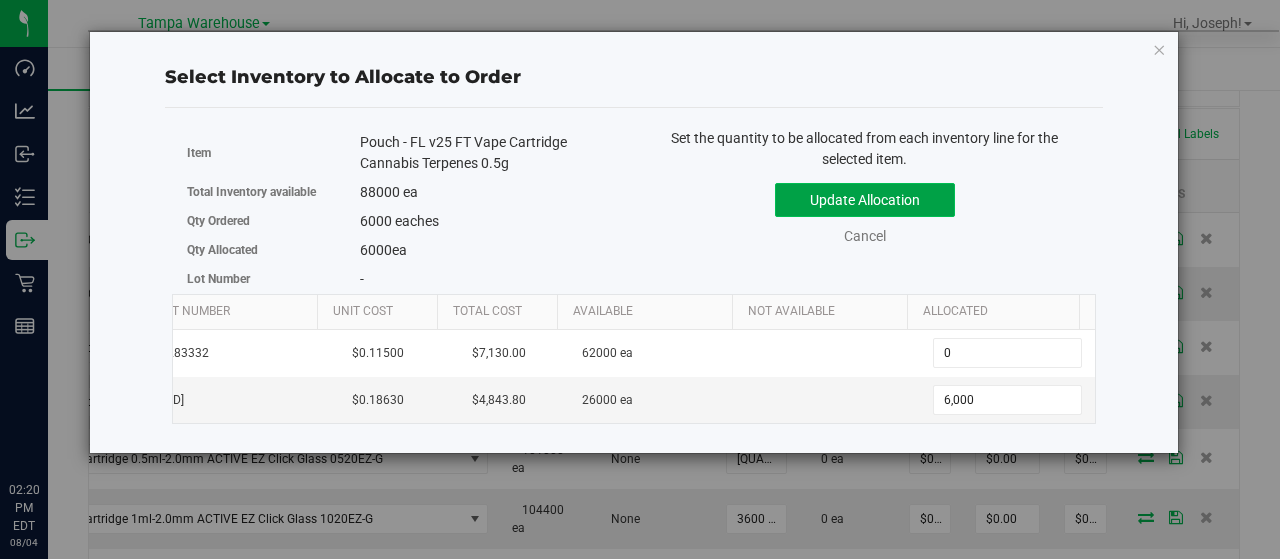 click on "Update Allocation" at bounding box center (865, 200) 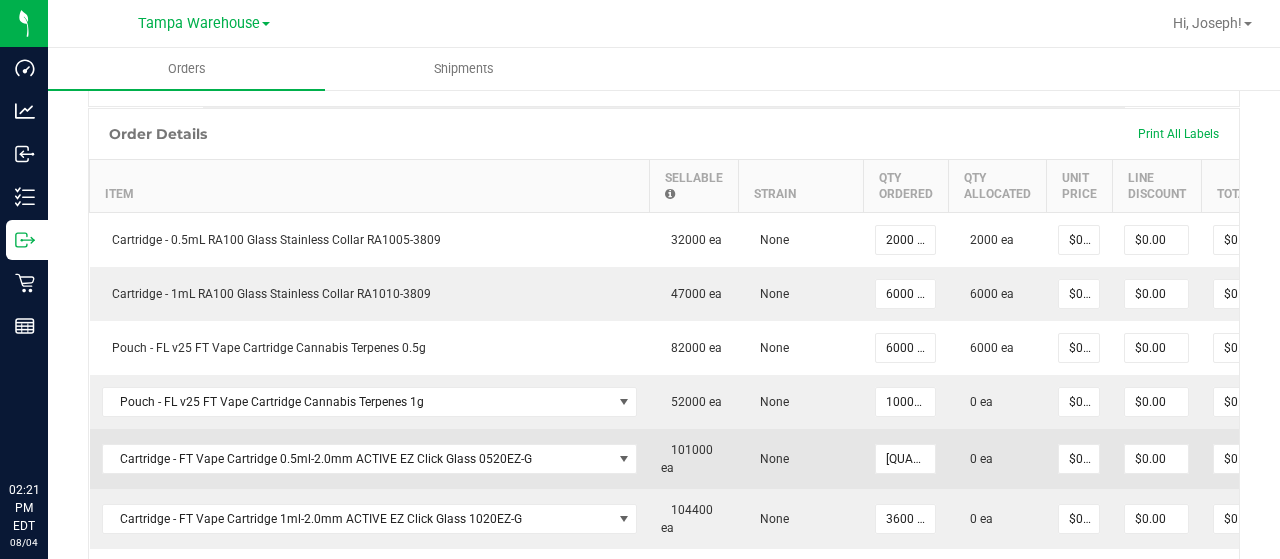 scroll, scrollTop: 0, scrollLeft: 150, axis: horizontal 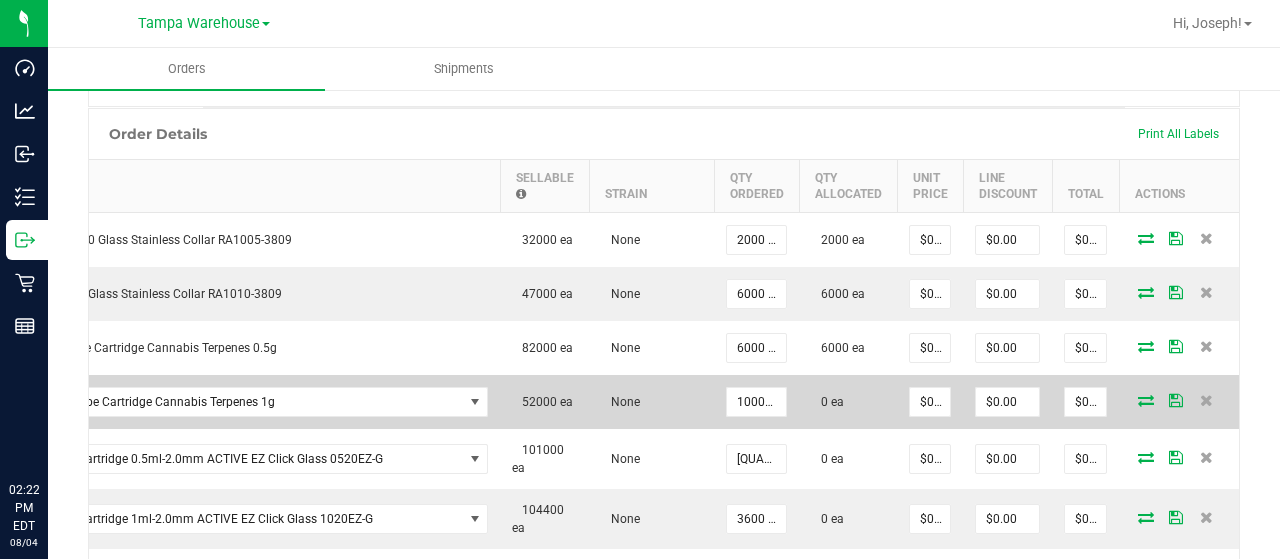 click at bounding box center [1146, 400] 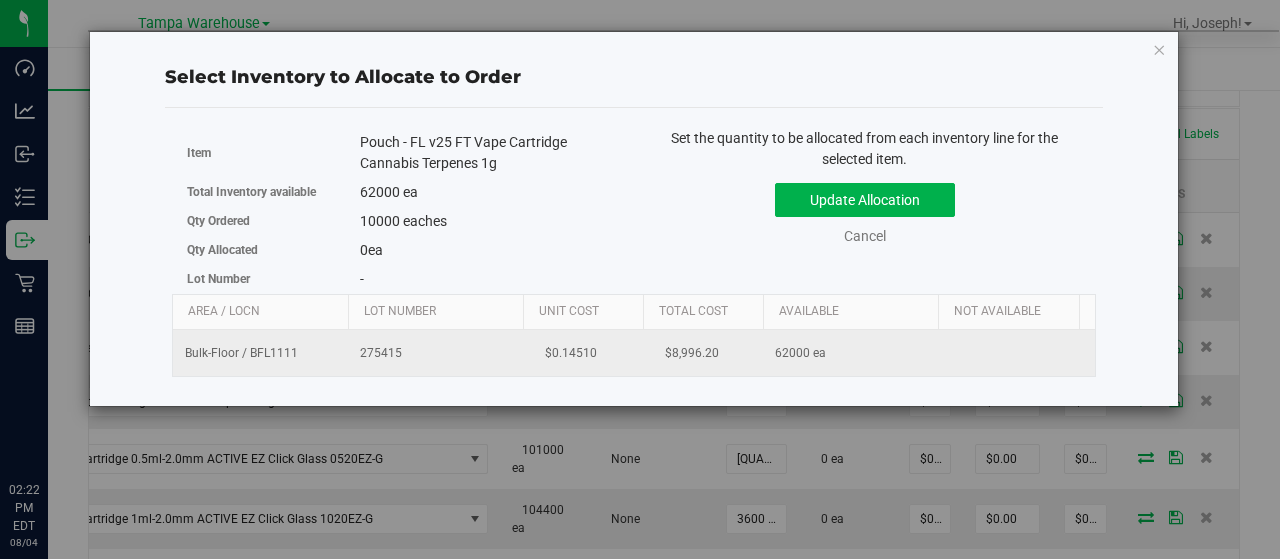 scroll, scrollTop: 0, scrollLeft: 206, axis: horizontal 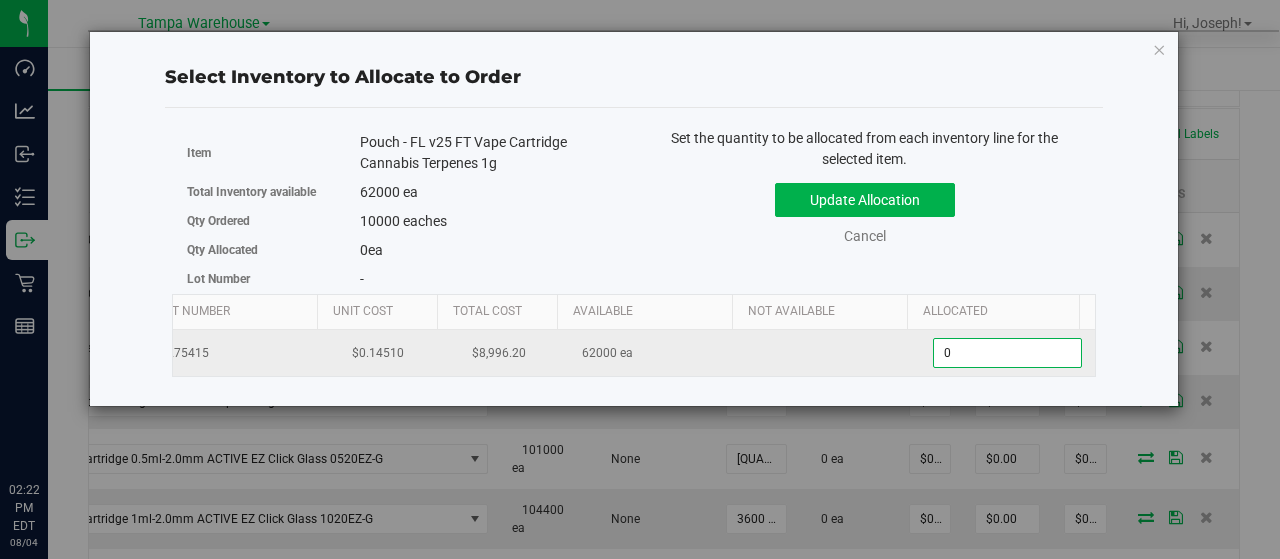 click on "0 0" at bounding box center (1007, 353) 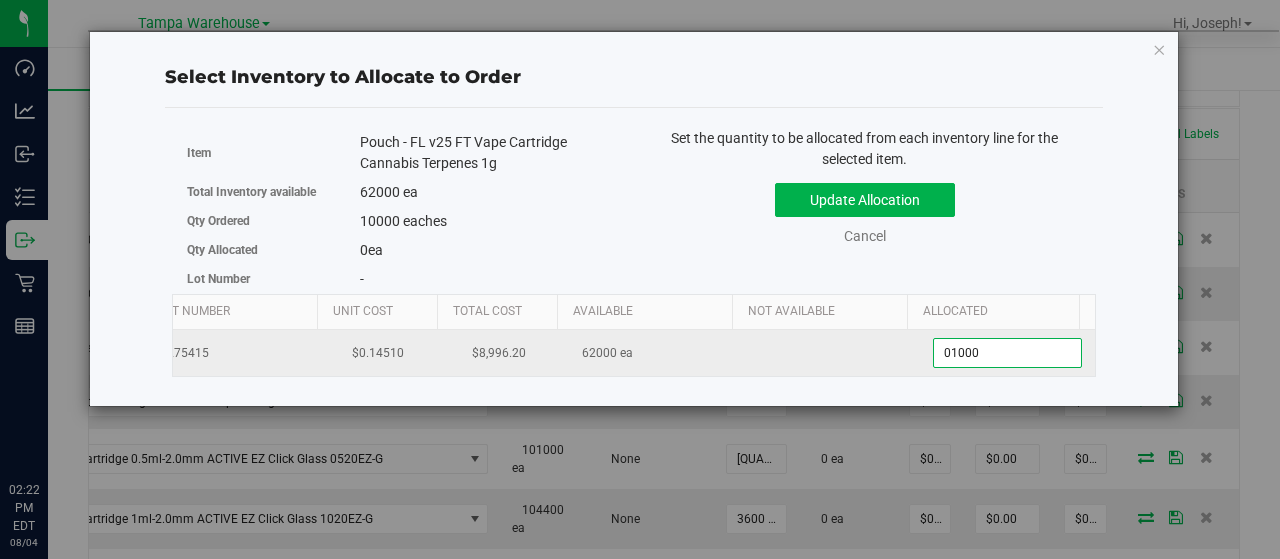 type on "010000" 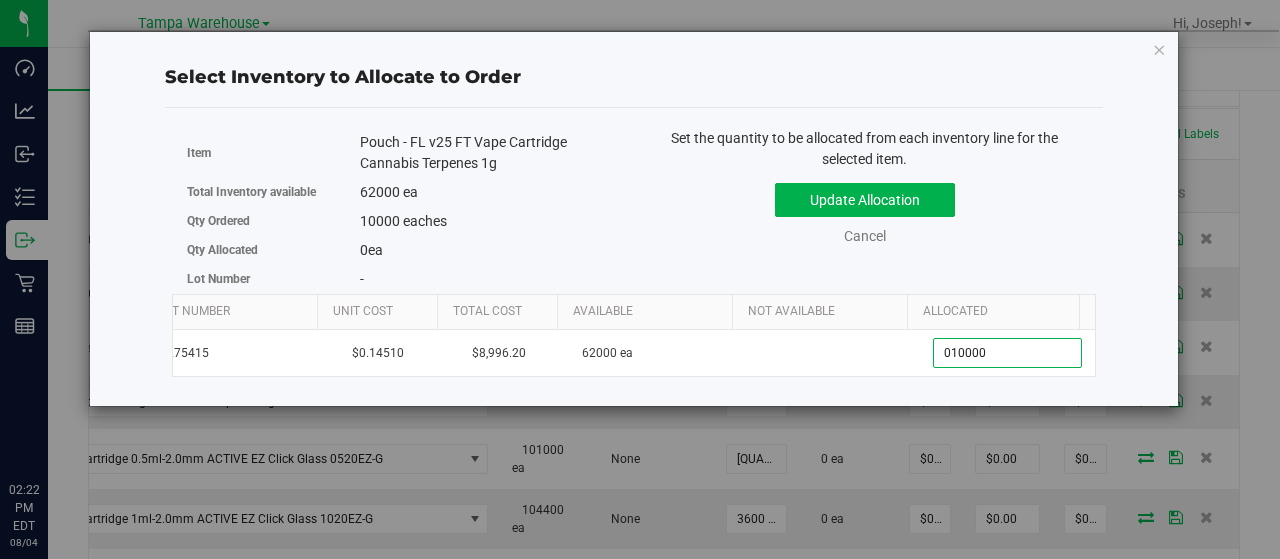 type on "10,000" 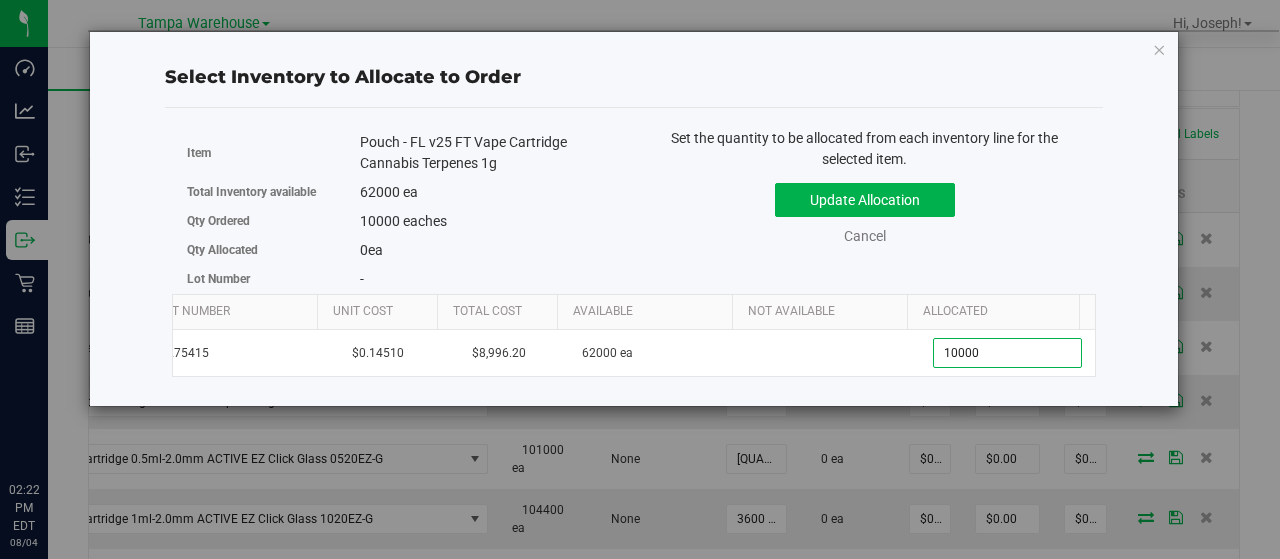 click on "Set the quantity to be allocated from each inventory line for the selected item.
Update Allocation
Cancel" at bounding box center [865, 197] 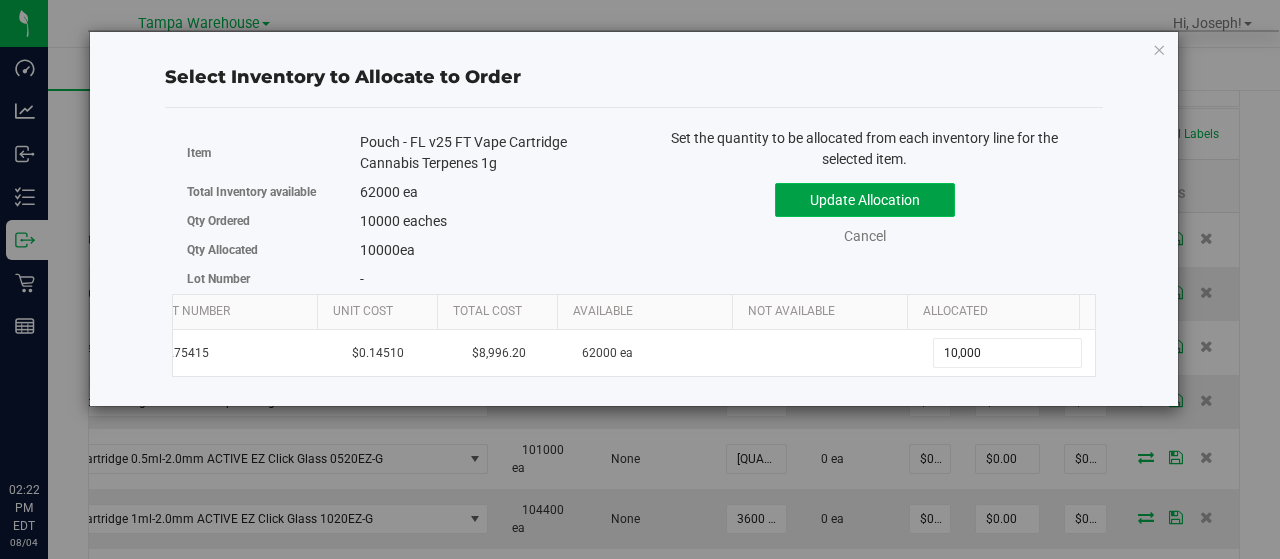click on "Update Allocation" at bounding box center (865, 200) 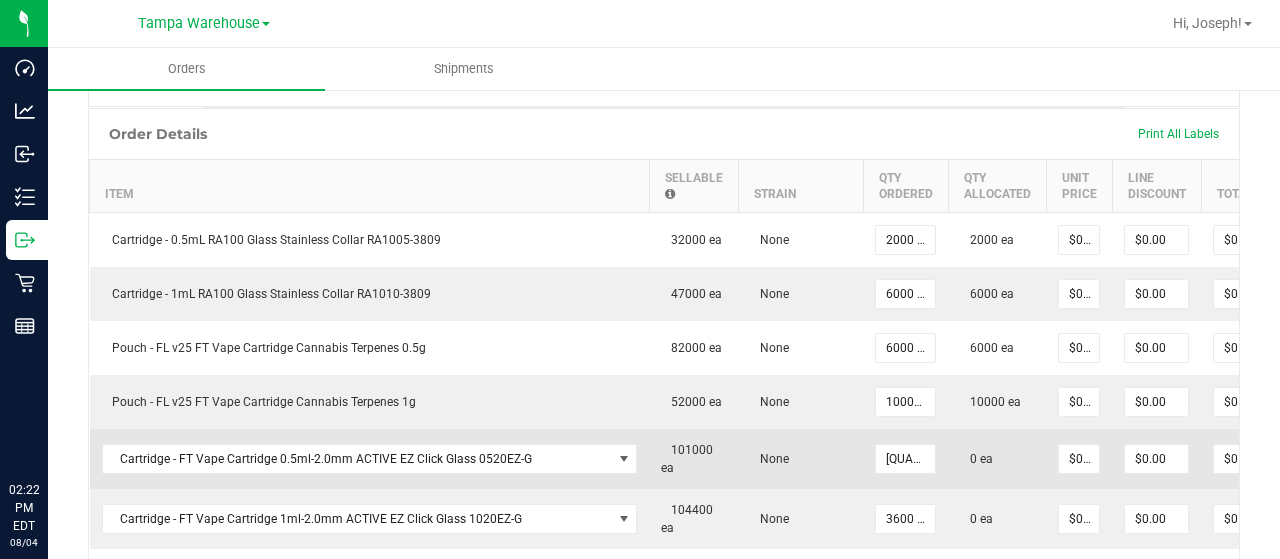 scroll, scrollTop: 0, scrollLeft: 150, axis: horizontal 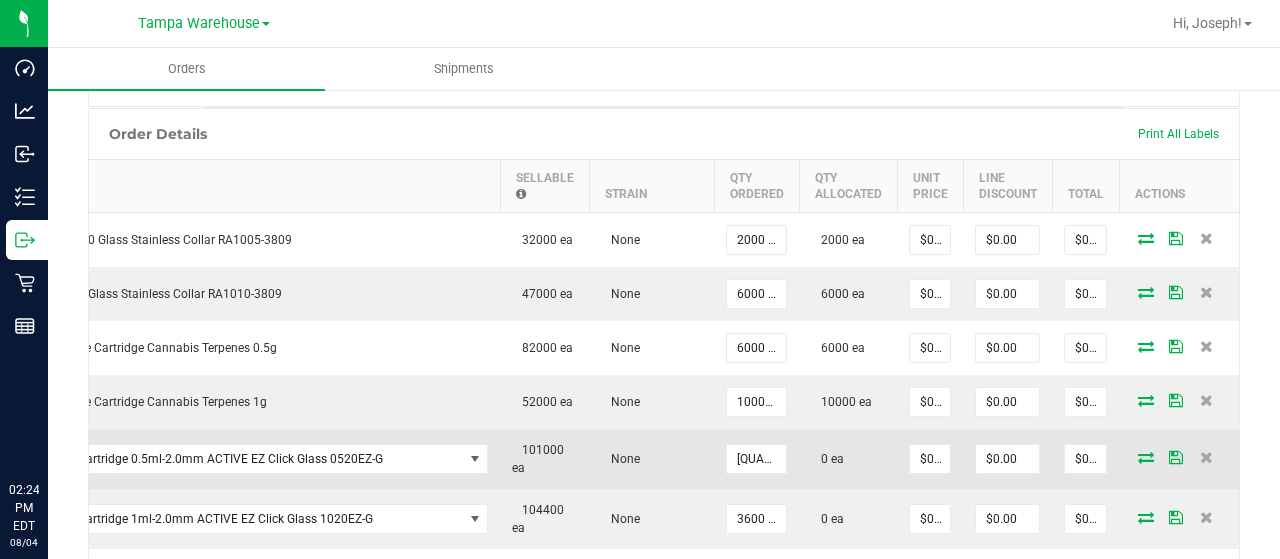 click at bounding box center [1146, 457] 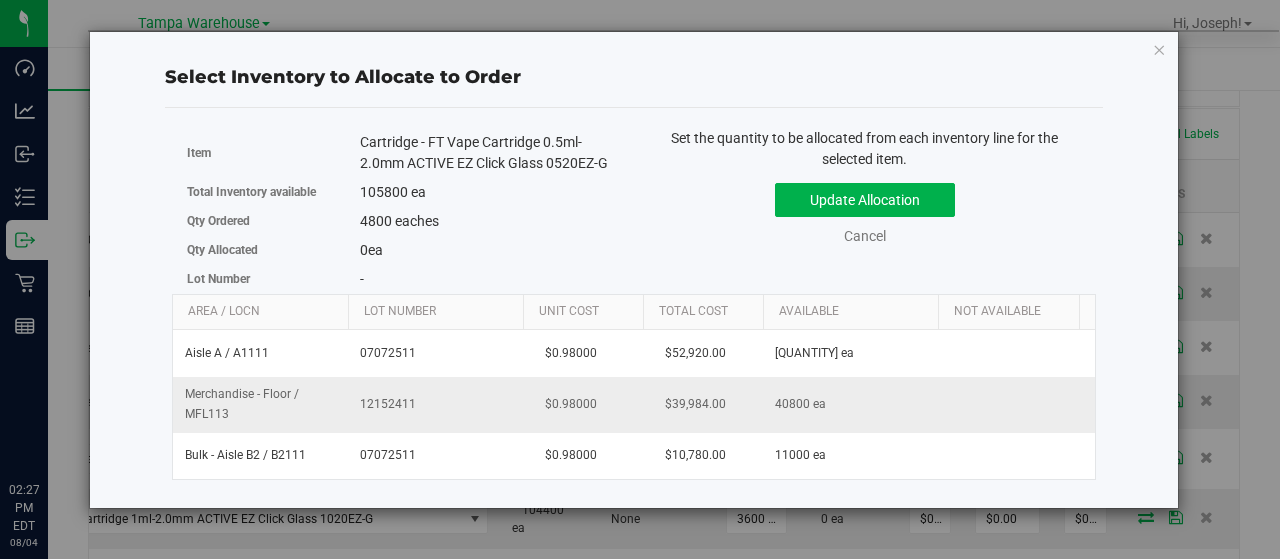 scroll, scrollTop: 0, scrollLeft: 139, axis: horizontal 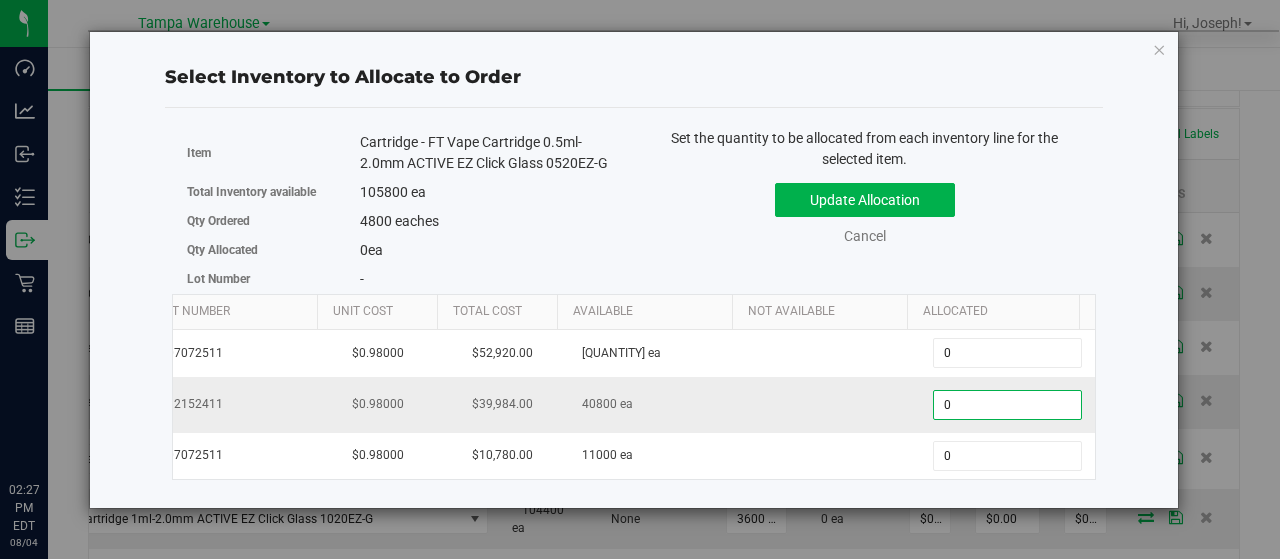 click on "0 0" at bounding box center (1007, 405) 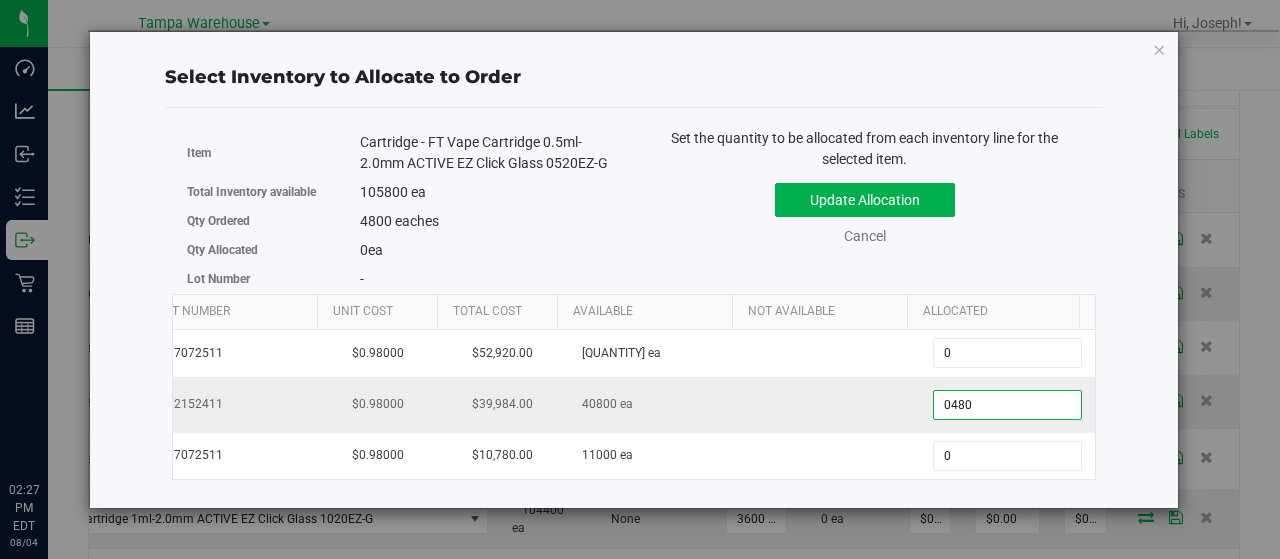 type on "04800" 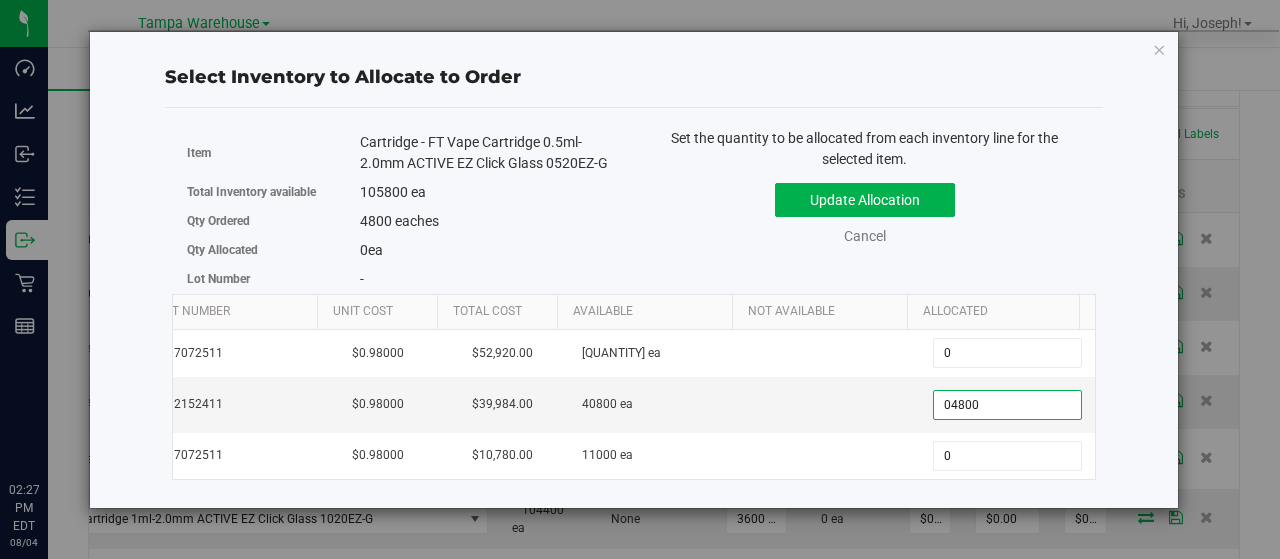 type on "[QUANTITY]" 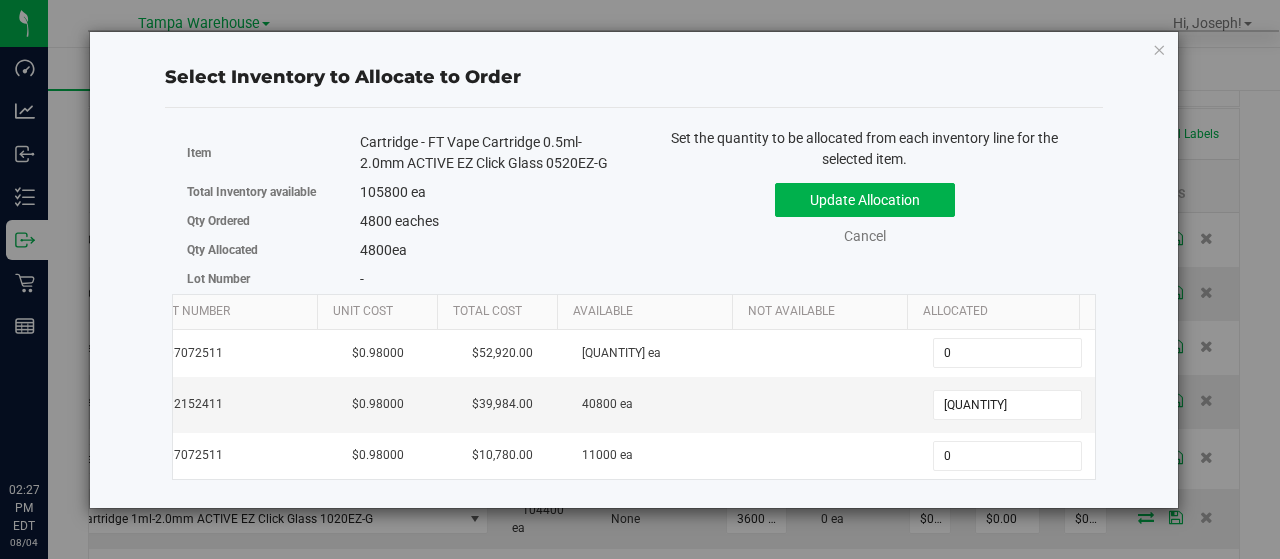 click on "Update Allocation
Cancel" at bounding box center (865, 210) 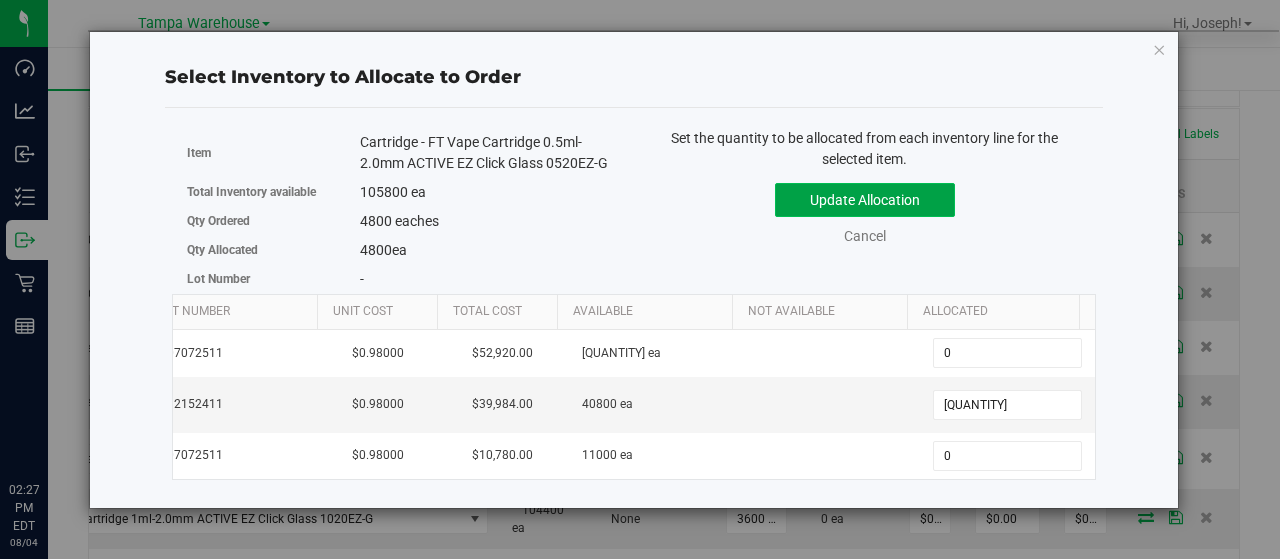 click on "Update Allocation" at bounding box center [865, 200] 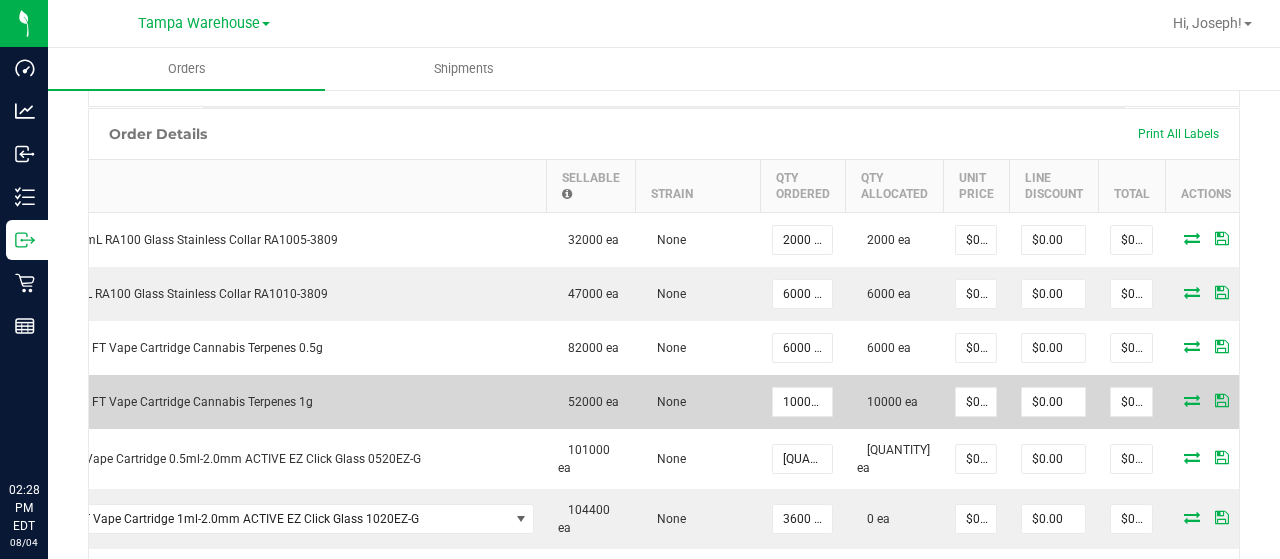 scroll, scrollTop: 0, scrollLeft: 150, axis: horizontal 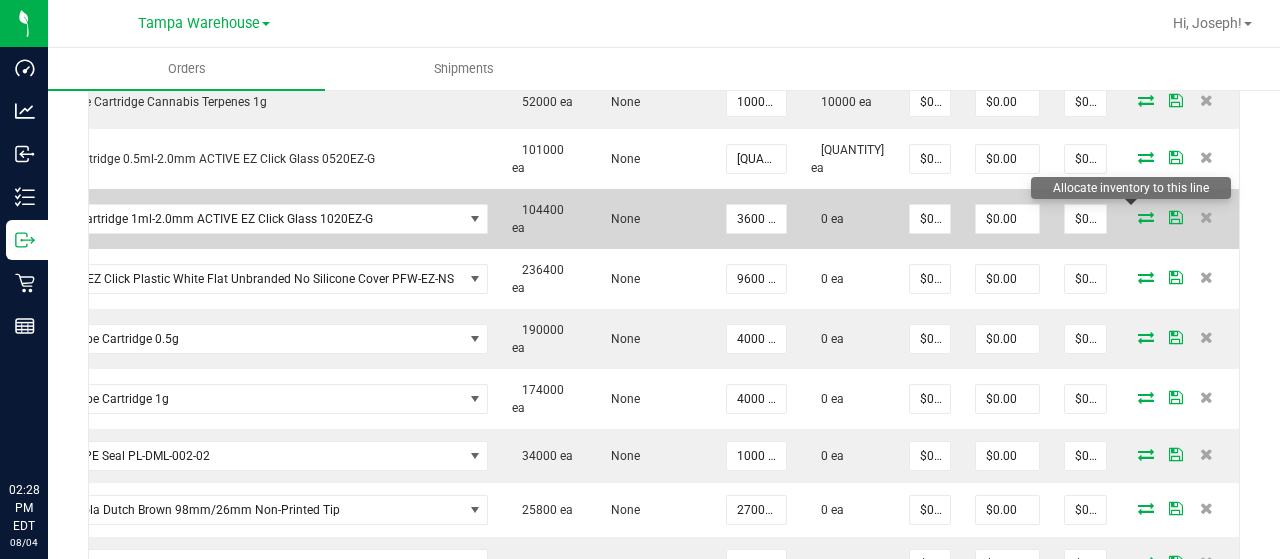 click at bounding box center [1146, 217] 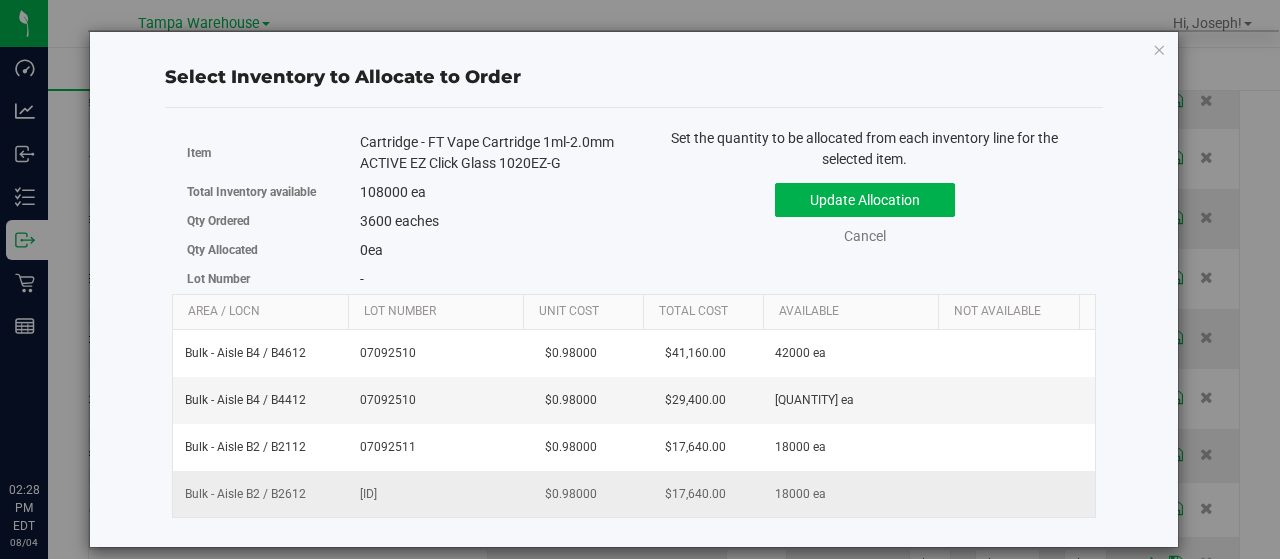 scroll, scrollTop: 0, scrollLeft: 206, axis: horizontal 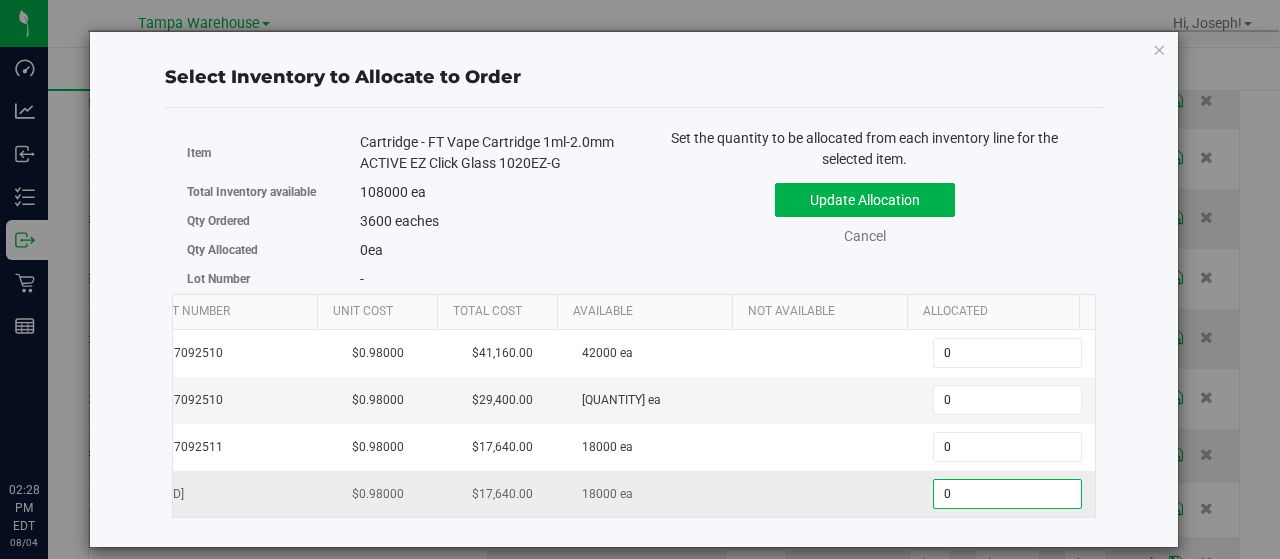 click on "0 0" at bounding box center [1007, 494] 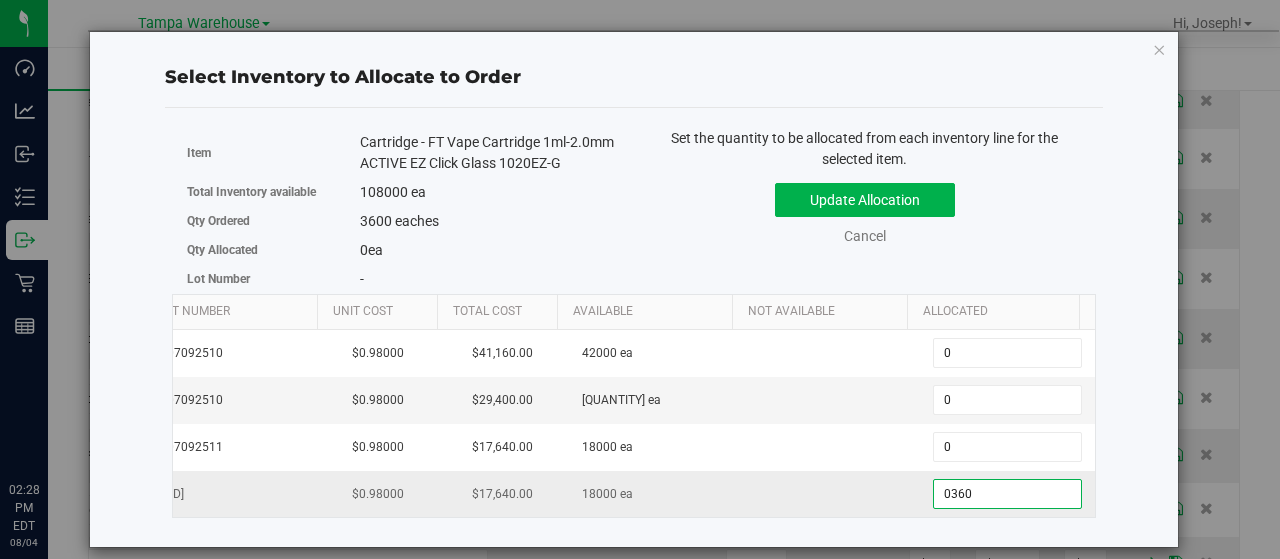 type on "[ID]" 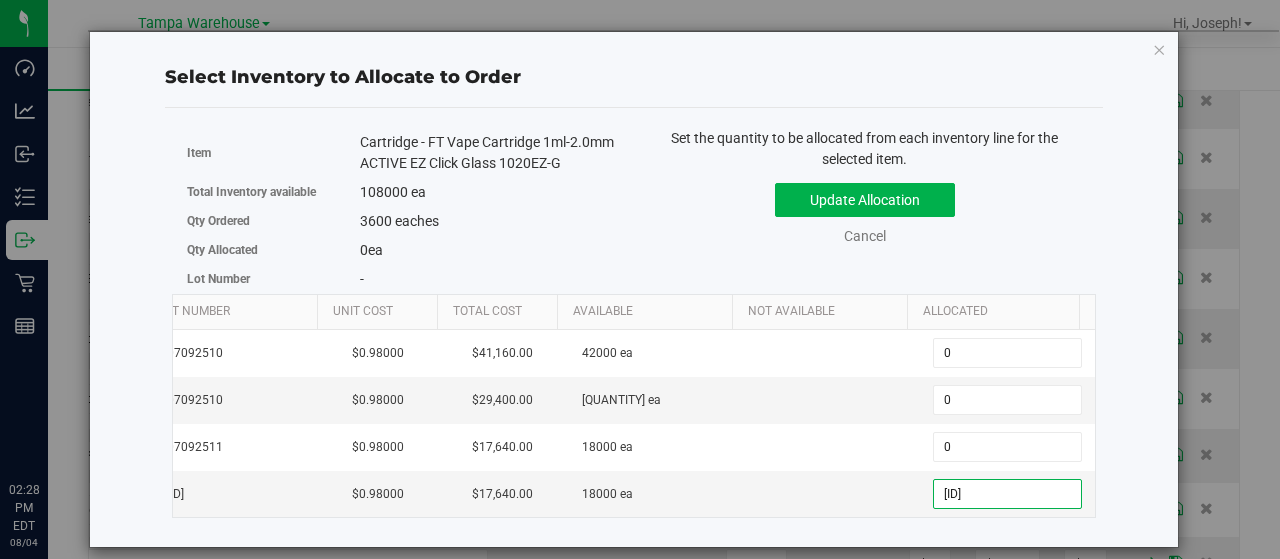 type on "3,600" 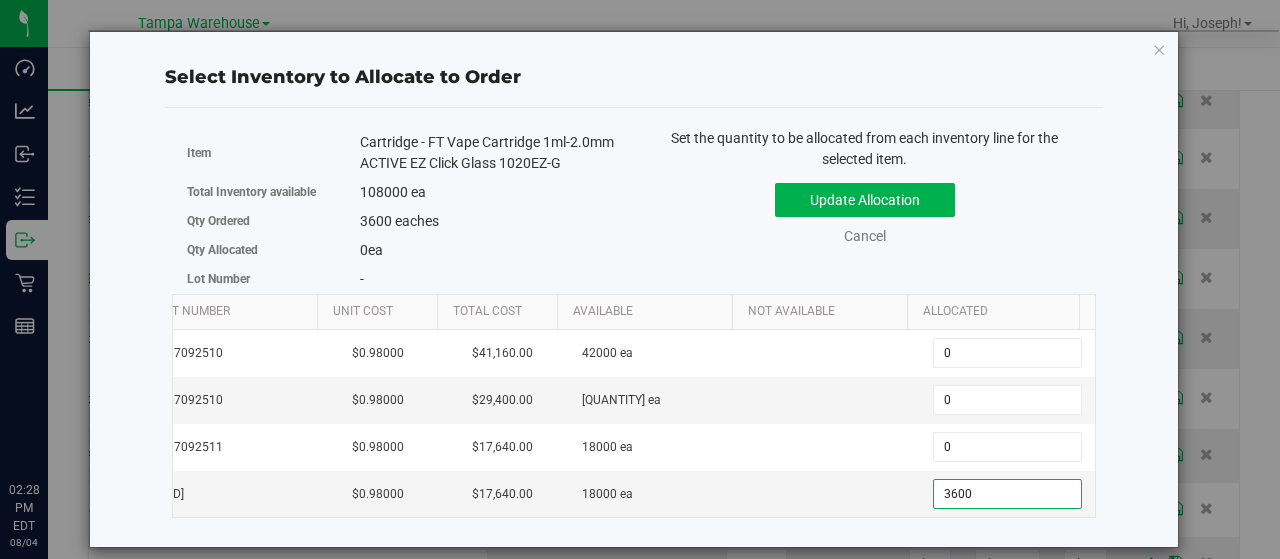 click on "Update Allocation
Cancel" at bounding box center (865, 210) 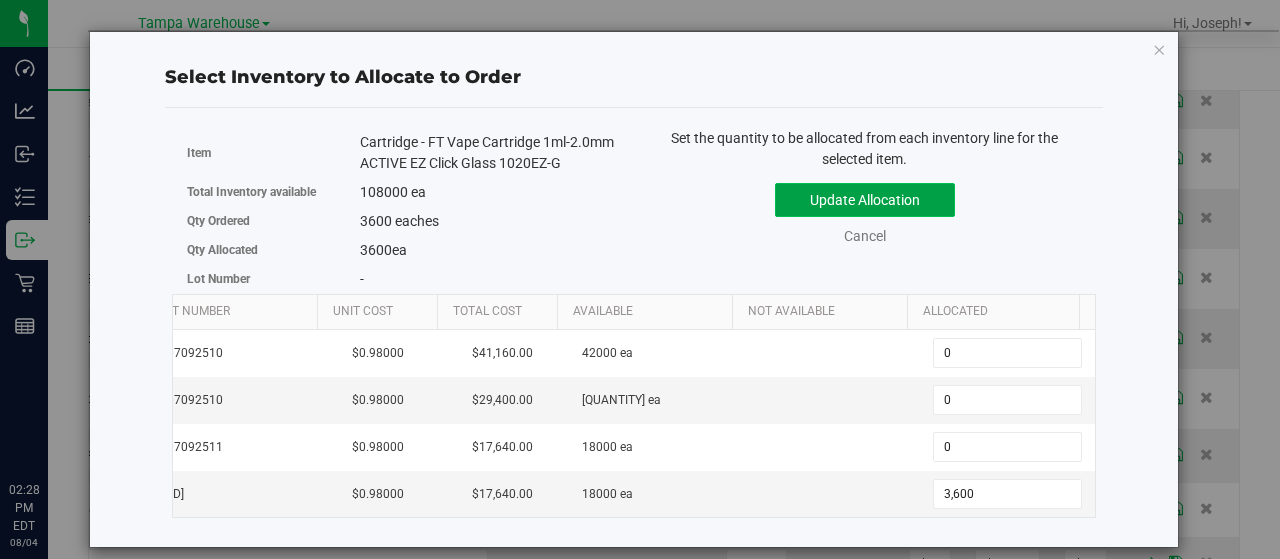click on "Update Allocation" at bounding box center (865, 200) 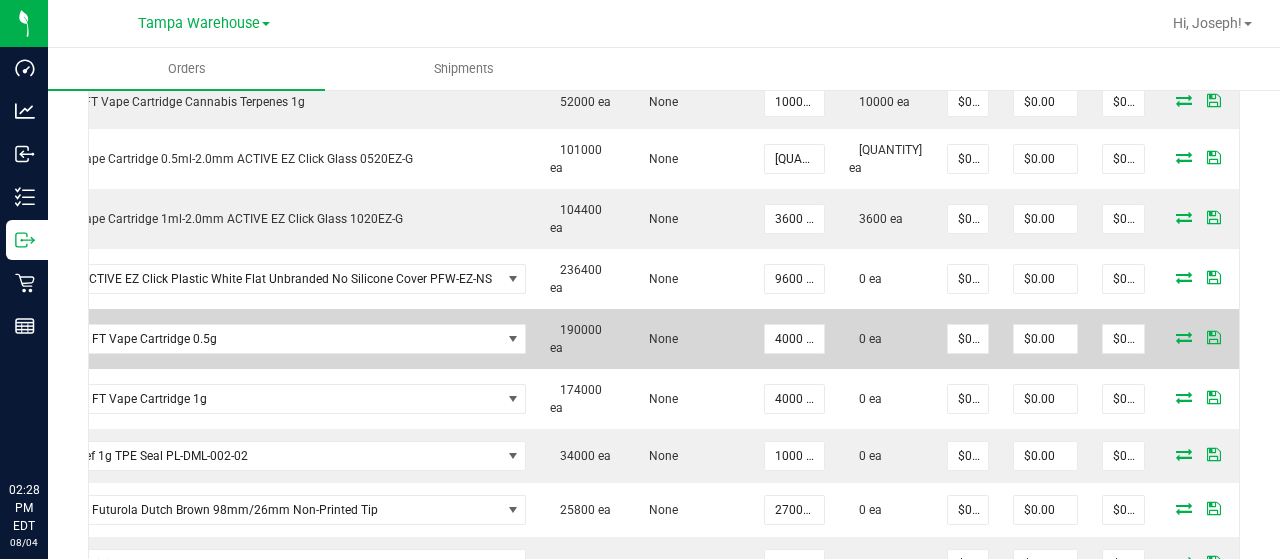 scroll, scrollTop: 0, scrollLeft: 150, axis: horizontal 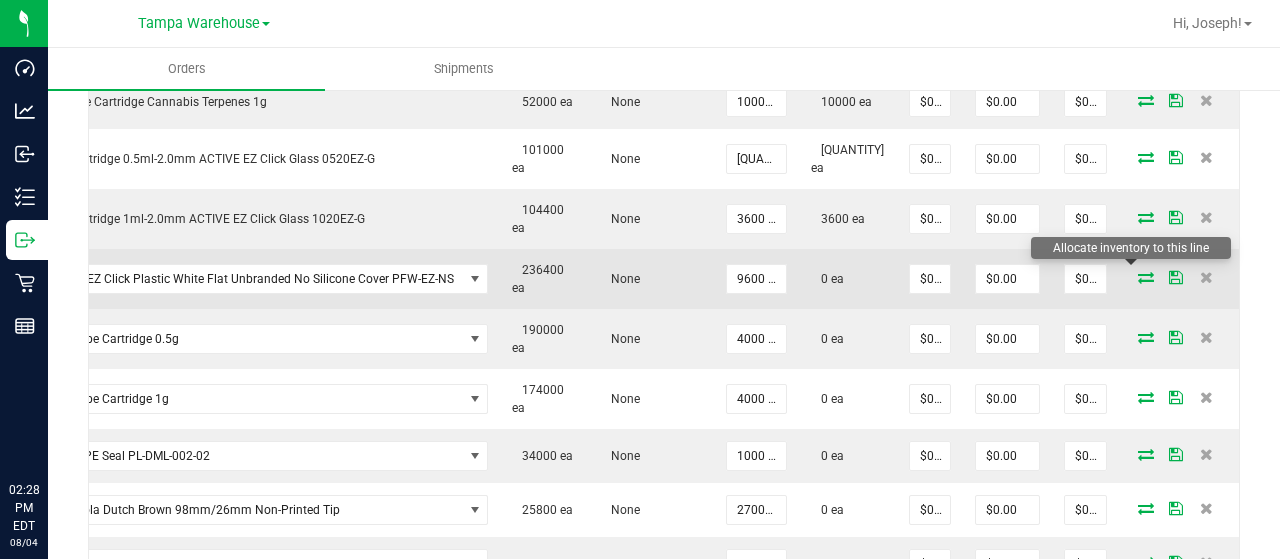 click at bounding box center [1146, 277] 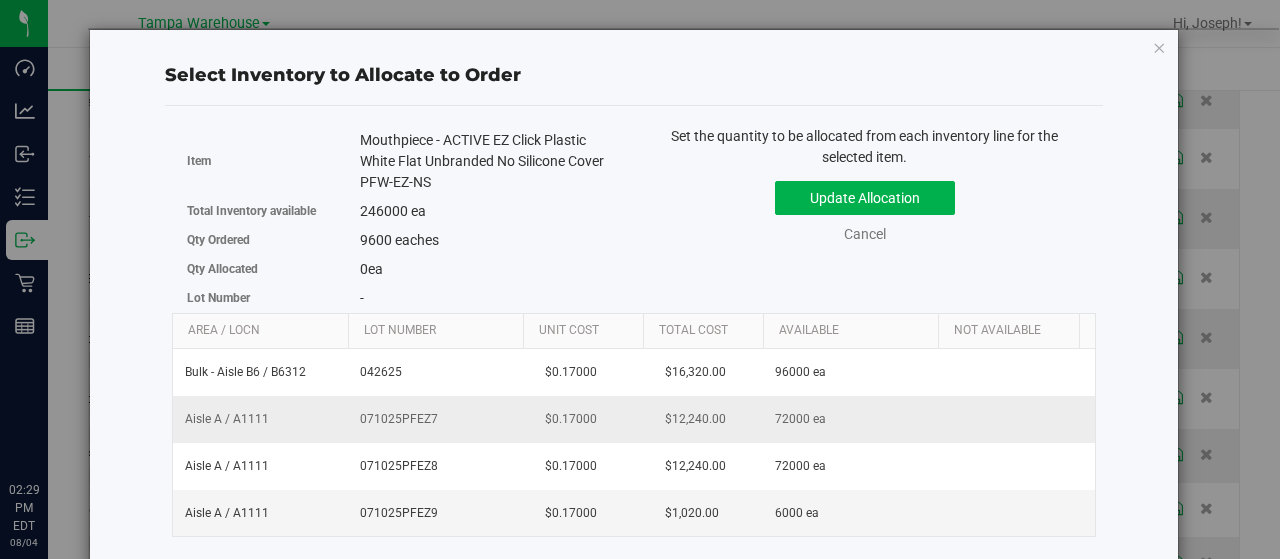 scroll, scrollTop: 0, scrollLeft: 0, axis: both 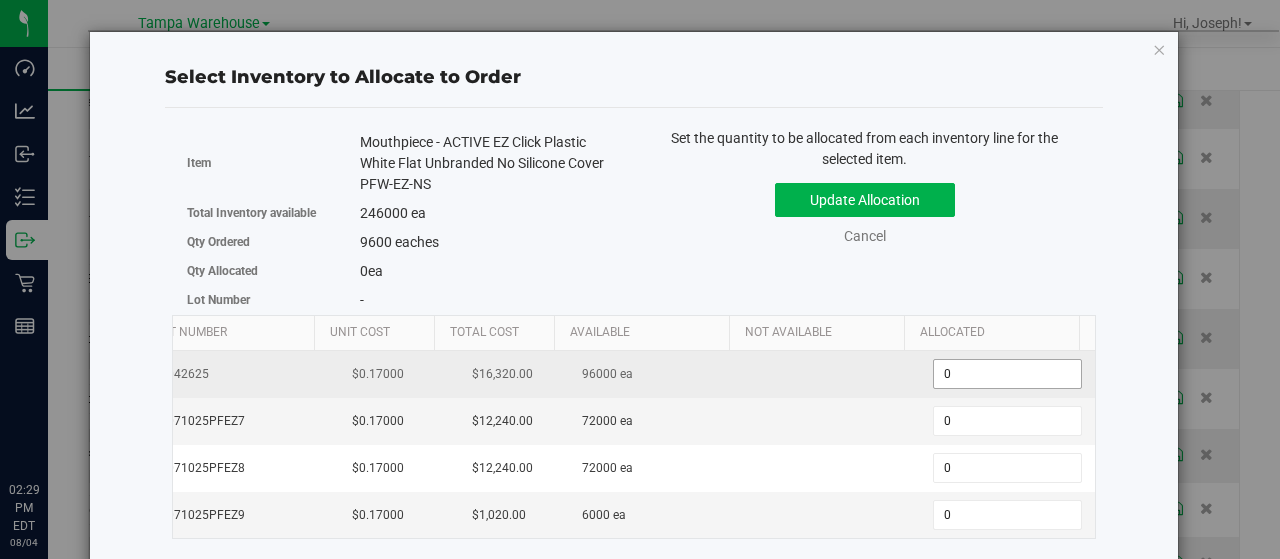click on "0 0" at bounding box center (1007, 374) 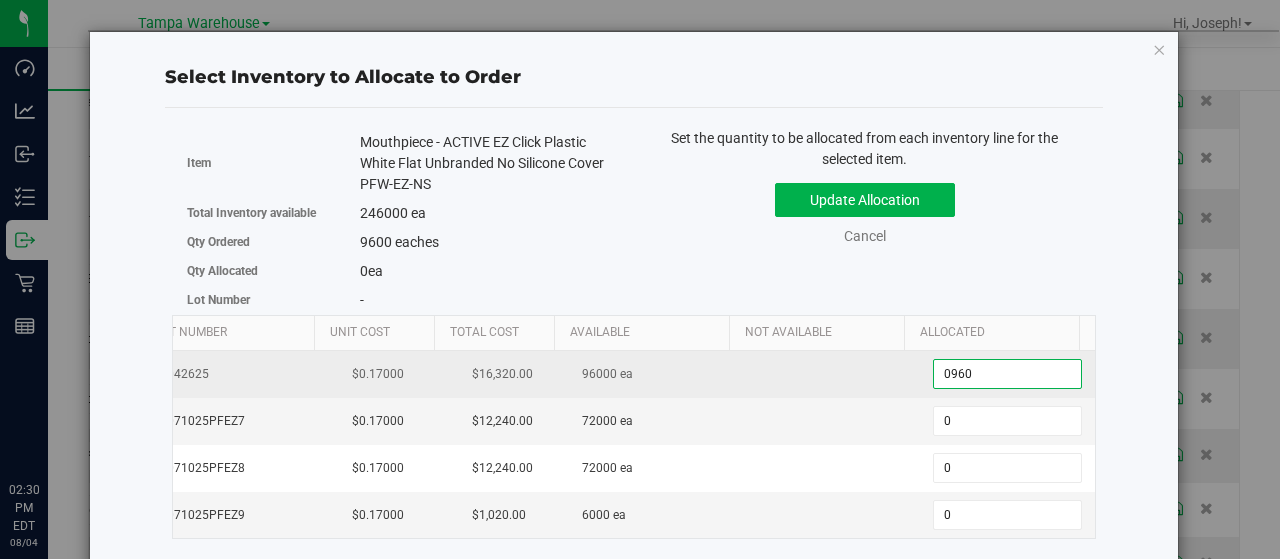 type on "[ID]" 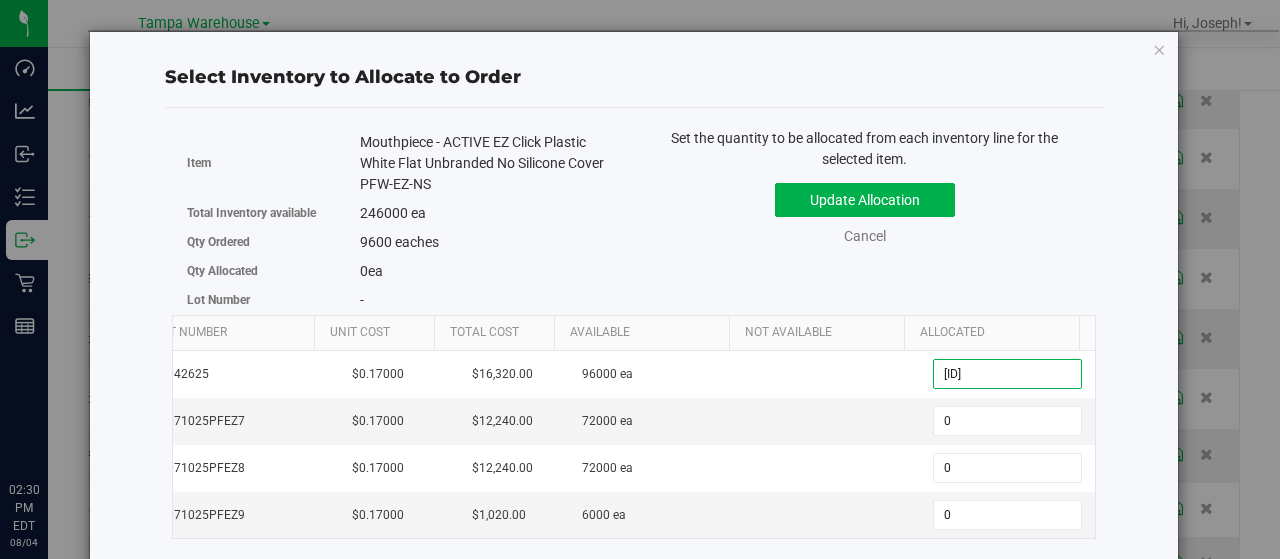 type on "9,600" 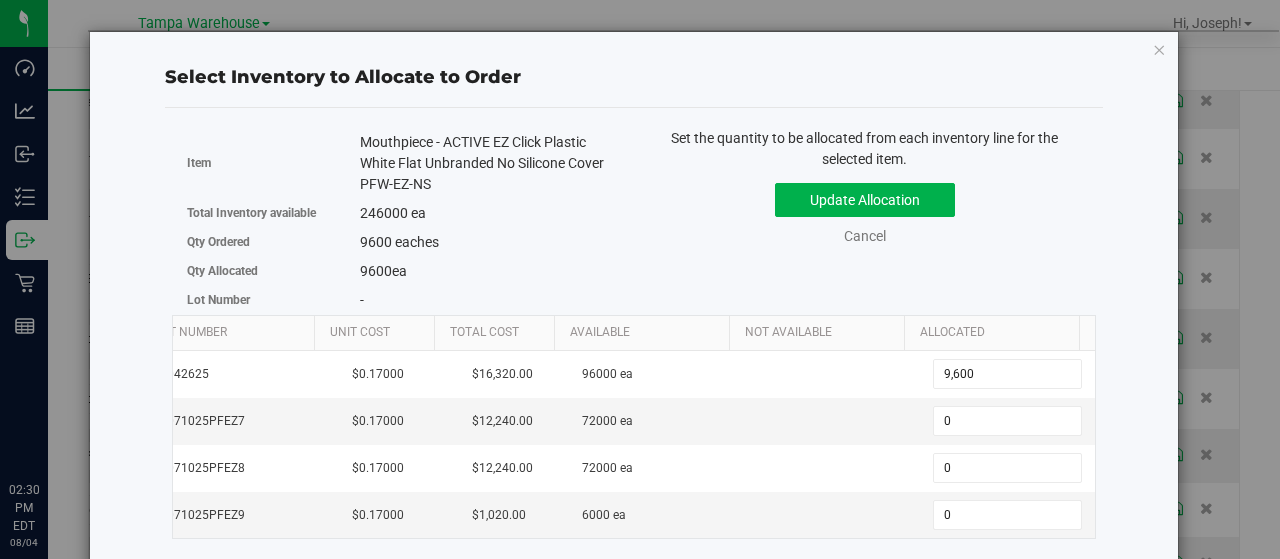 click on "Update Allocation
Cancel" at bounding box center (865, 210) 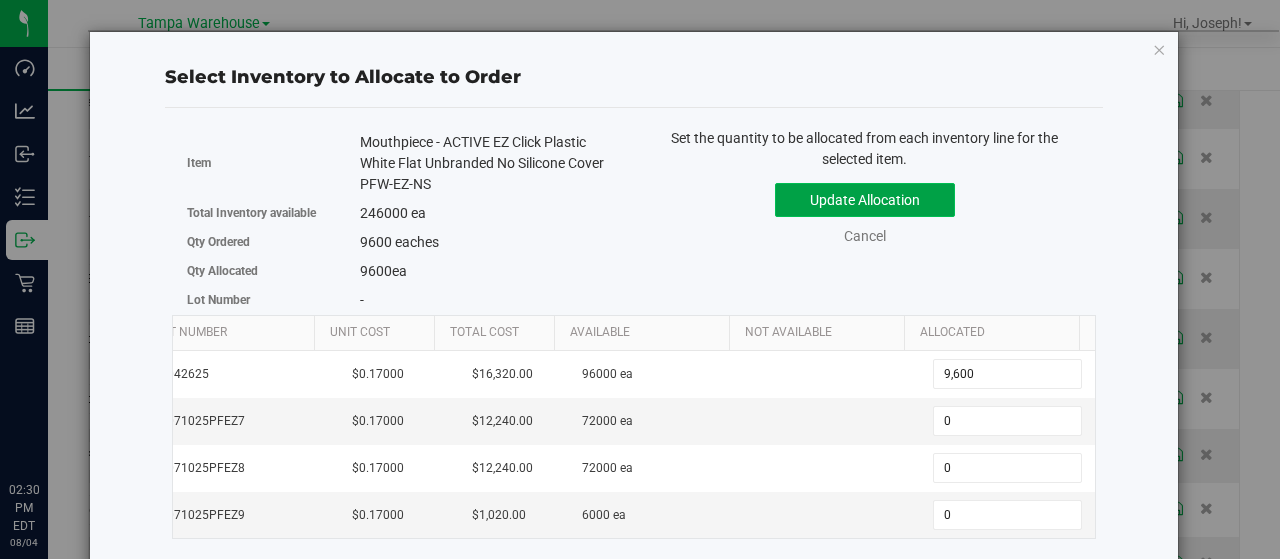 click on "Update Allocation" at bounding box center [865, 200] 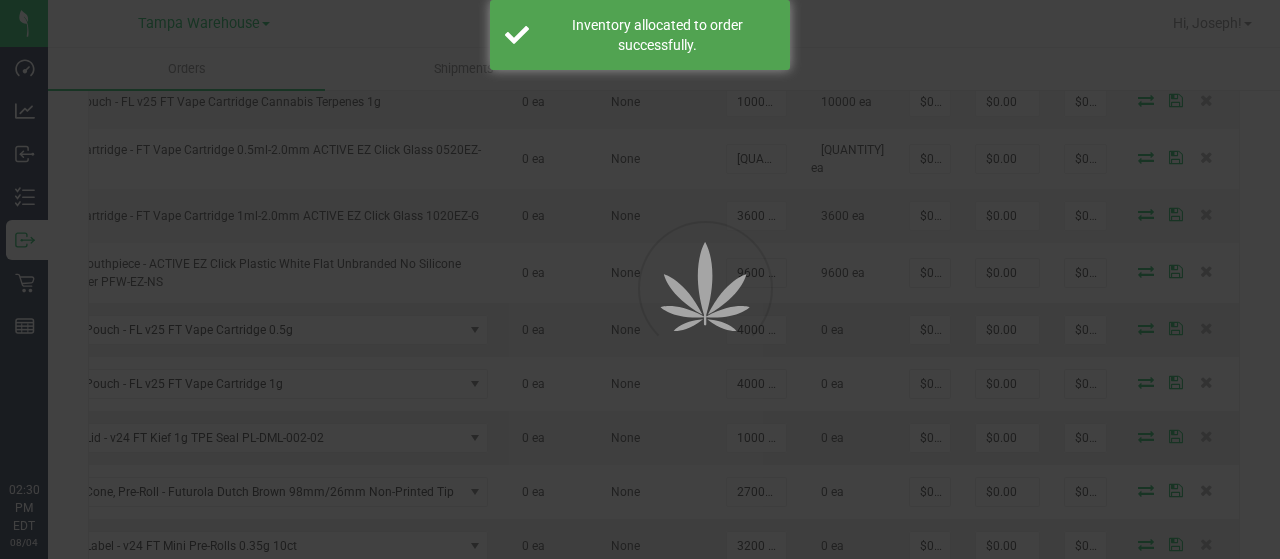 scroll, scrollTop: 0, scrollLeft: 35, axis: horizontal 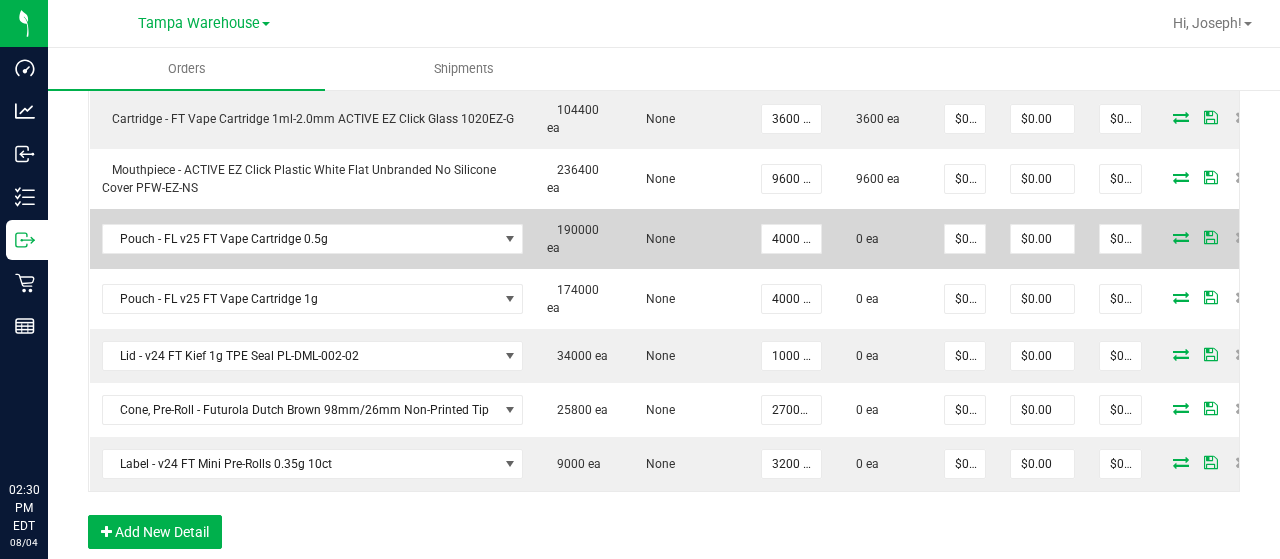 click at bounding box center (1181, 237) 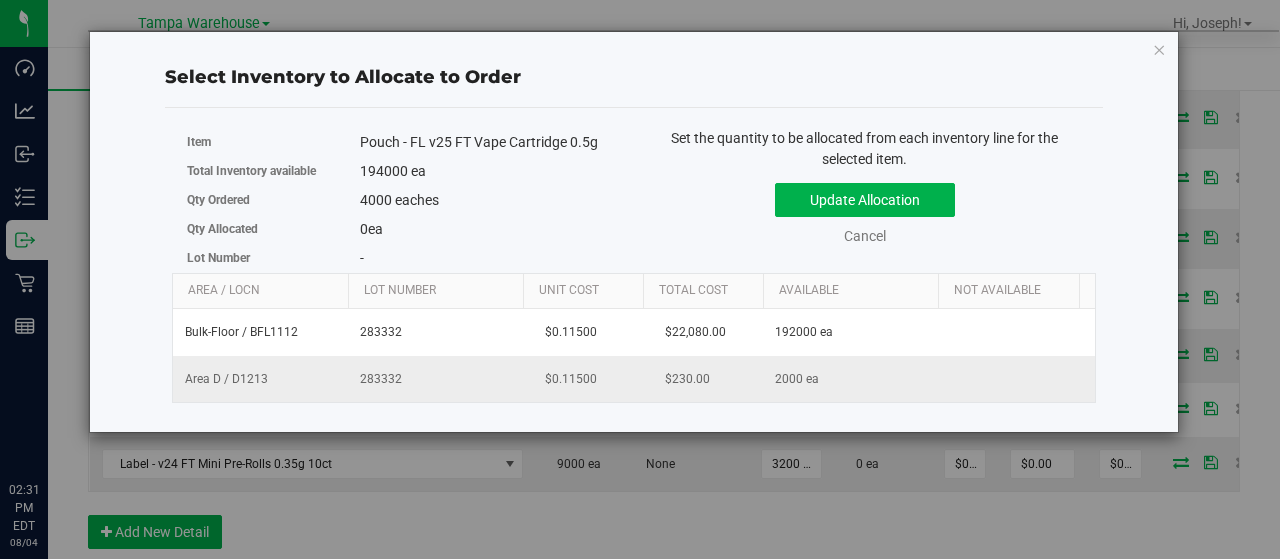 scroll, scrollTop: 0, scrollLeft: 73, axis: horizontal 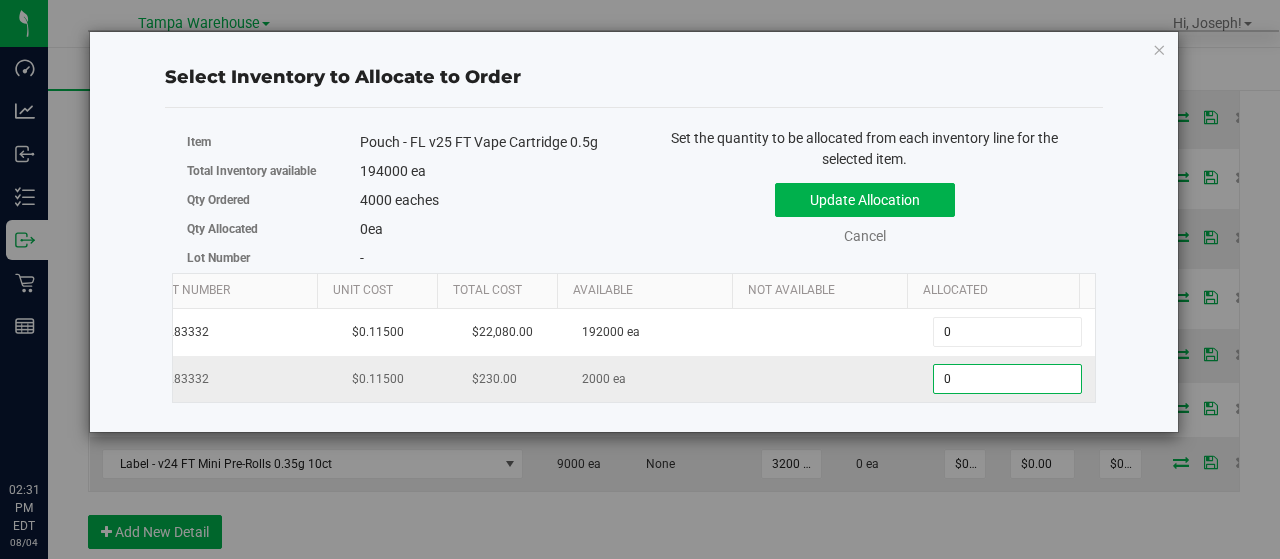 click on "0 0" at bounding box center [1007, 379] 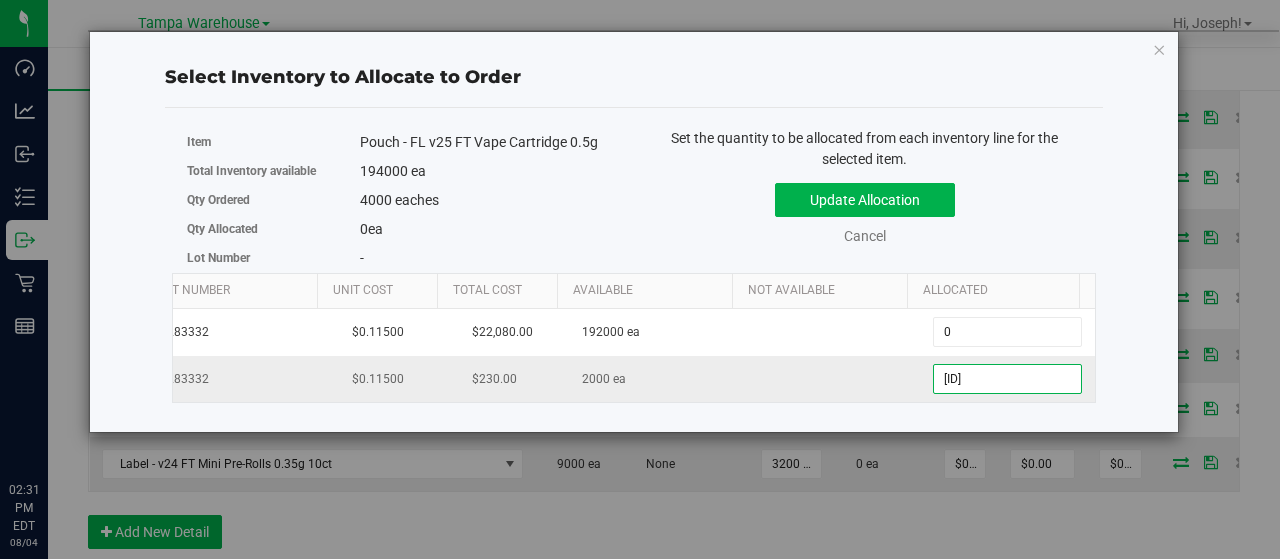 type on "[ID]" 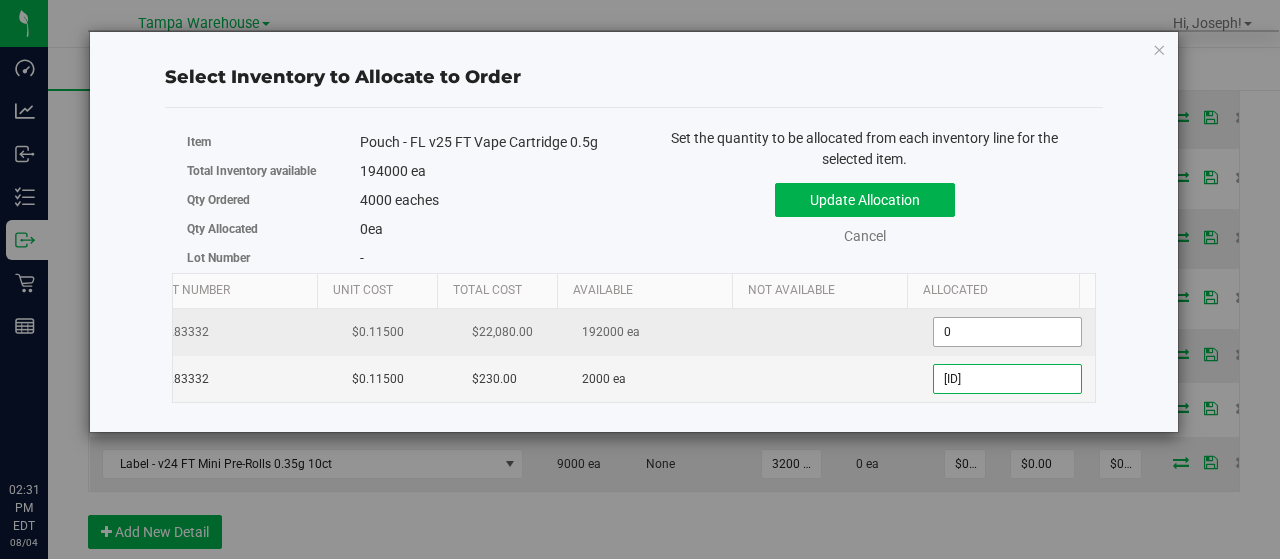 type on "2,000" 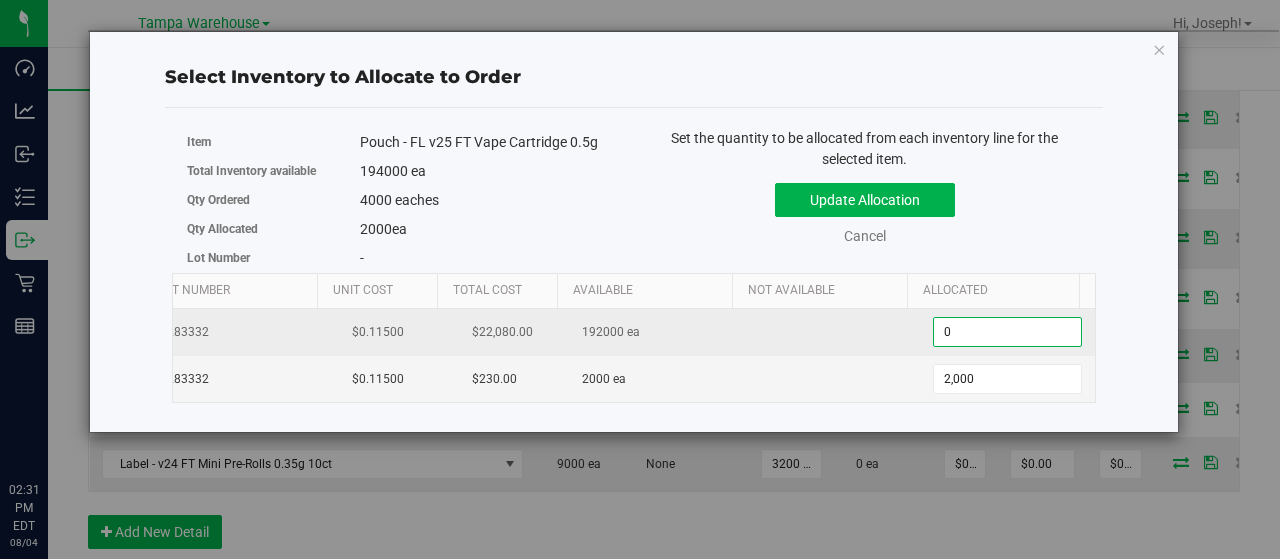 click on "0 0" at bounding box center [1007, 332] 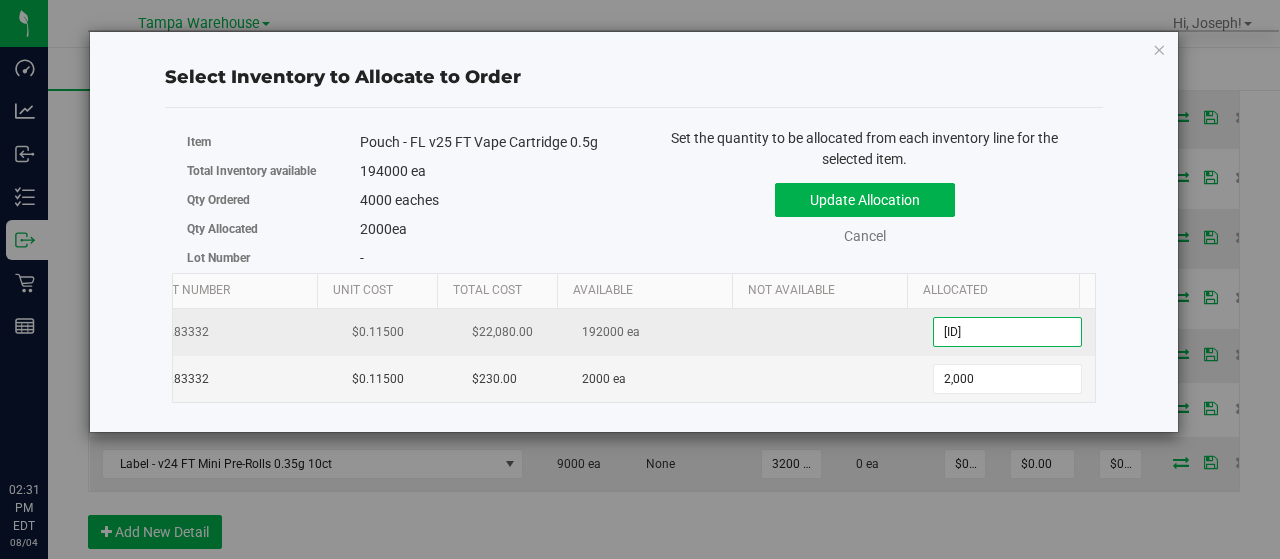 type on "[ID]" 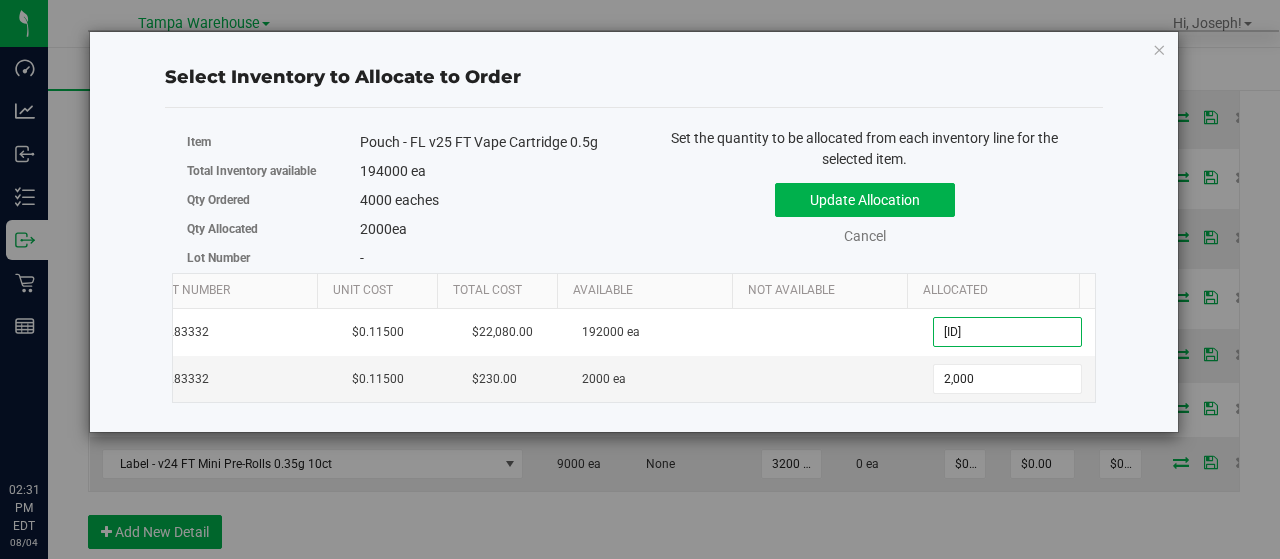 type on "2,000" 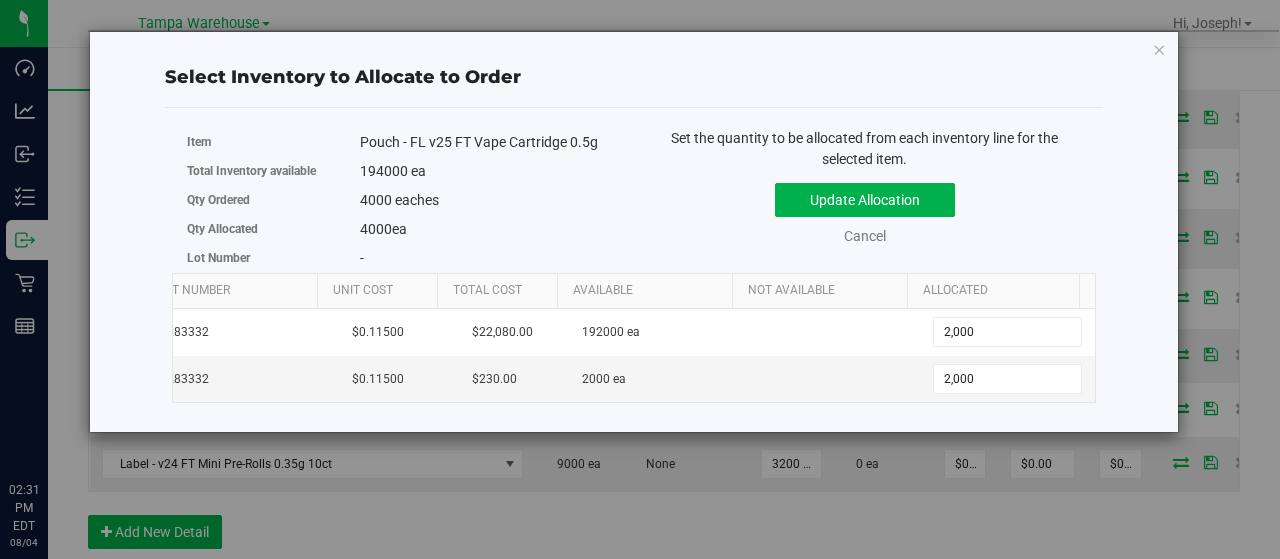 click on "Update Allocation
Cancel" at bounding box center (865, 210) 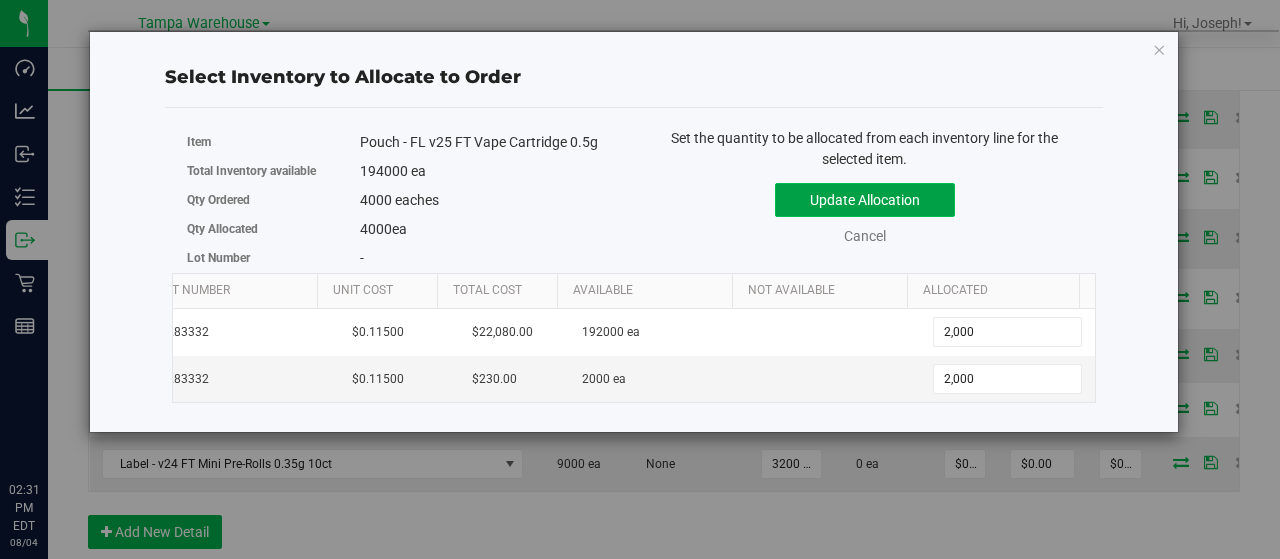 click on "Update Allocation" at bounding box center (865, 200) 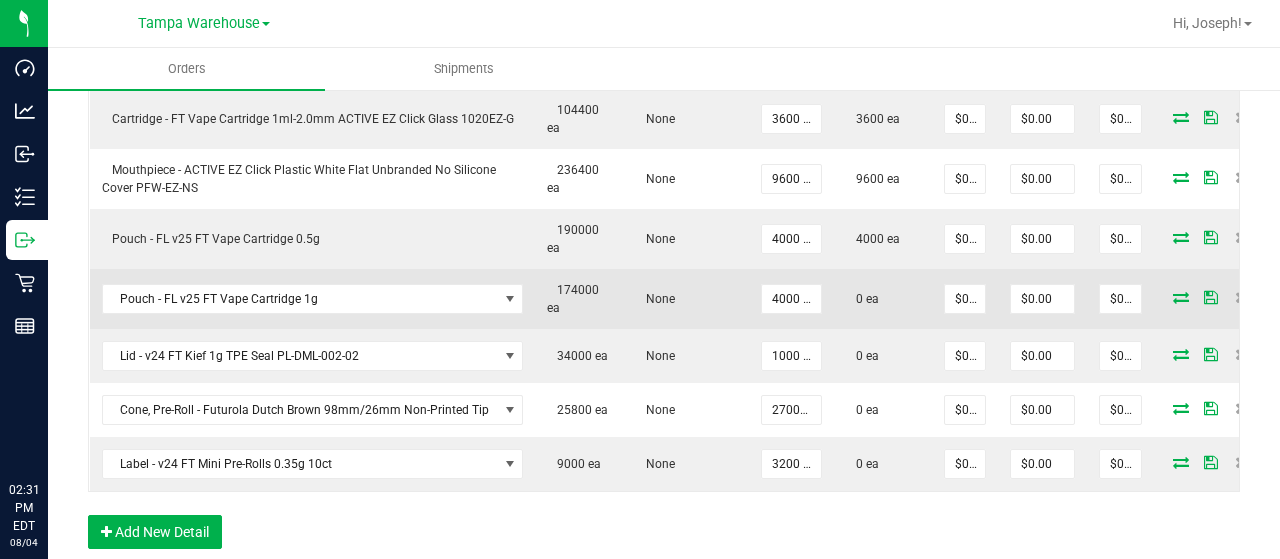 click at bounding box center [1181, 297] 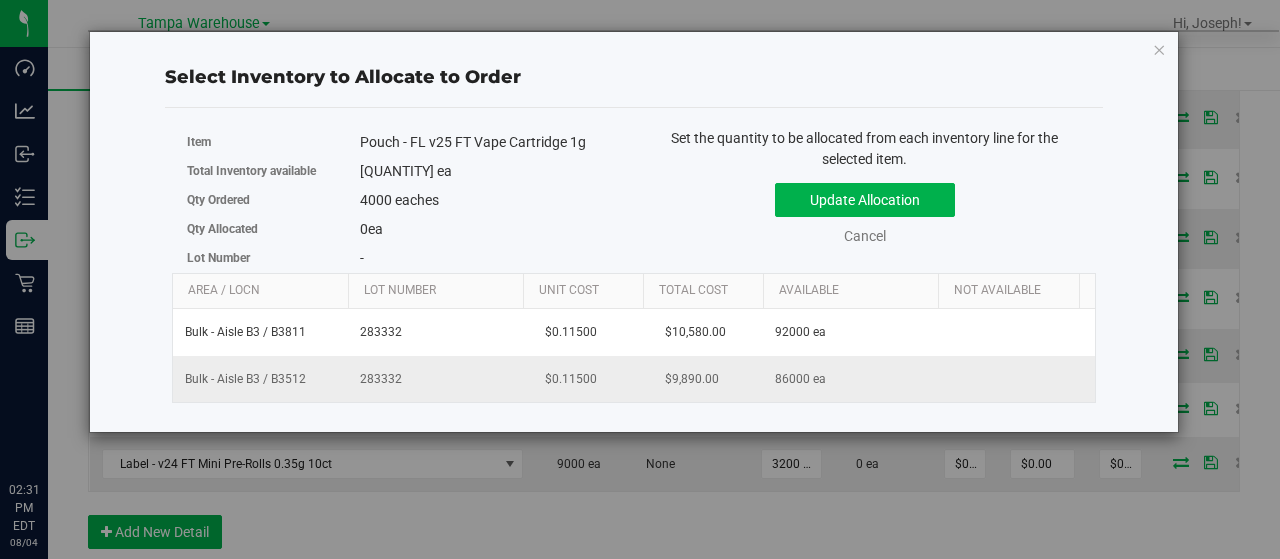 scroll, scrollTop: 0, scrollLeft: 206, axis: horizontal 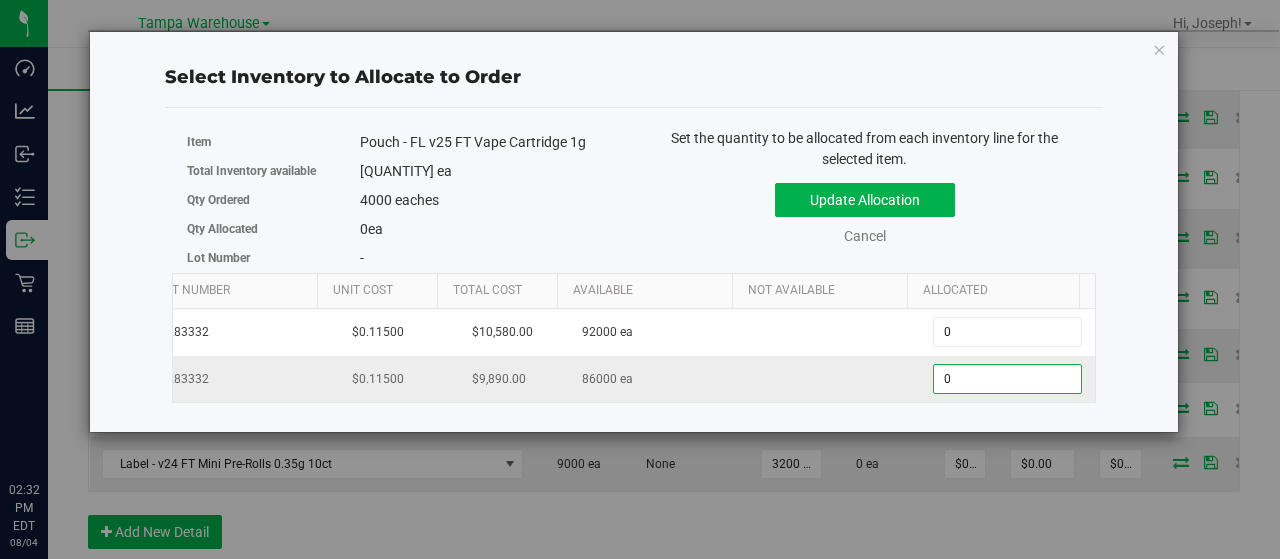 click on "0 0" at bounding box center [1007, 379] 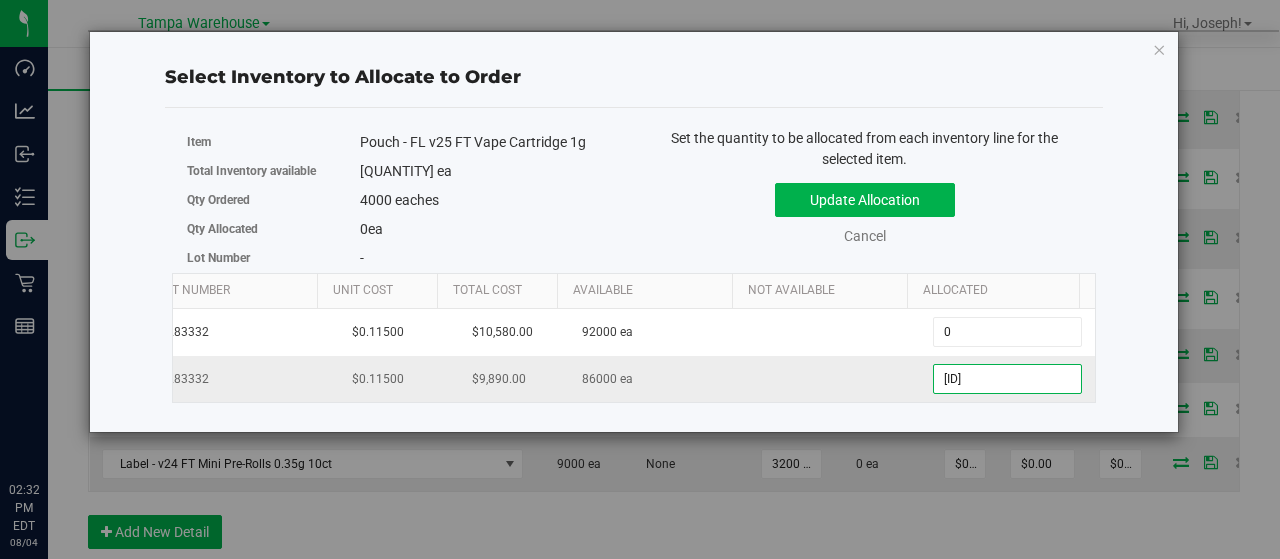 type on "04000" 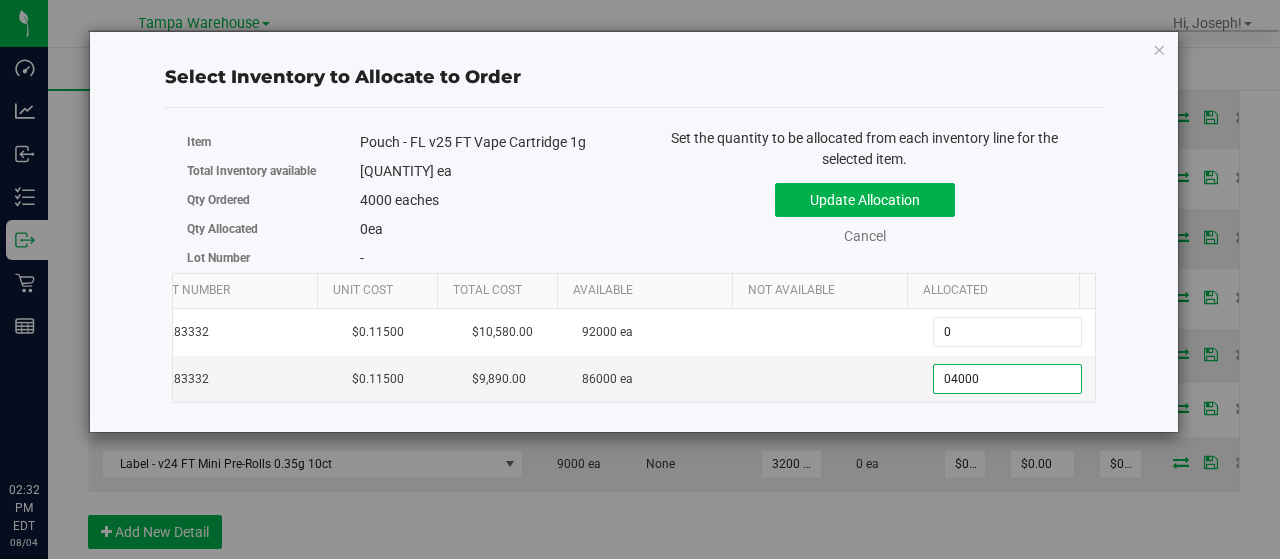 type on "4,000" 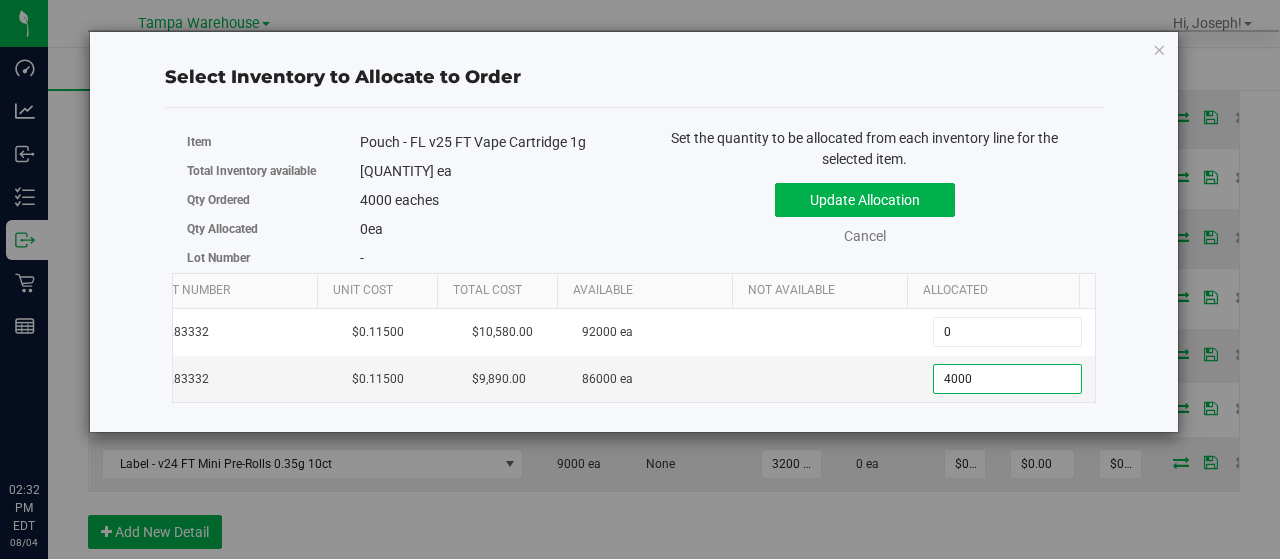 click on "Update Allocation
Cancel" at bounding box center [865, 210] 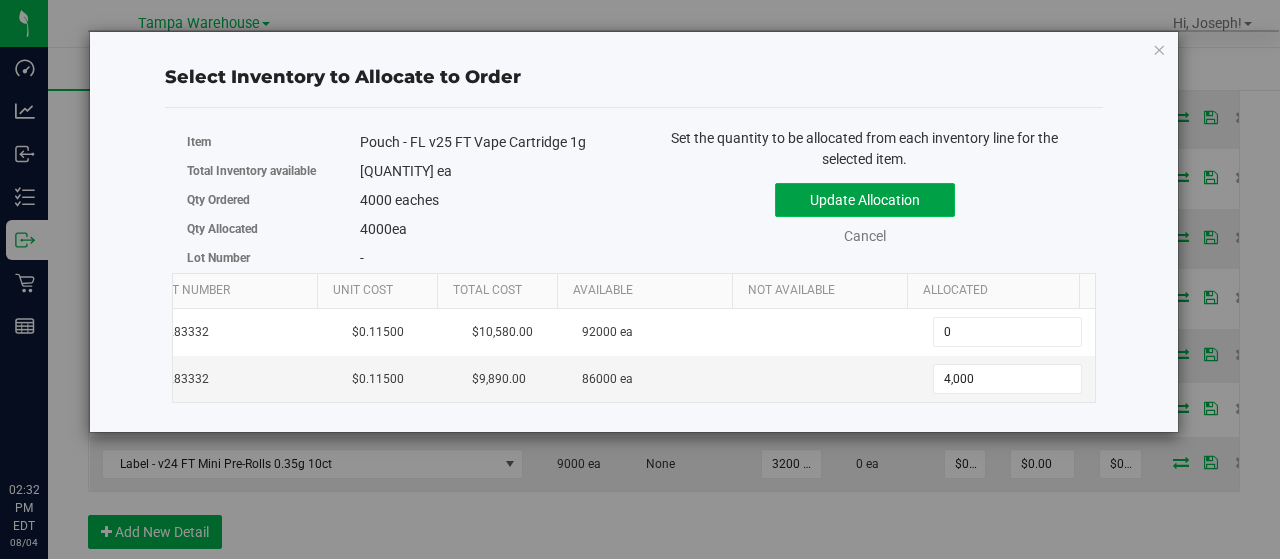 click on "Update Allocation" at bounding box center [865, 200] 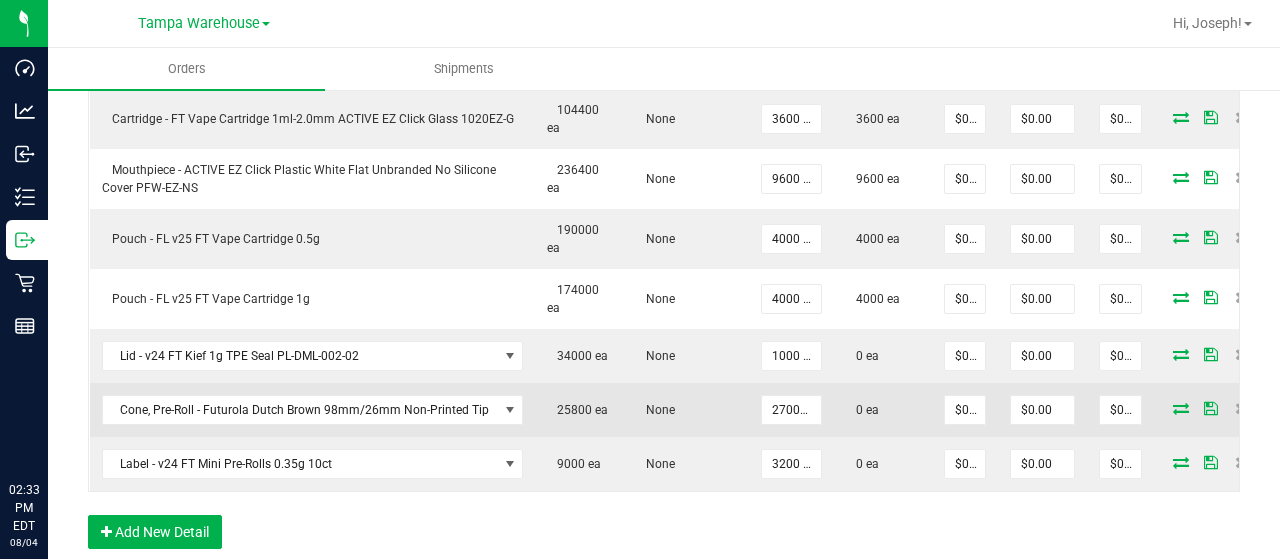 scroll, scrollTop: 0, scrollLeft: 35, axis: horizontal 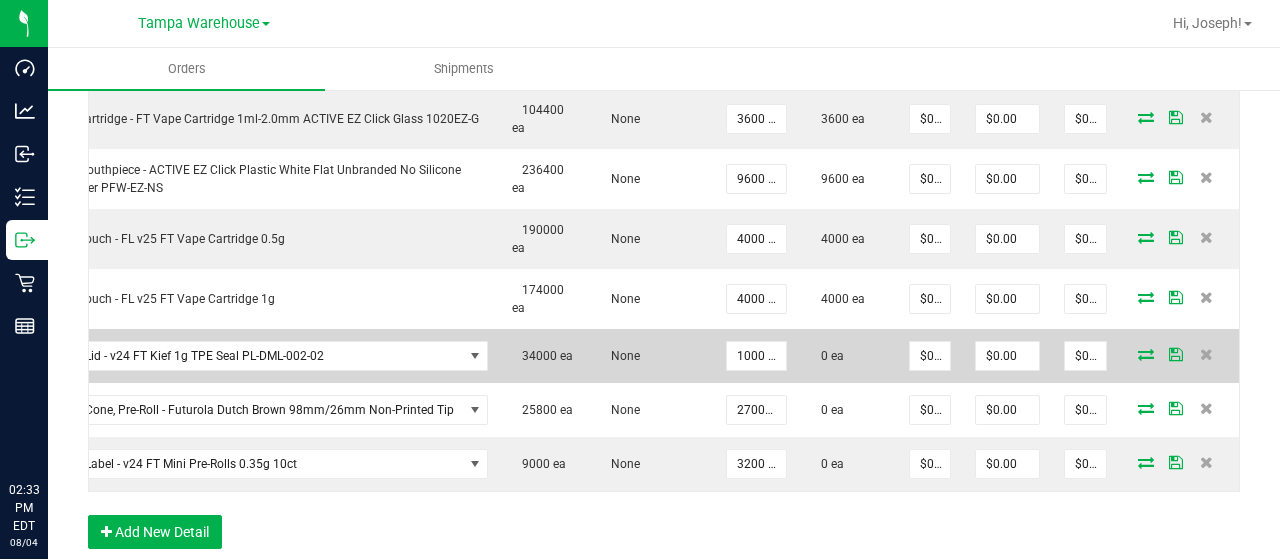 click at bounding box center (1146, 354) 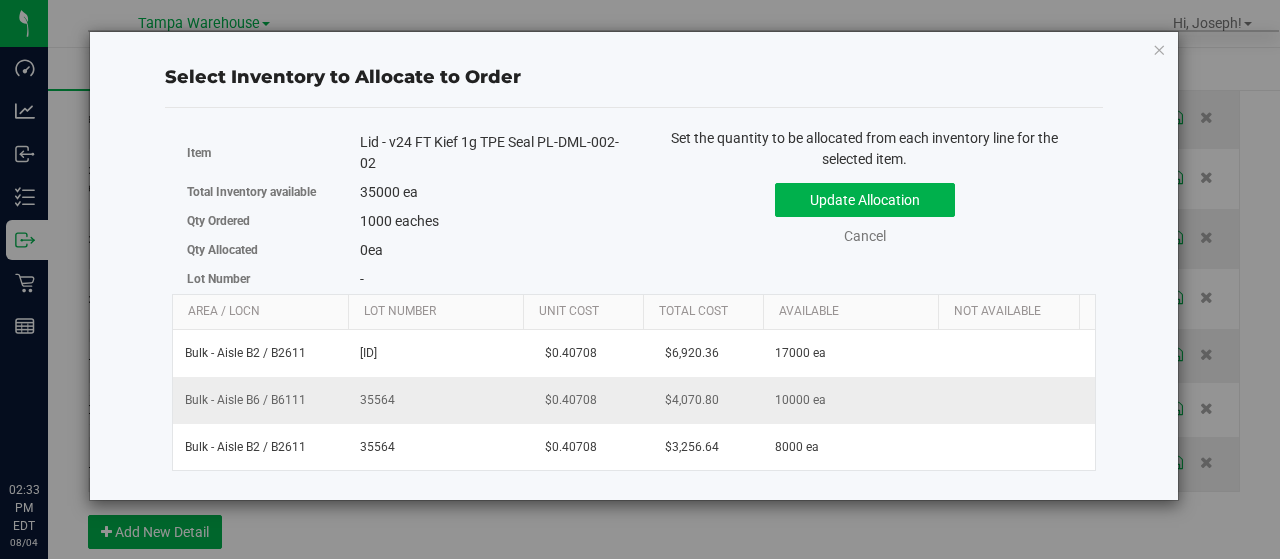 scroll, scrollTop: 0, scrollLeft: 206, axis: horizontal 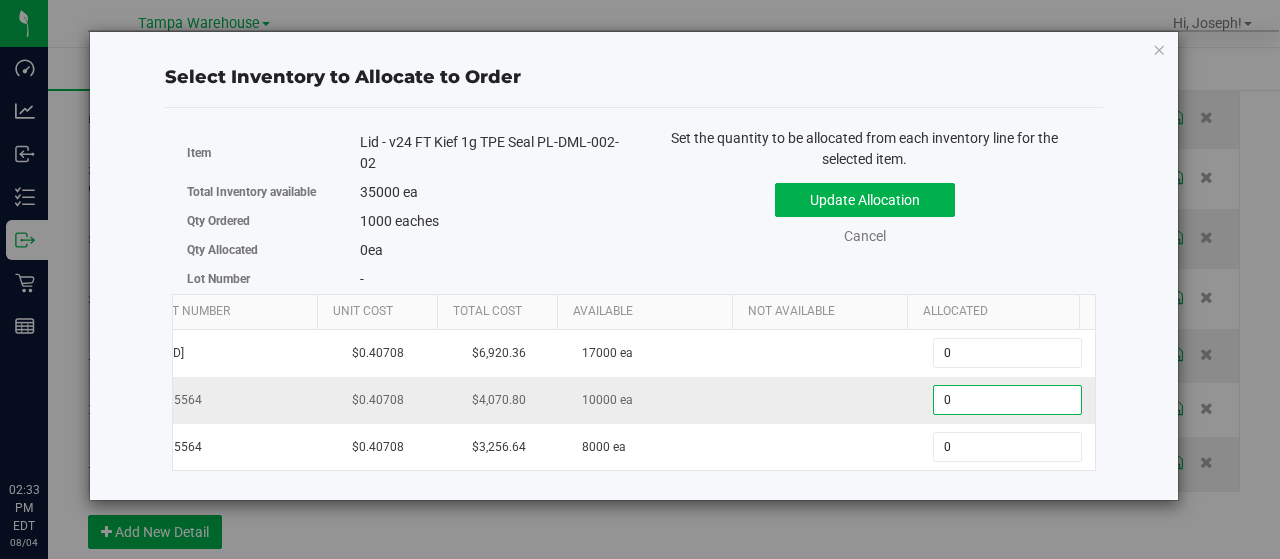 click on "0 0" at bounding box center [1007, 400] 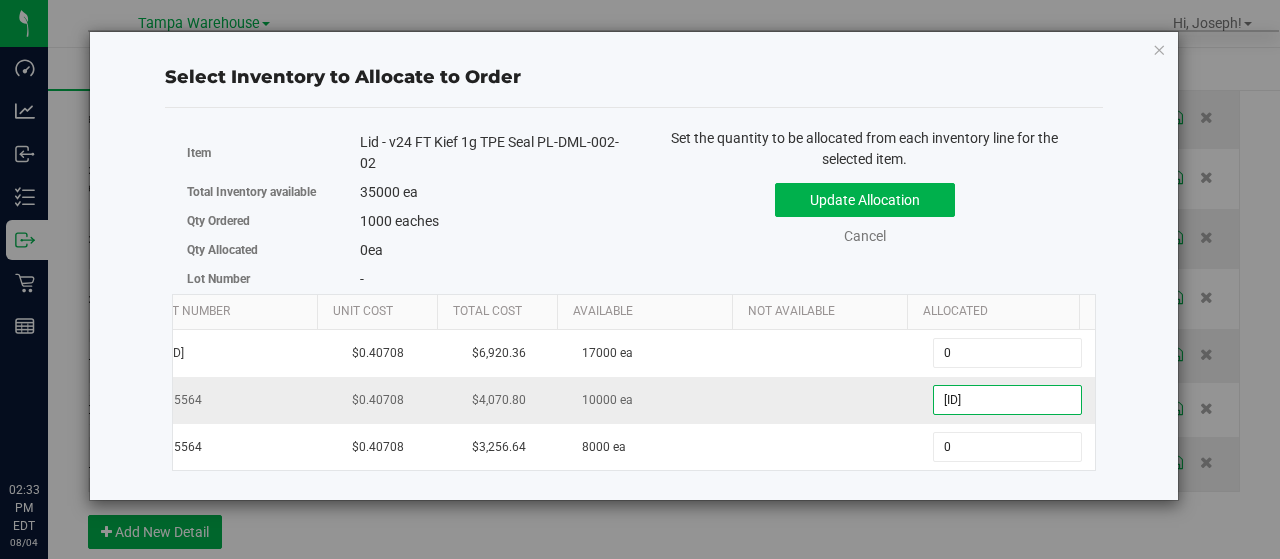 type on "01000" 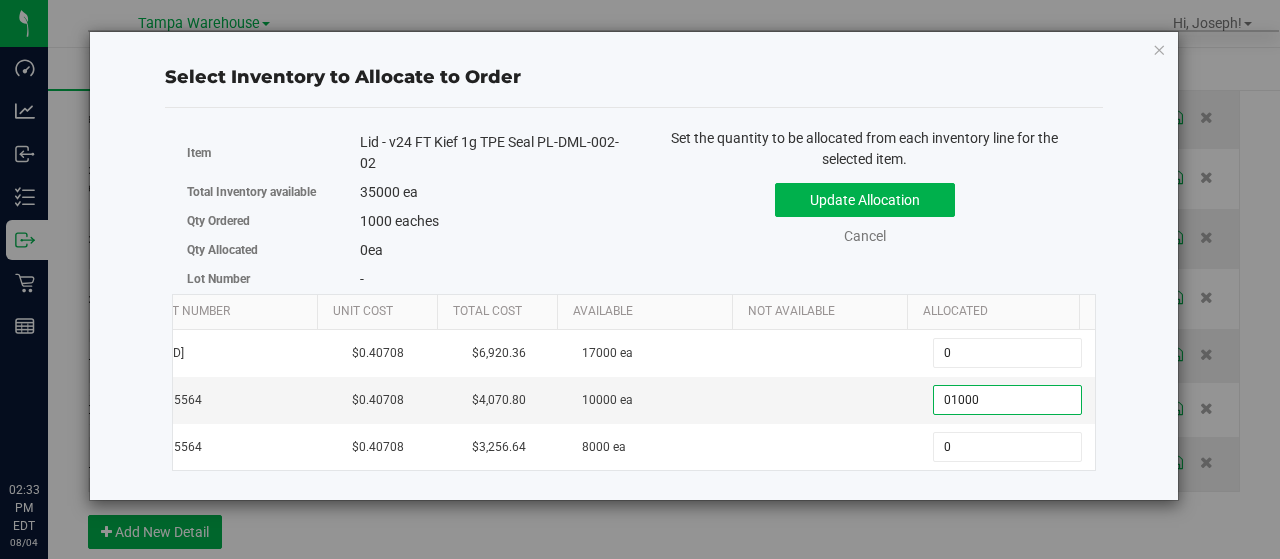 type on "1,000" 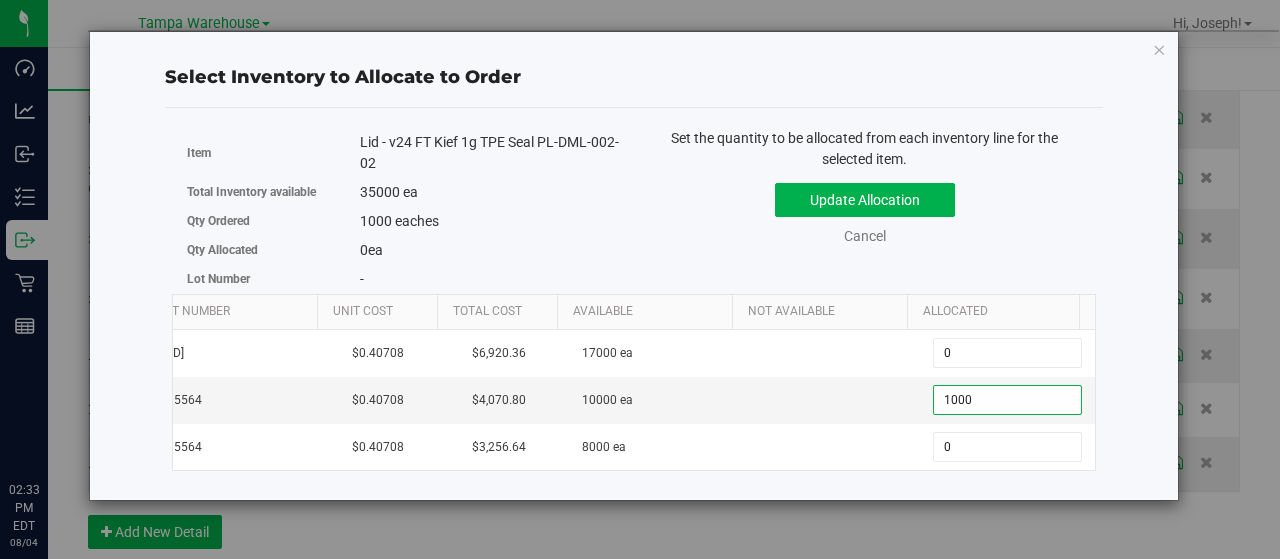 click on "Update Allocation
Cancel" at bounding box center [865, 210] 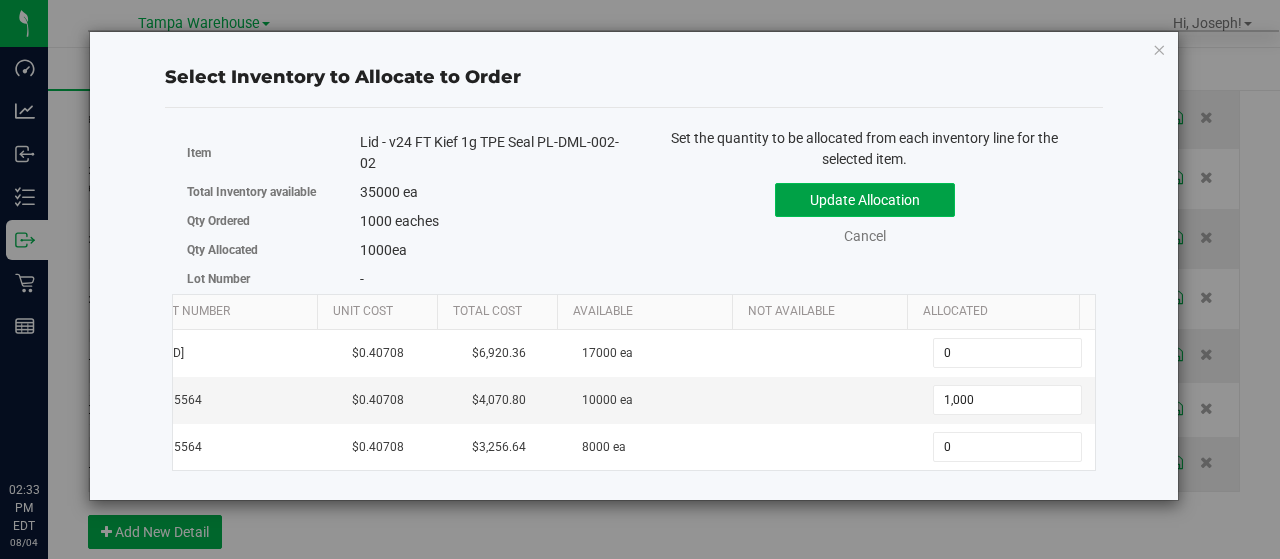 click on "Update Allocation" at bounding box center [865, 200] 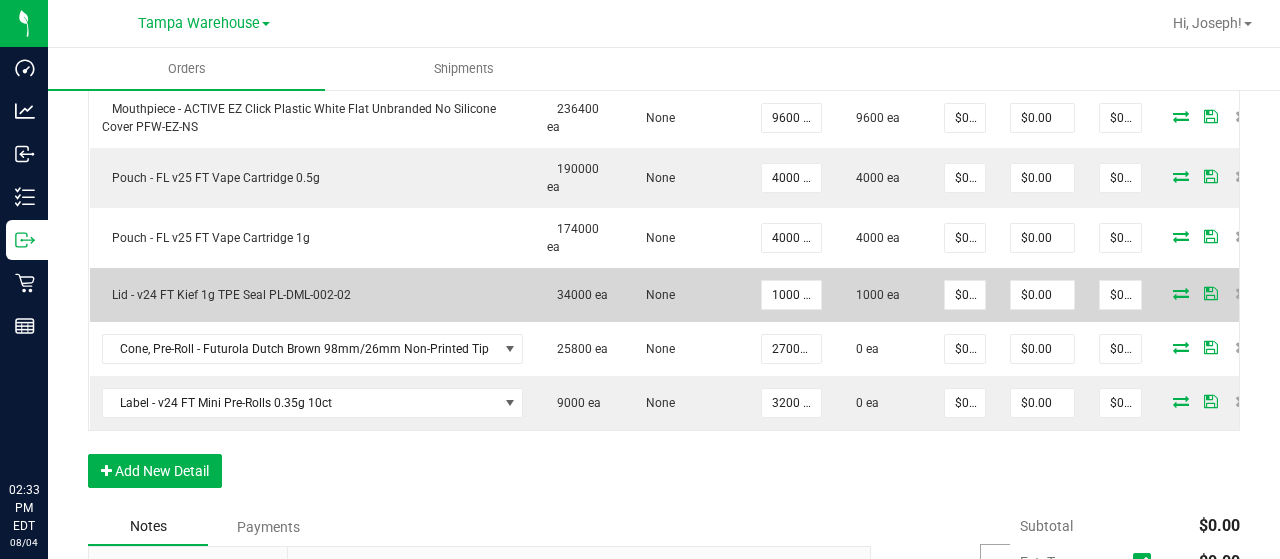 scroll, scrollTop: 1040, scrollLeft: 0, axis: vertical 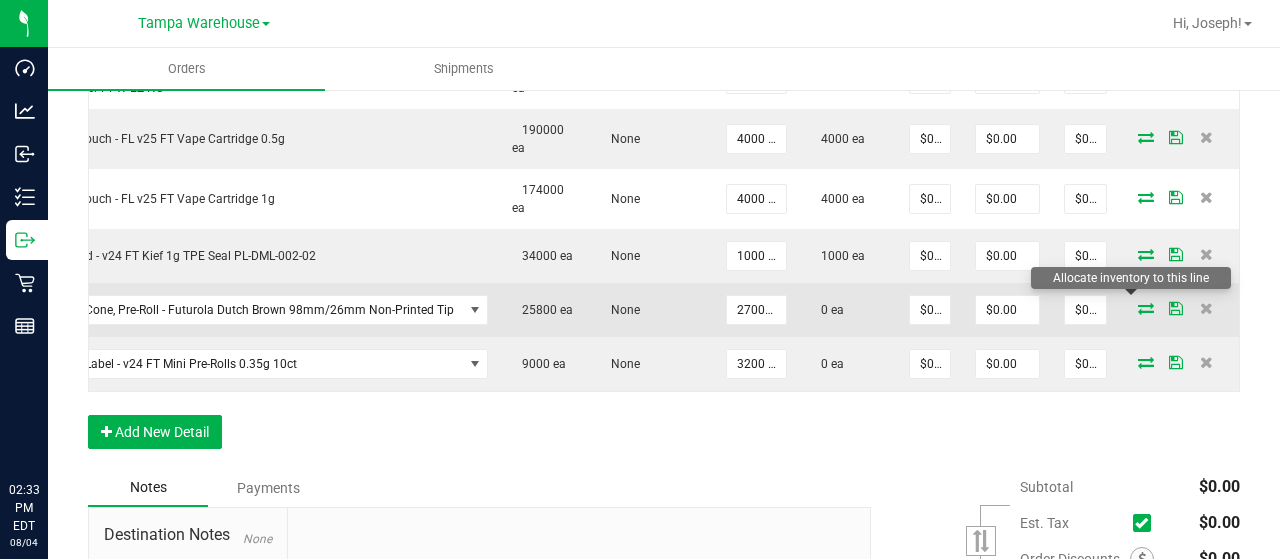 click at bounding box center (1146, 308) 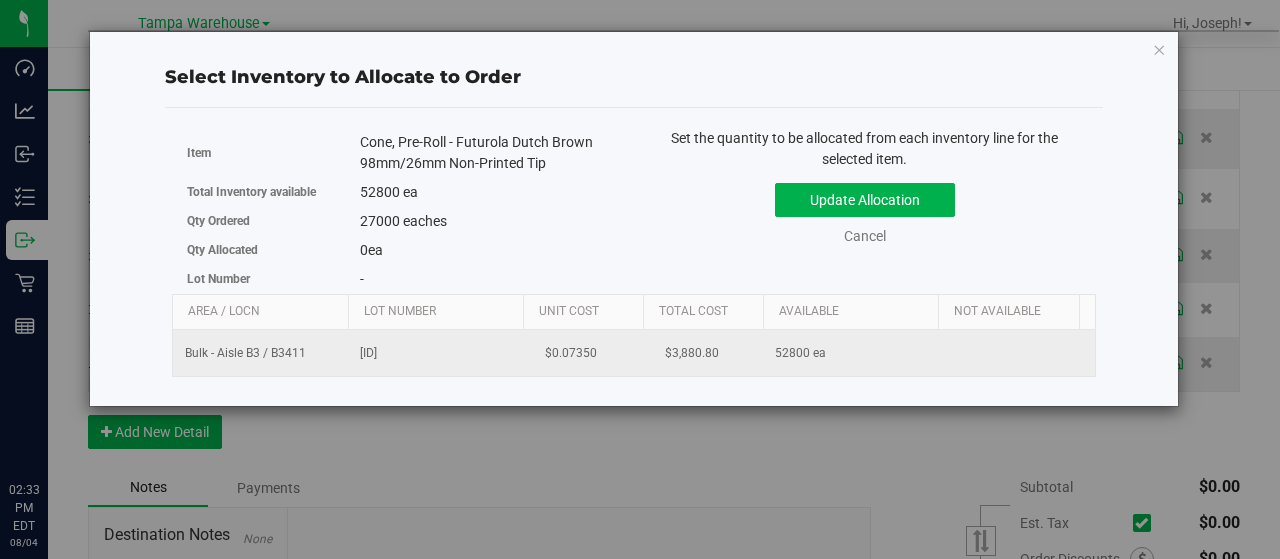 scroll, scrollTop: 0, scrollLeft: 206, axis: horizontal 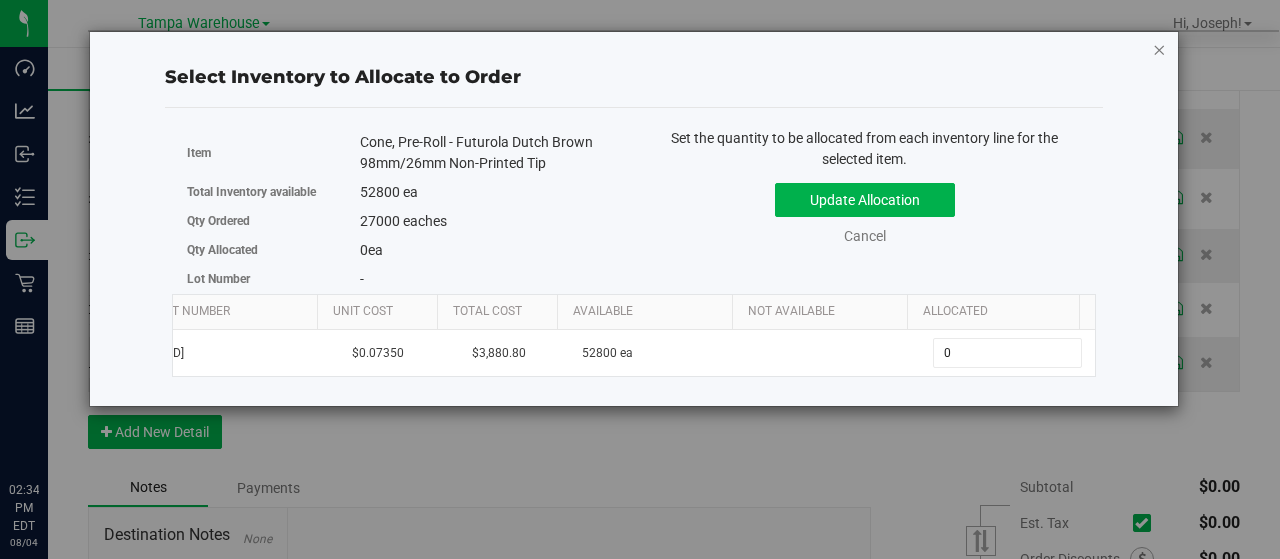click at bounding box center [1160, 49] 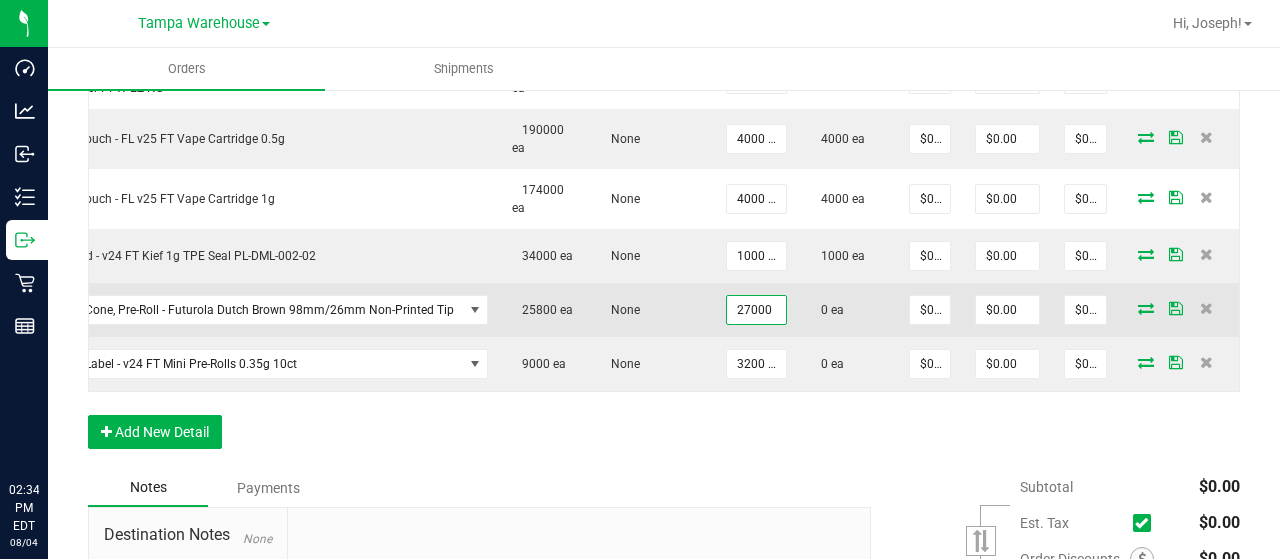 click on "27000" at bounding box center (756, 310) 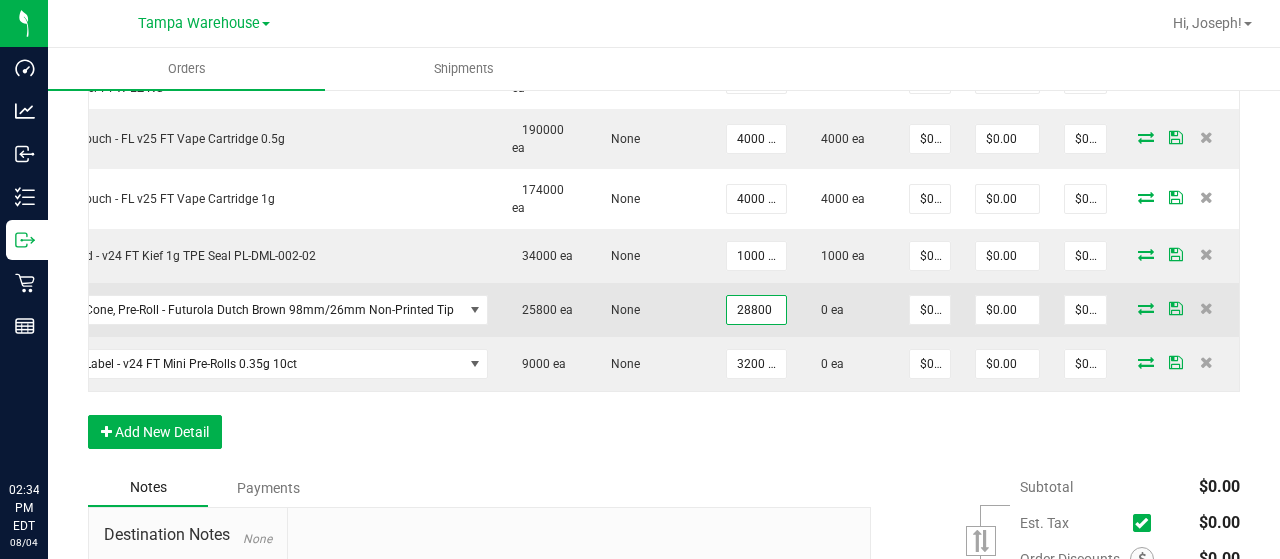 type on "28800 ea" 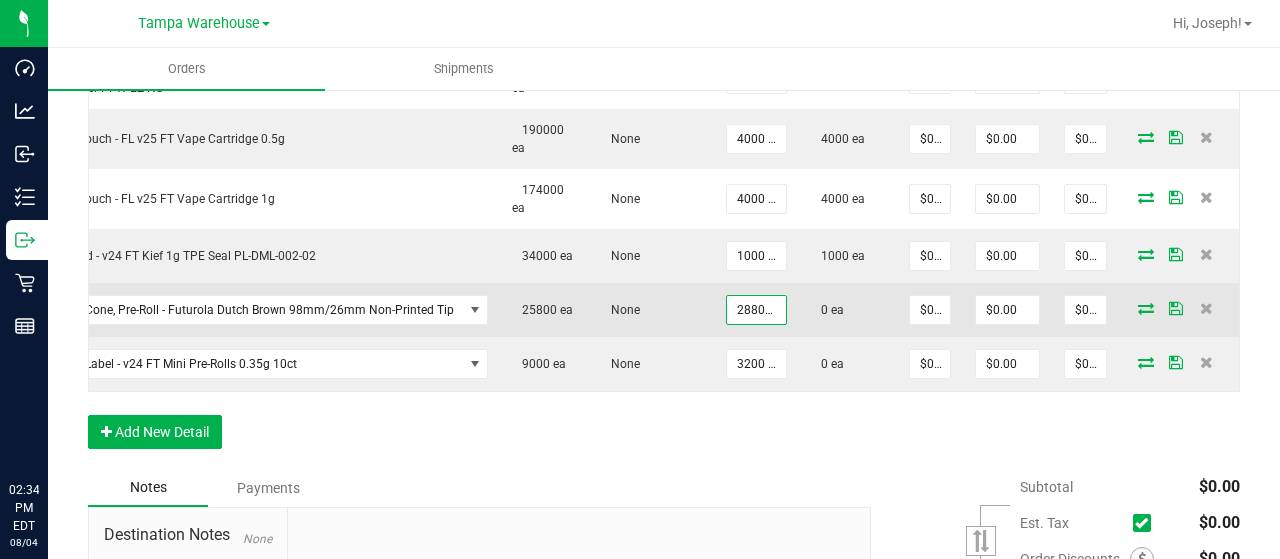 click on "0 ea" at bounding box center (848, 310) 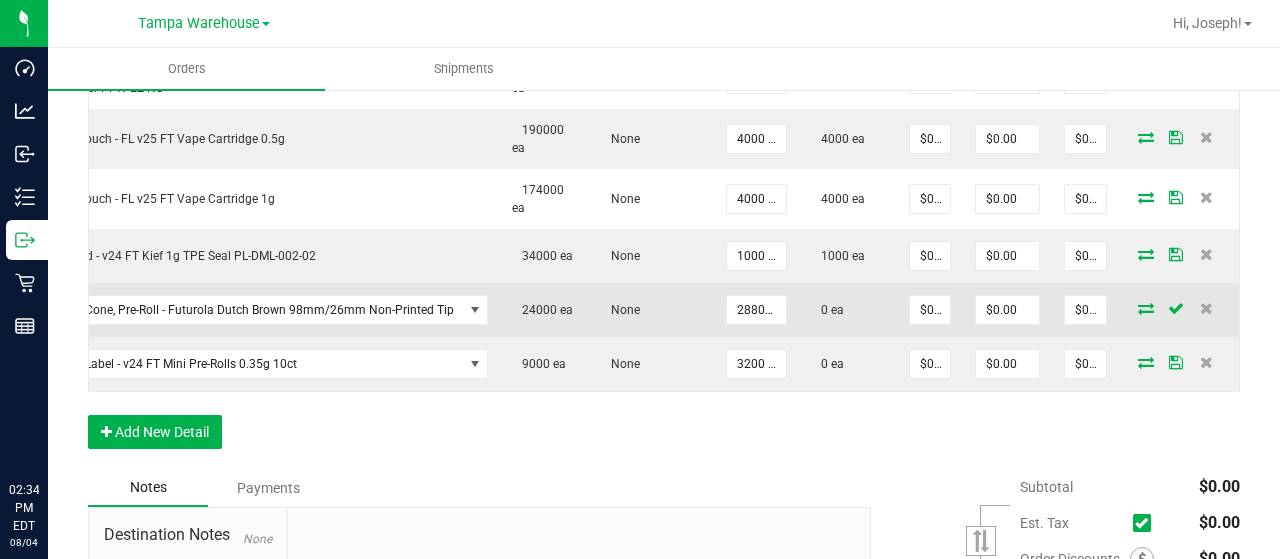 click at bounding box center [1146, 308] 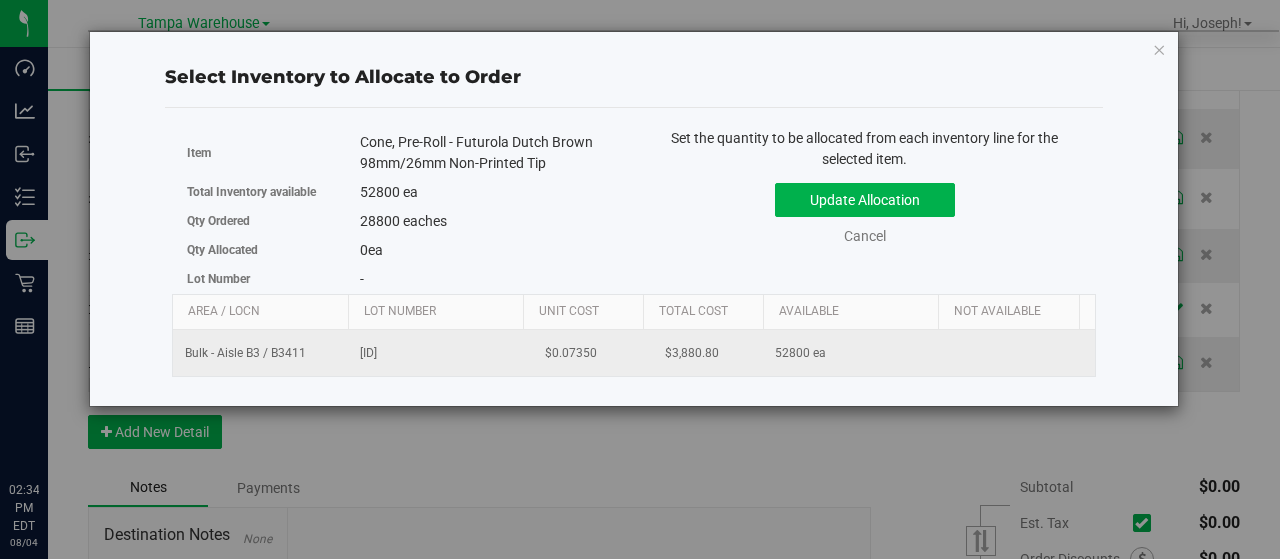 scroll, scrollTop: 0, scrollLeft: 206, axis: horizontal 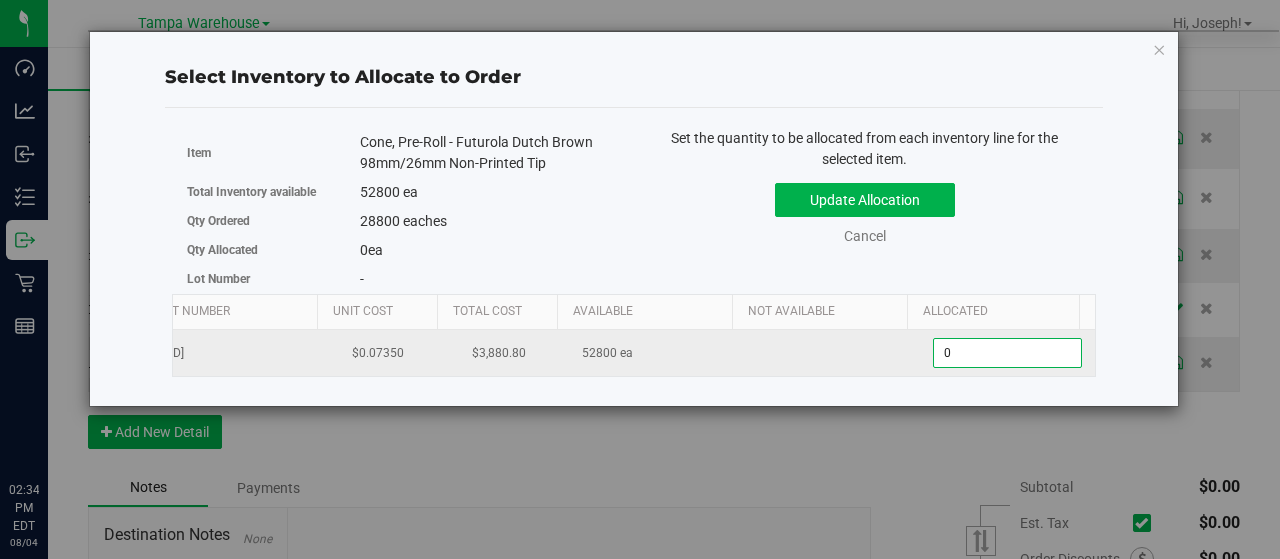 click on "0 0" at bounding box center (1007, 353) 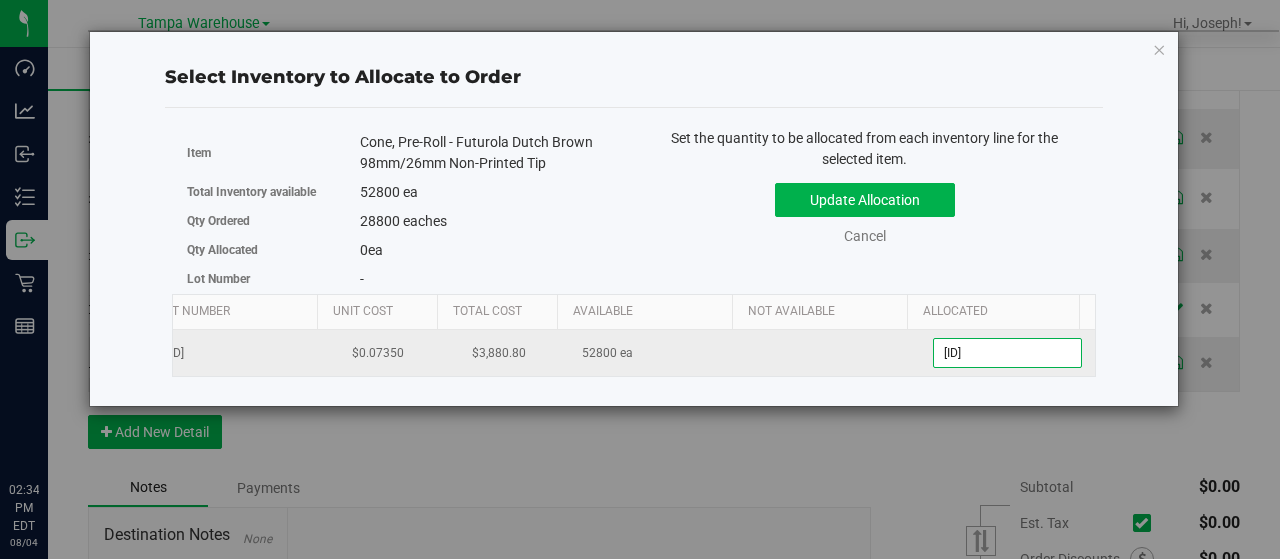type on "028800" 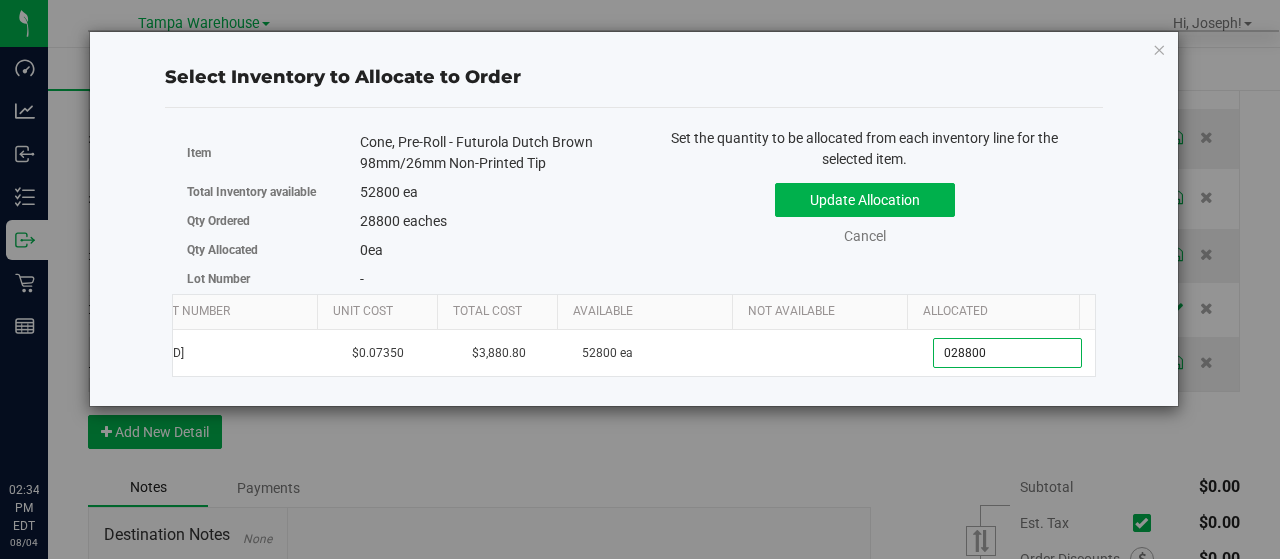 type on "28,800" 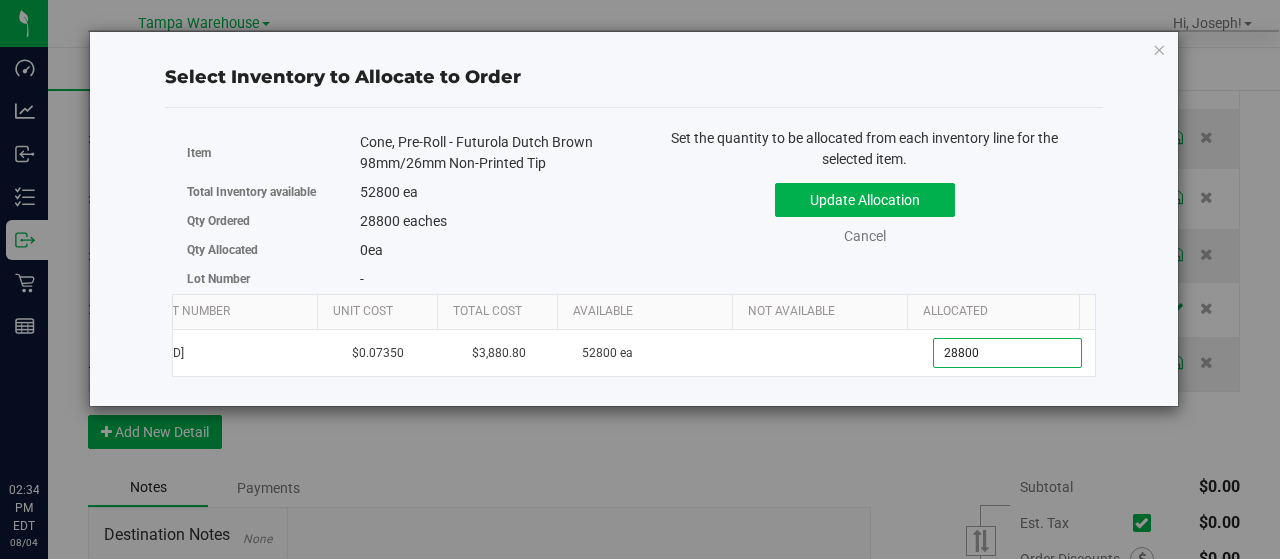 click on "Update Allocation
Cancel" at bounding box center [865, 210] 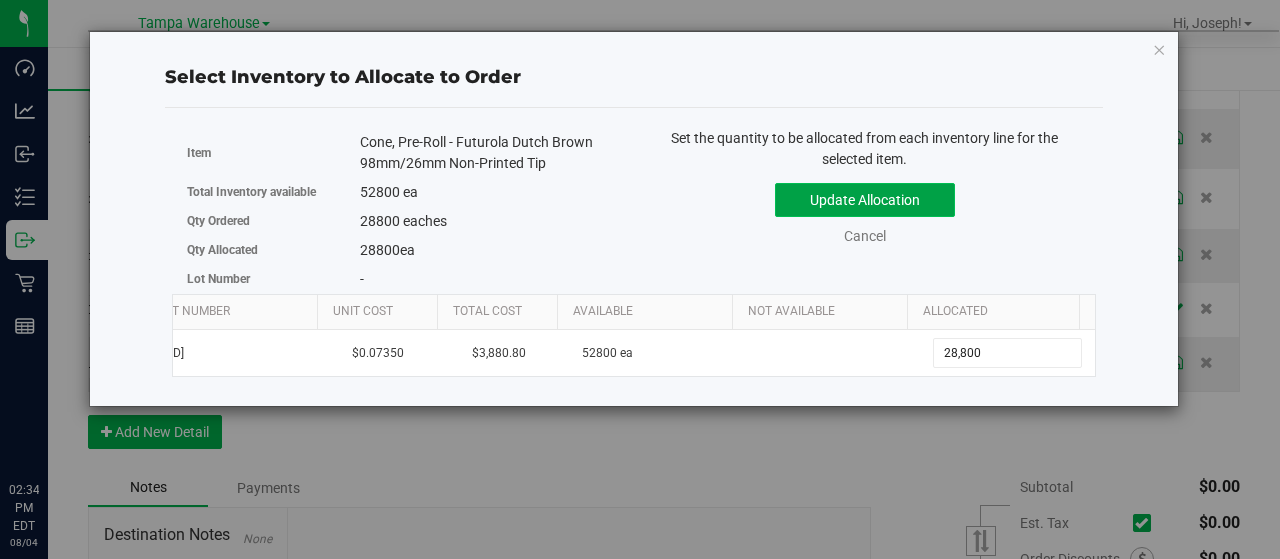click on "Update Allocation" at bounding box center [865, 200] 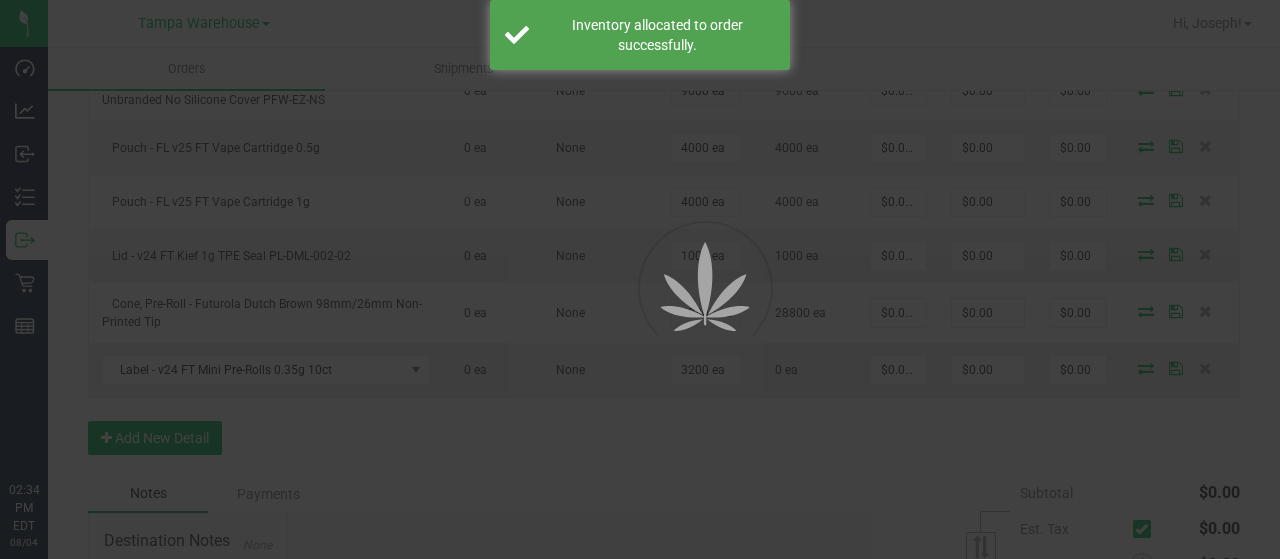 scroll, scrollTop: 0, scrollLeft: 0, axis: both 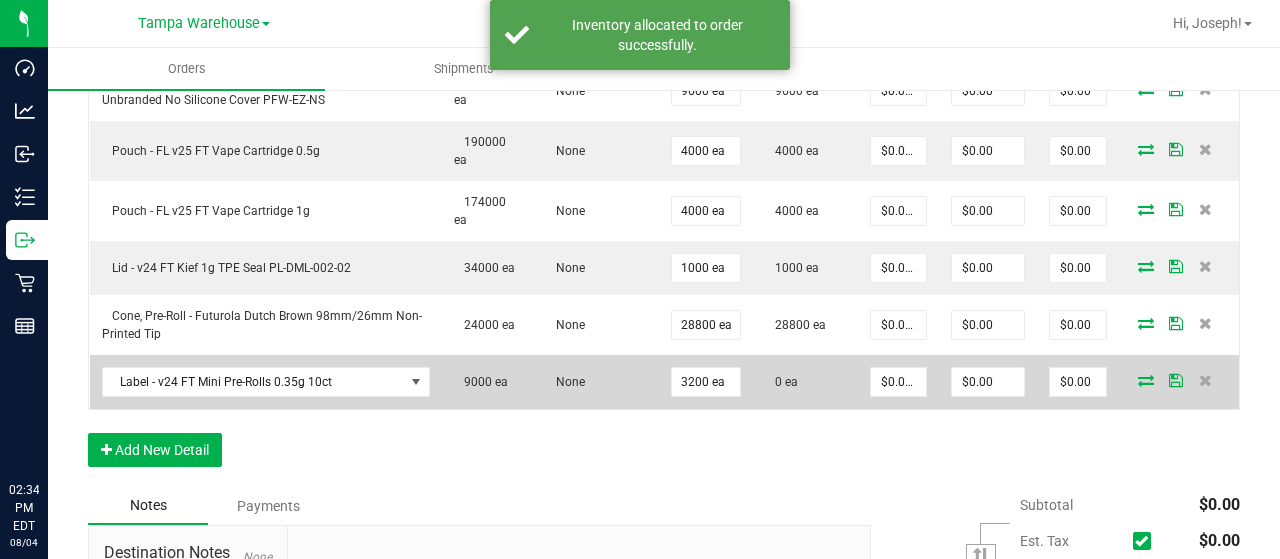 click at bounding box center [1146, 380] 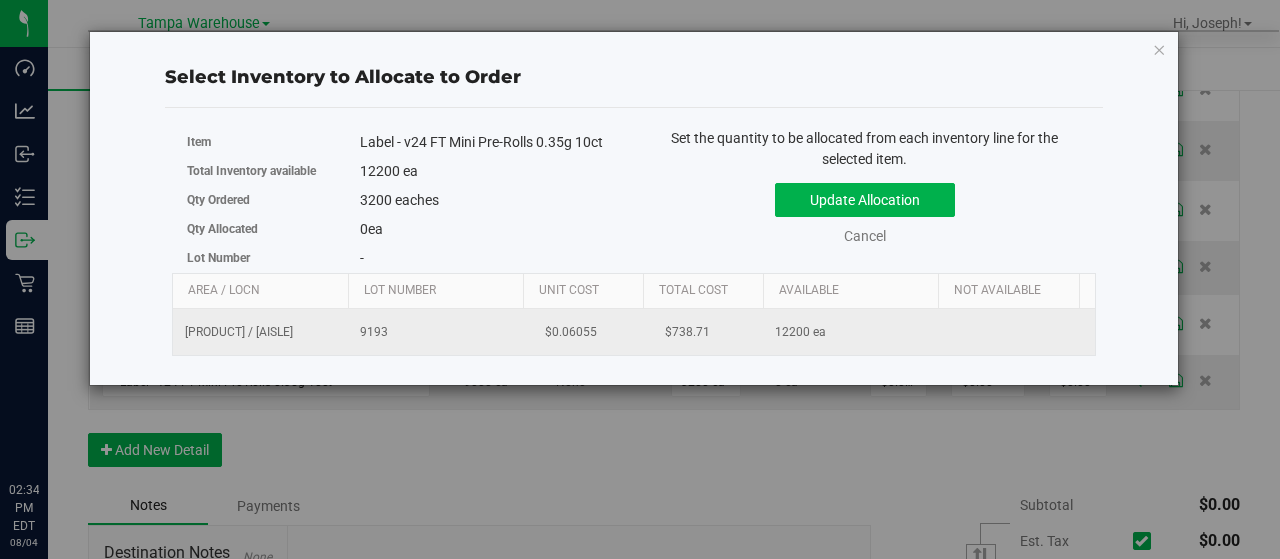 scroll, scrollTop: 0, scrollLeft: 206, axis: horizontal 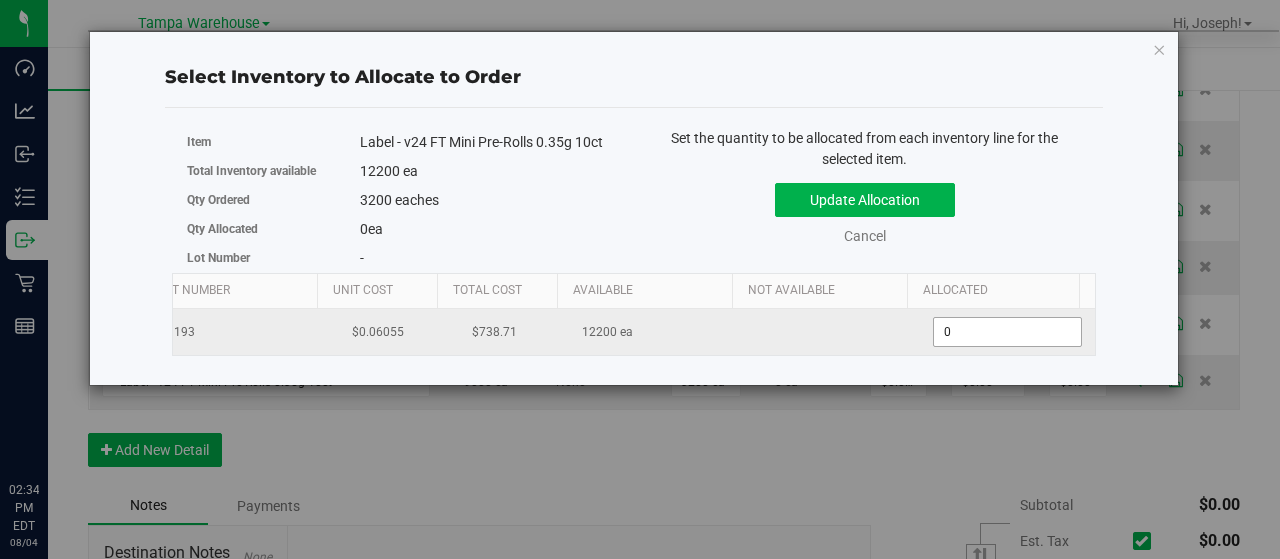 click on "0 0" at bounding box center [1007, 332] 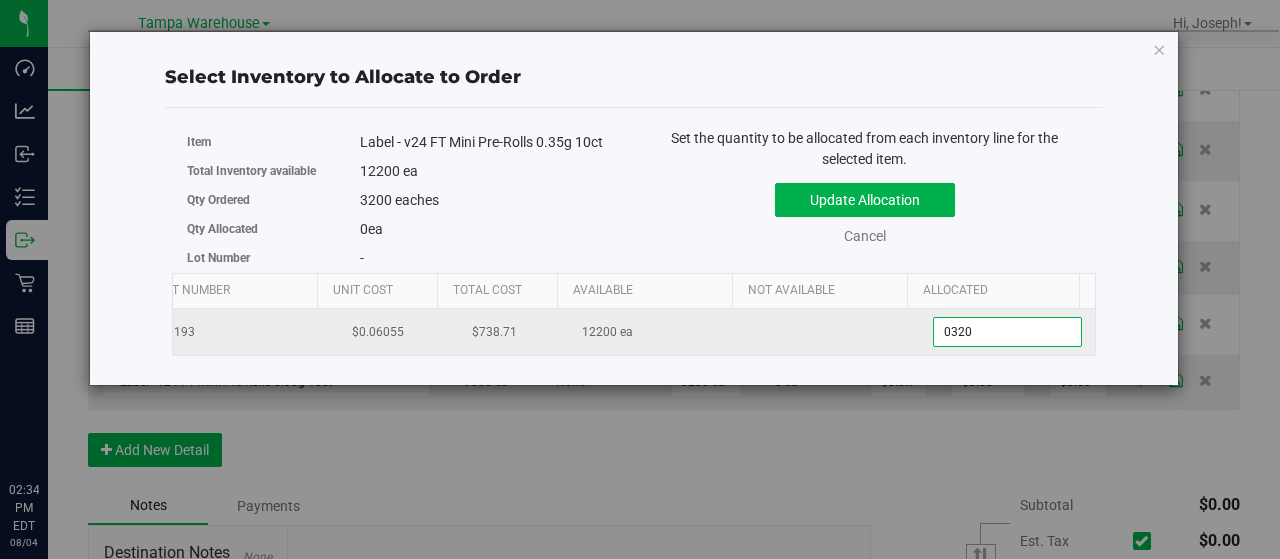 type on "03200" 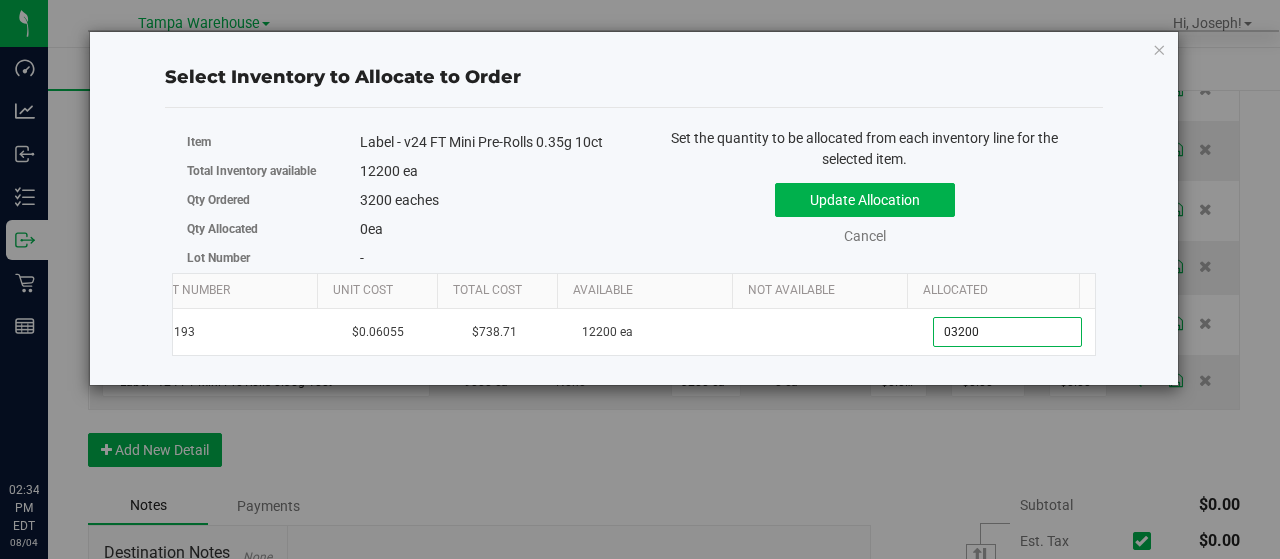type on "3,200" 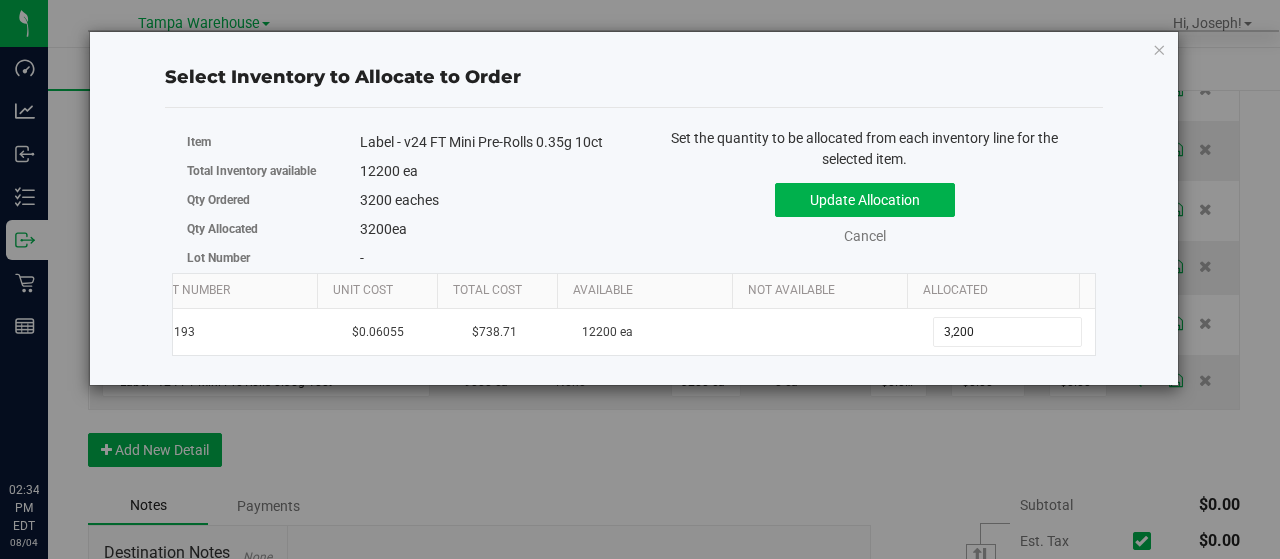 click on "Update Allocation
Cancel" at bounding box center (865, 210) 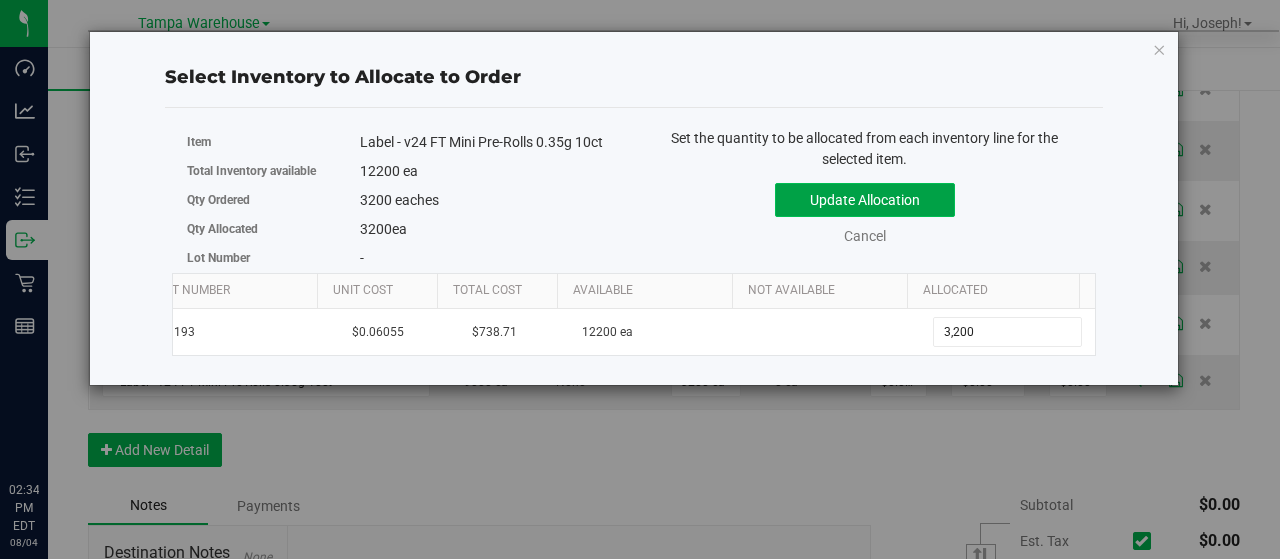 click on "Update Allocation" at bounding box center (865, 200) 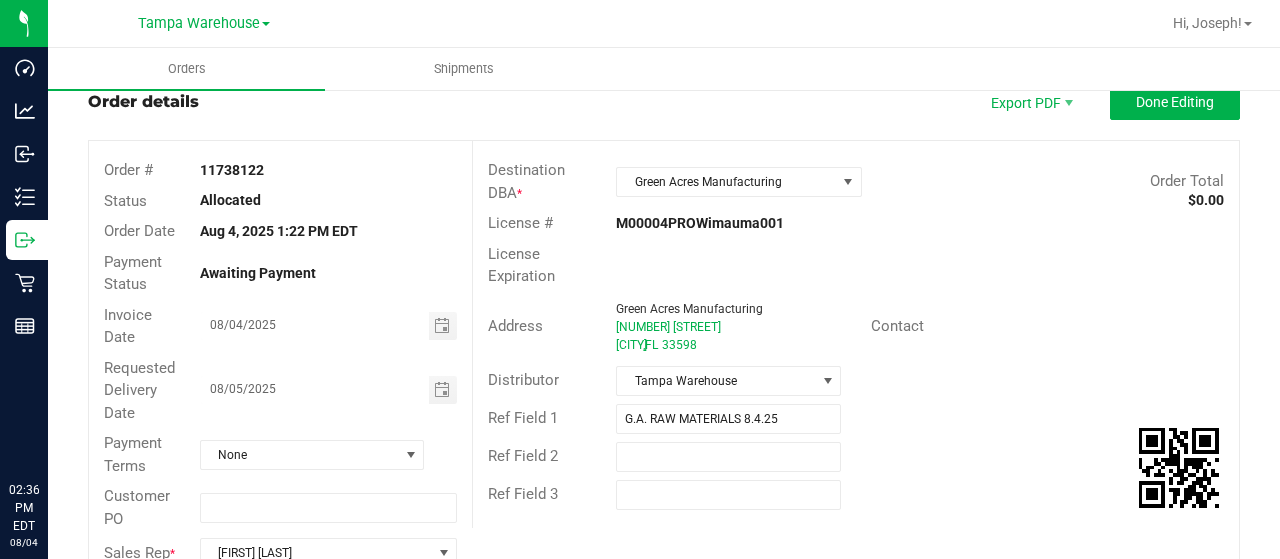 scroll, scrollTop: 0, scrollLeft: 0, axis: both 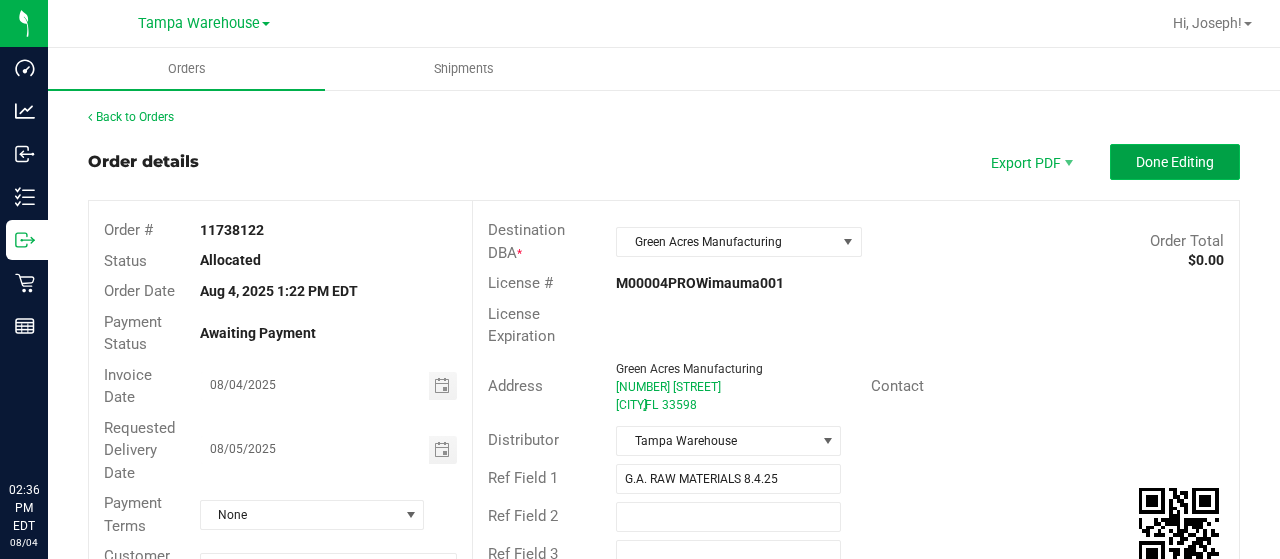 click on "Done Editing" at bounding box center (1175, 162) 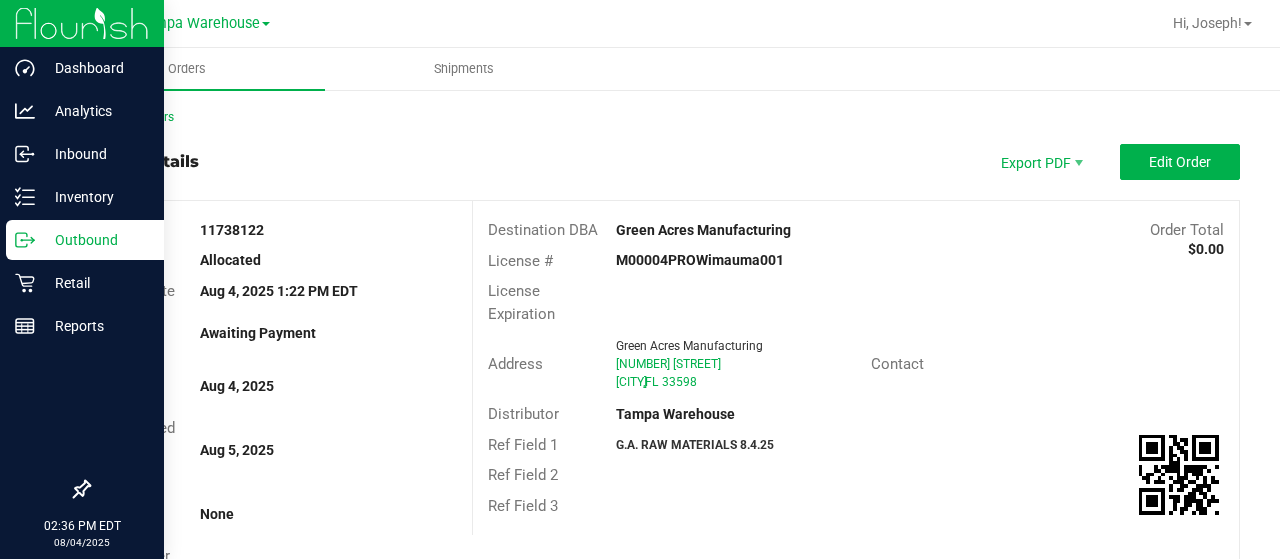 click on "Outbound" at bounding box center [95, 240] 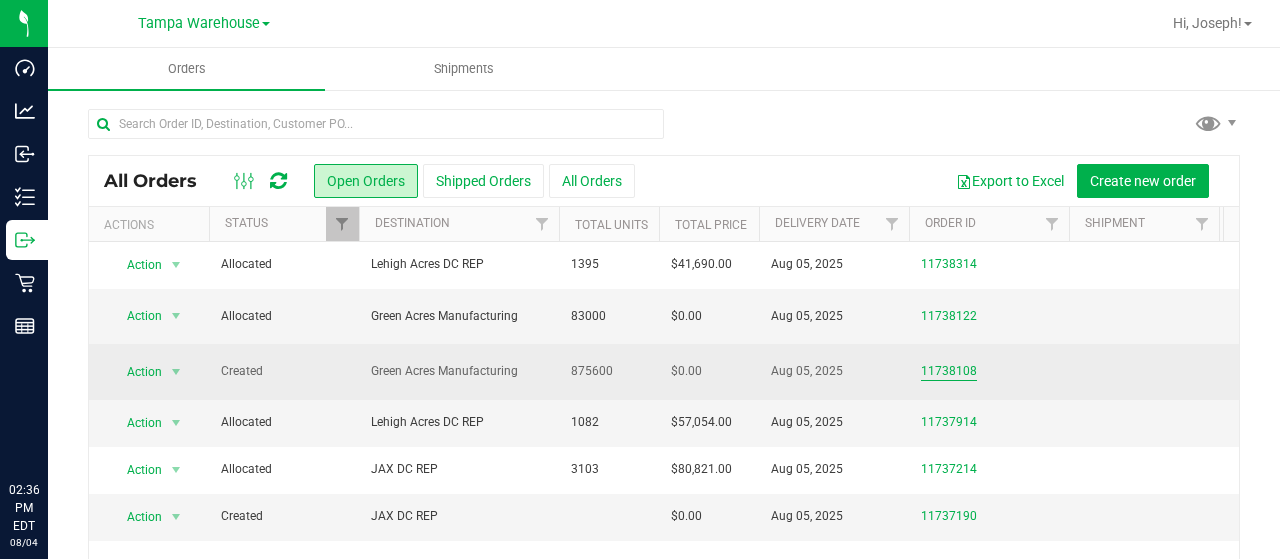 click on "11738108" at bounding box center [949, 371] 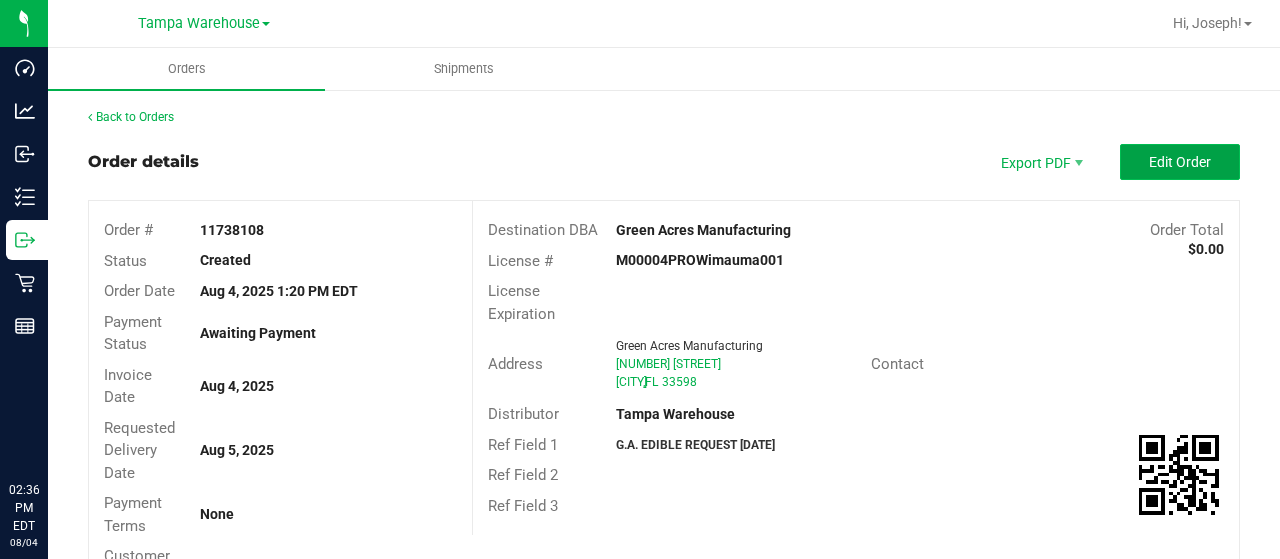 click on "Edit Order" at bounding box center (1180, 162) 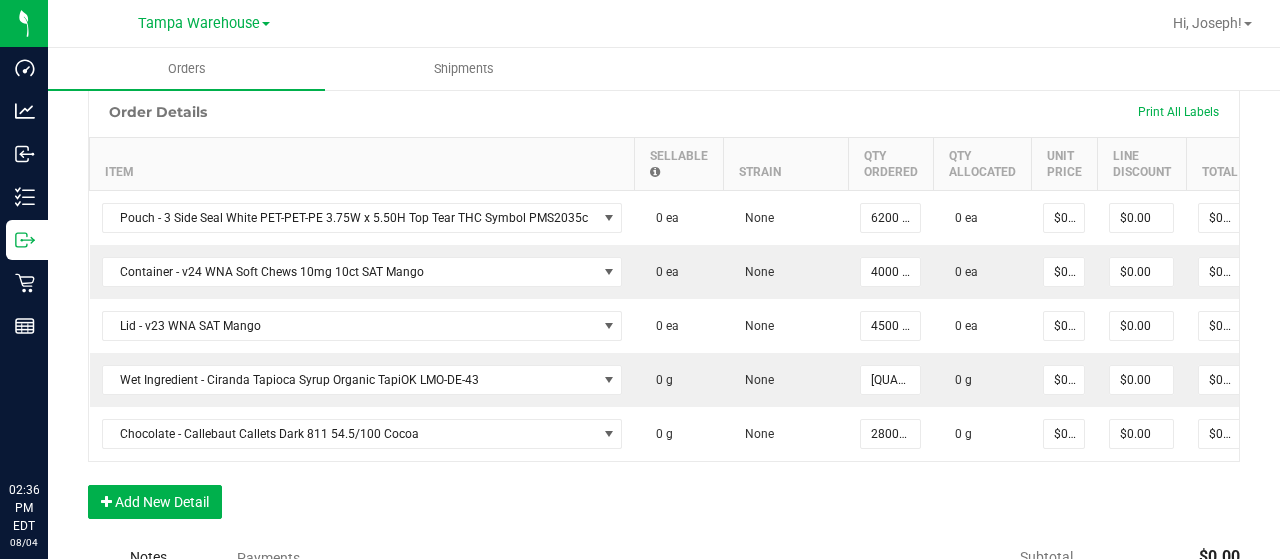 scroll, scrollTop: 600, scrollLeft: 0, axis: vertical 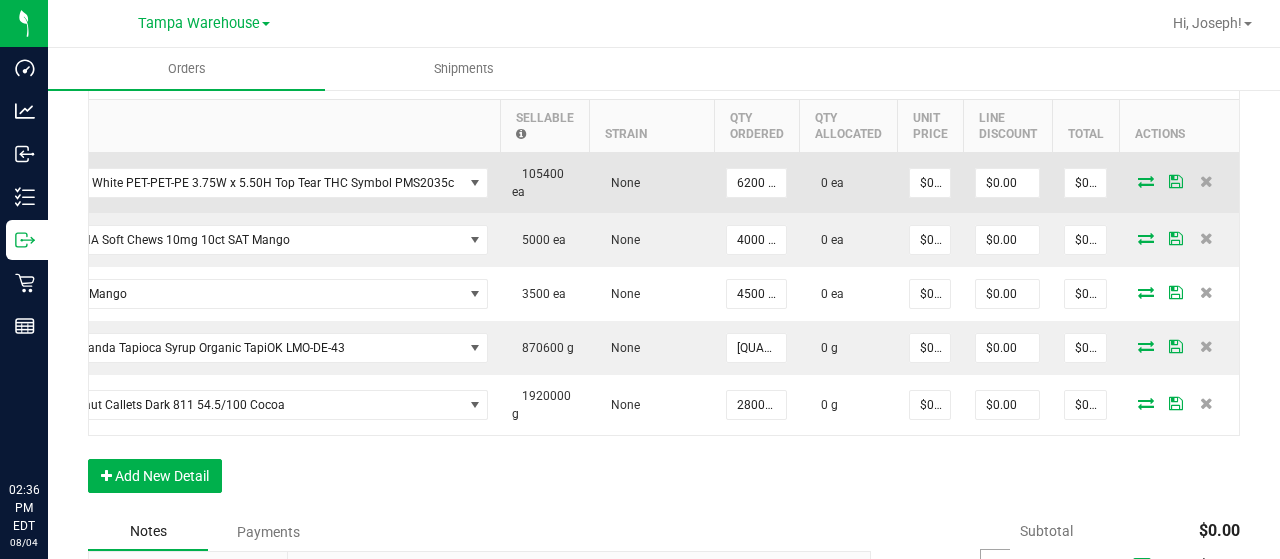 click at bounding box center [1146, 181] 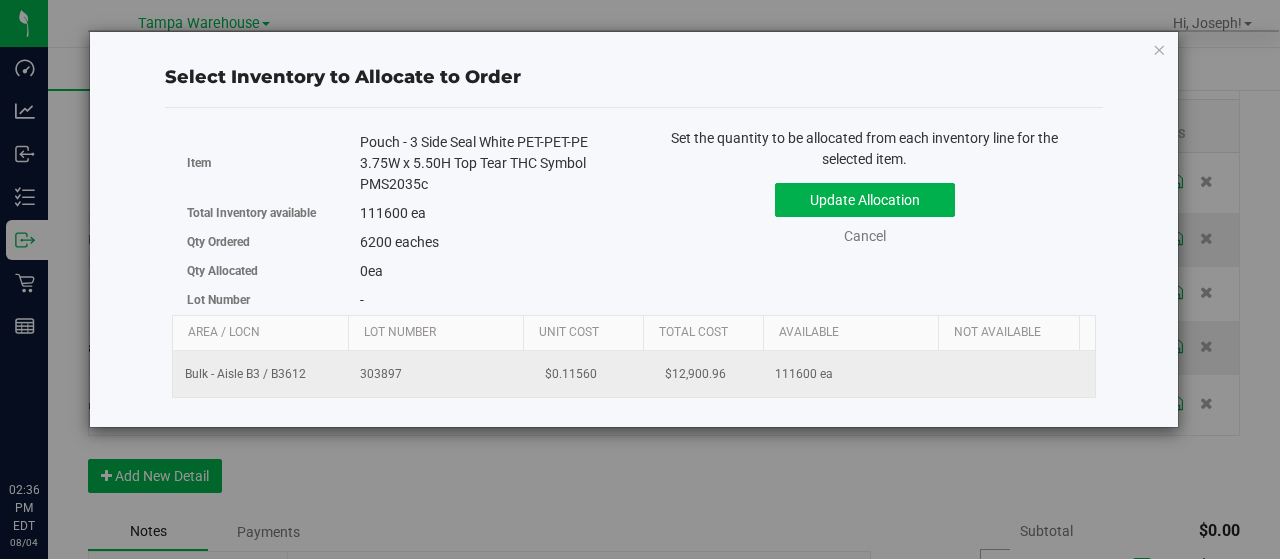 scroll, scrollTop: 0, scrollLeft: 206, axis: horizontal 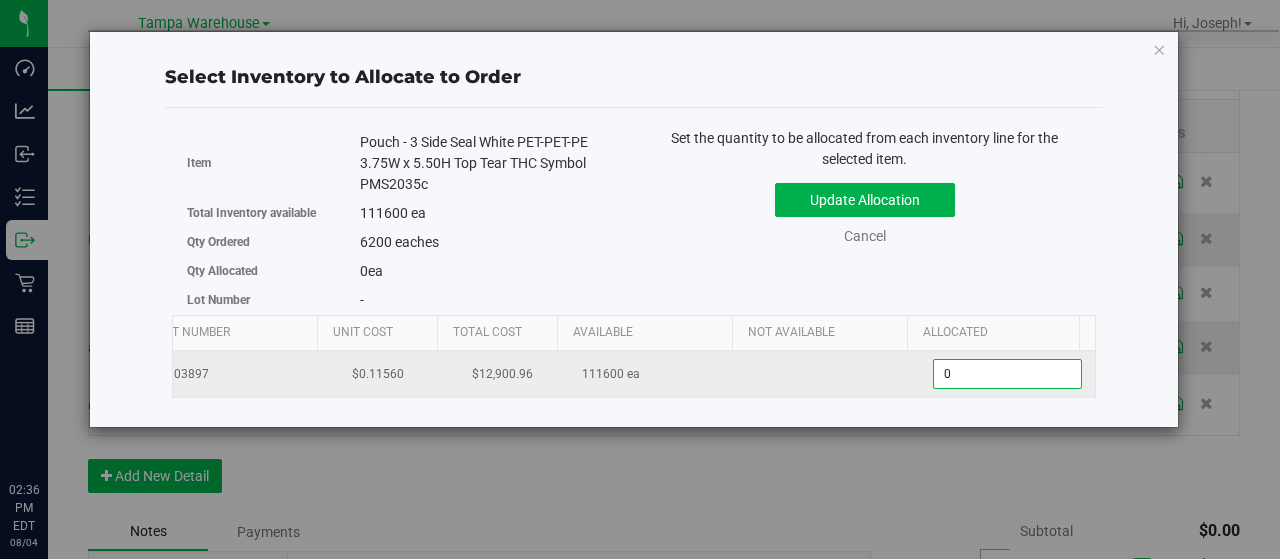 click on "0 0" at bounding box center (1007, 374) 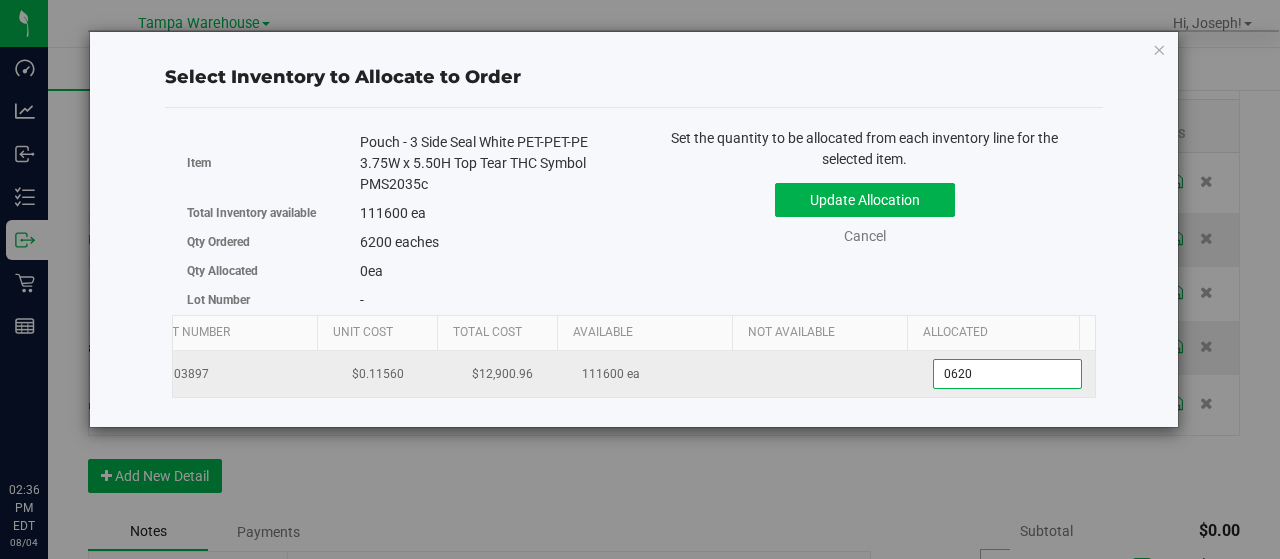 type on "06200" 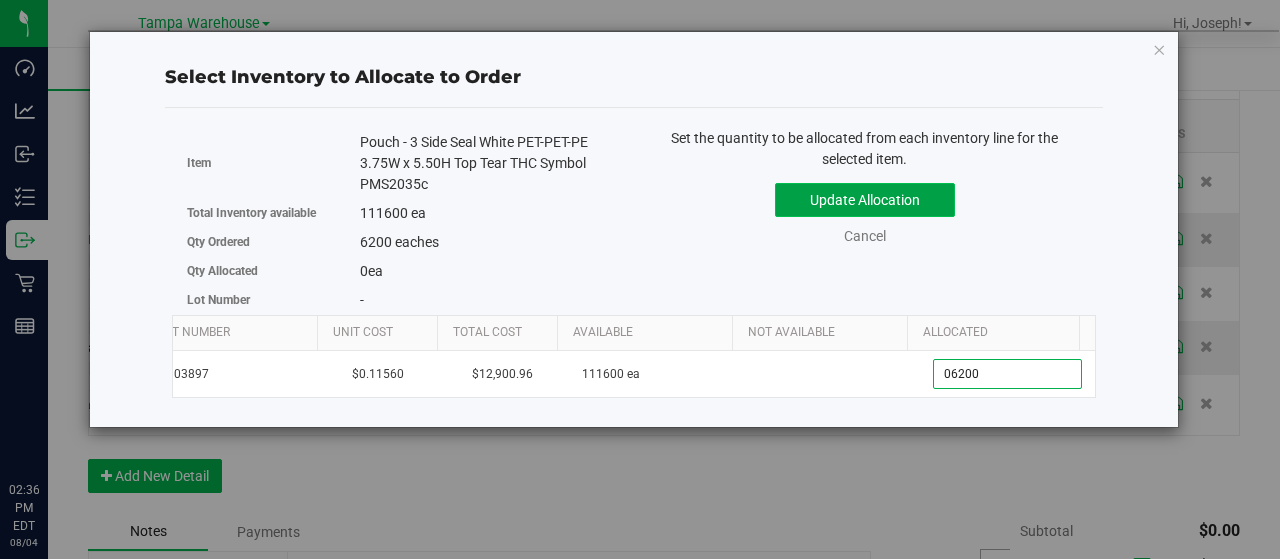 type on "6,200" 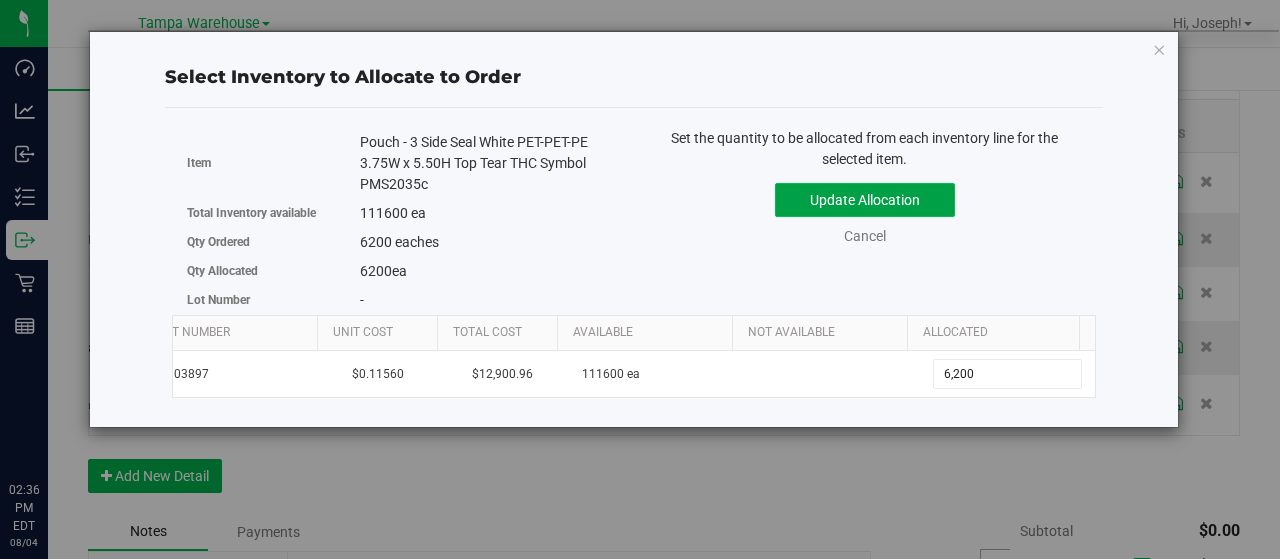 click on "Update Allocation" at bounding box center (865, 200) 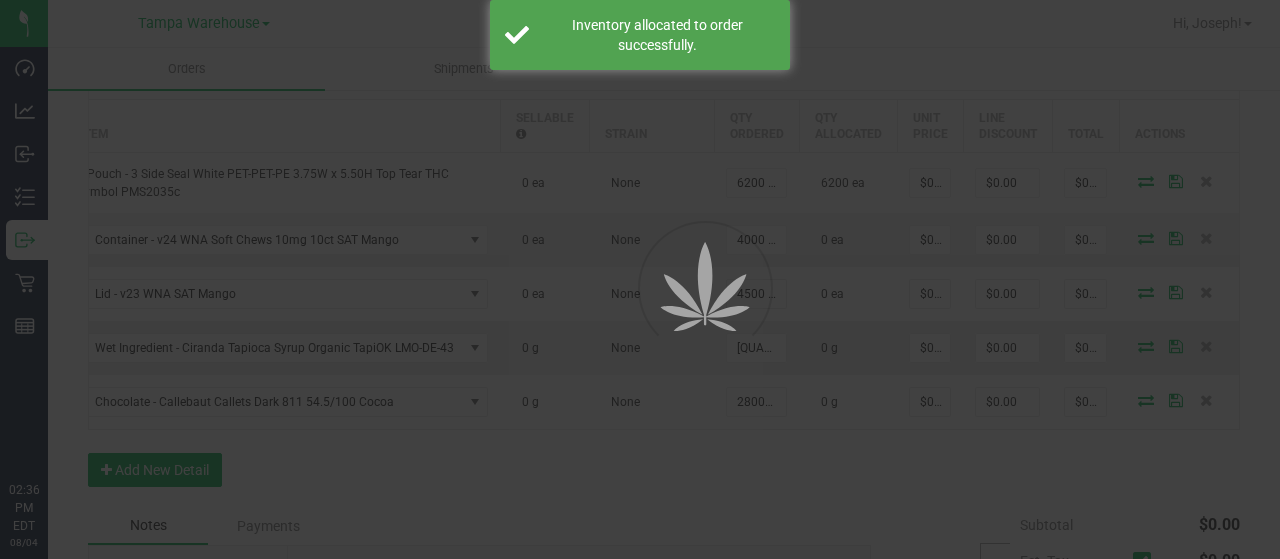 scroll, scrollTop: 0, scrollLeft: 28, axis: horizontal 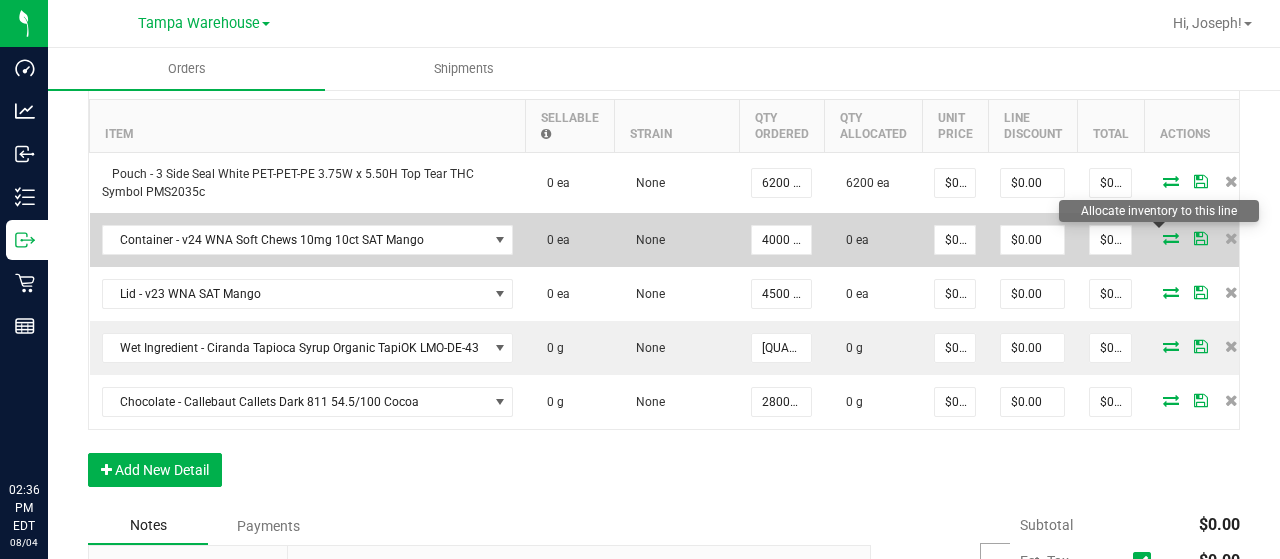 click at bounding box center [1171, 238] 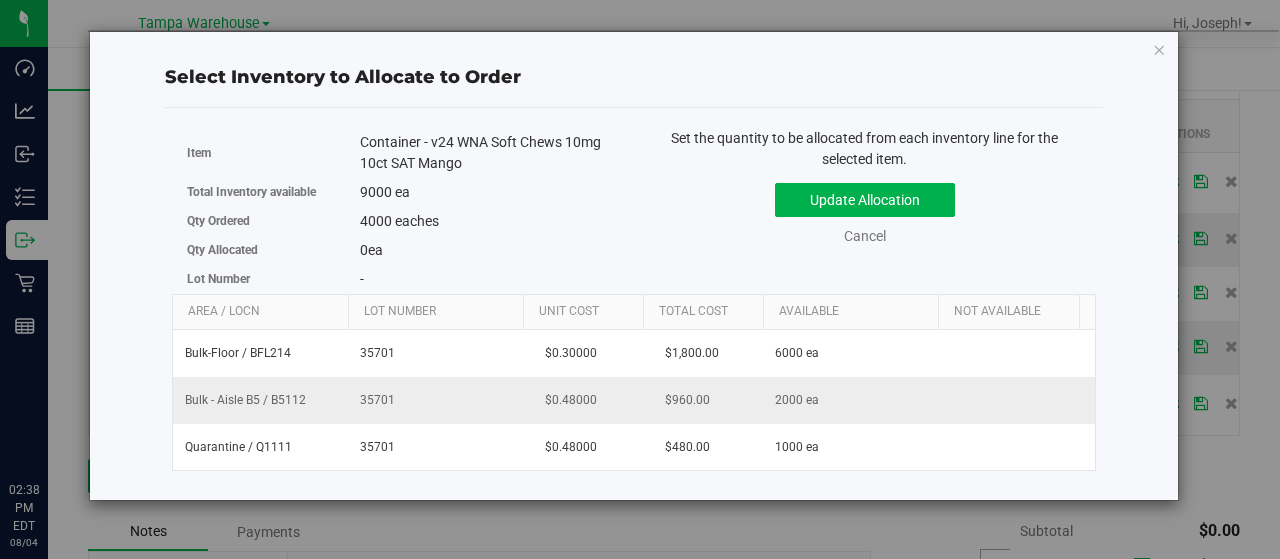 scroll, scrollTop: 0, scrollLeft: 3, axis: horizontal 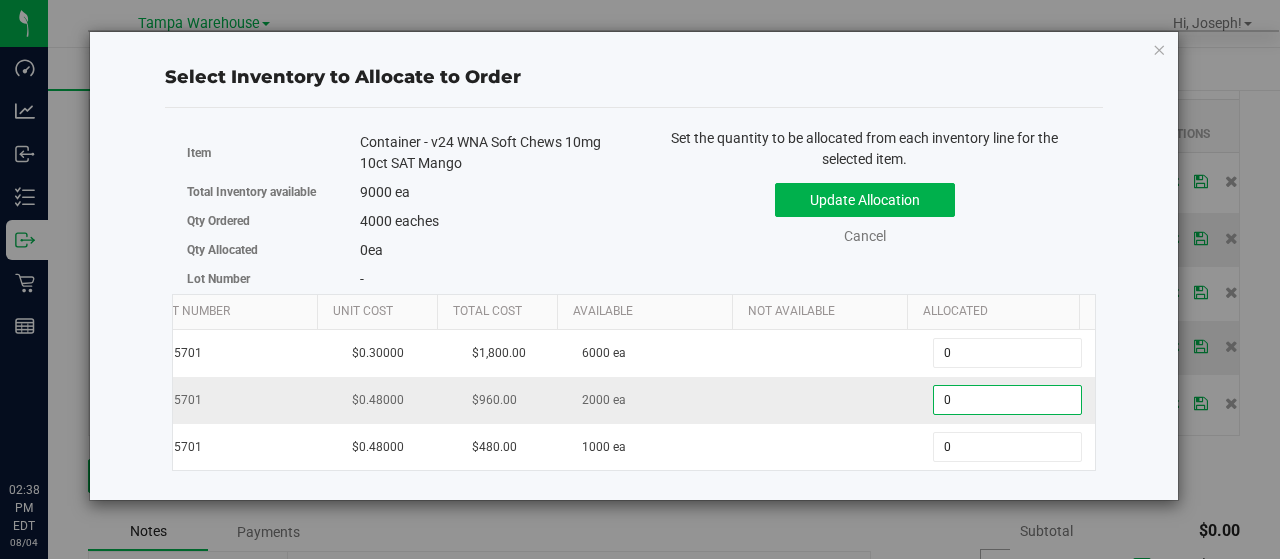 click on "0 0" at bounding box center [1007, 400] 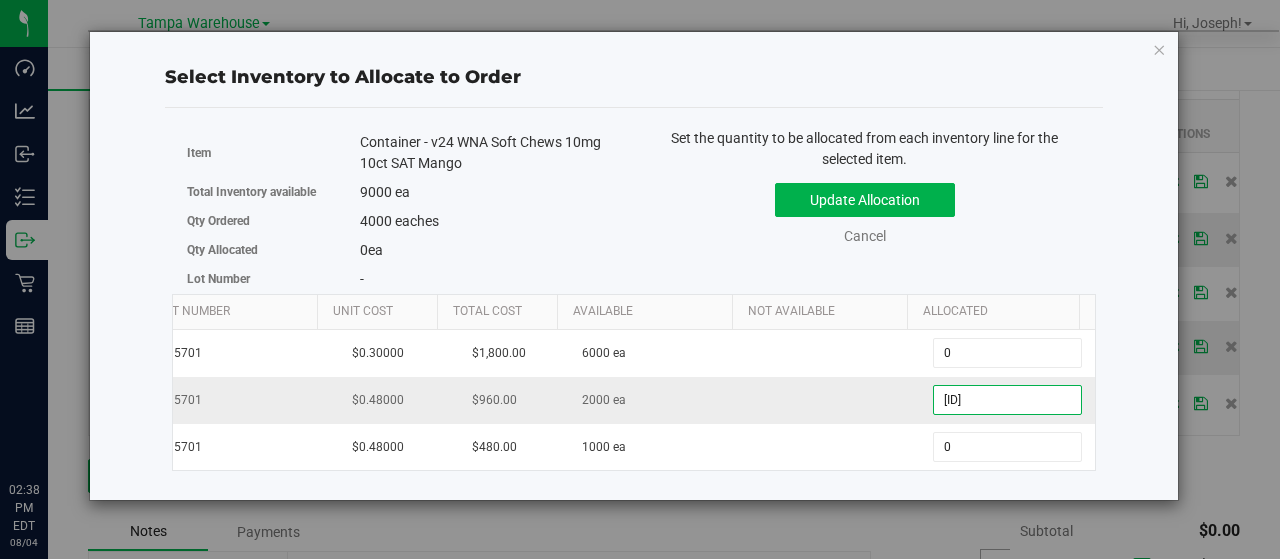 type on "[ID]" 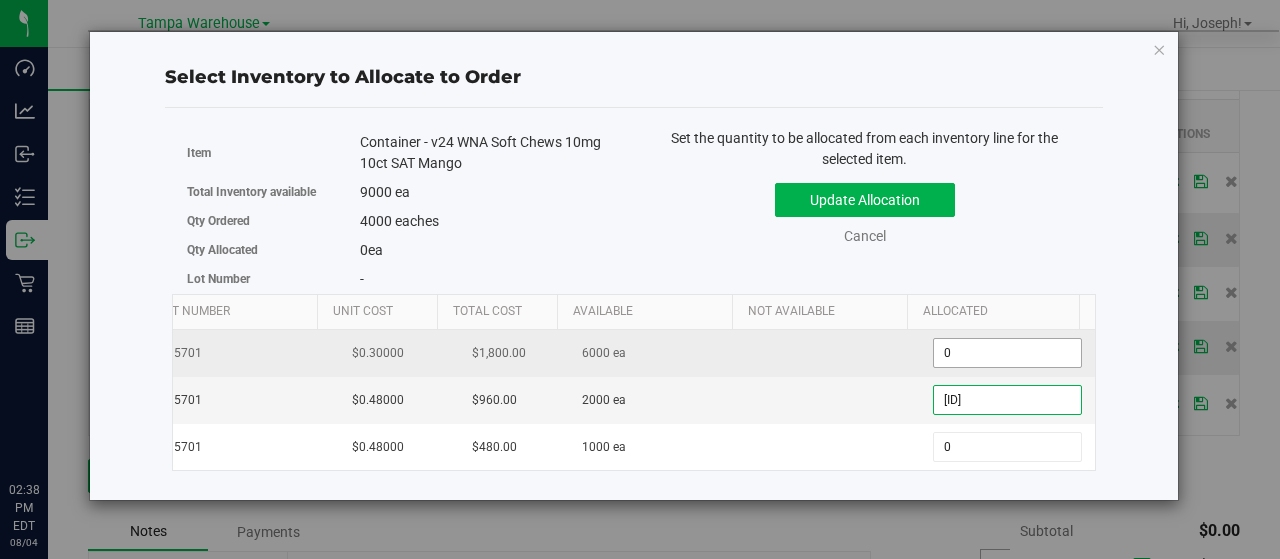 type on "2,000" 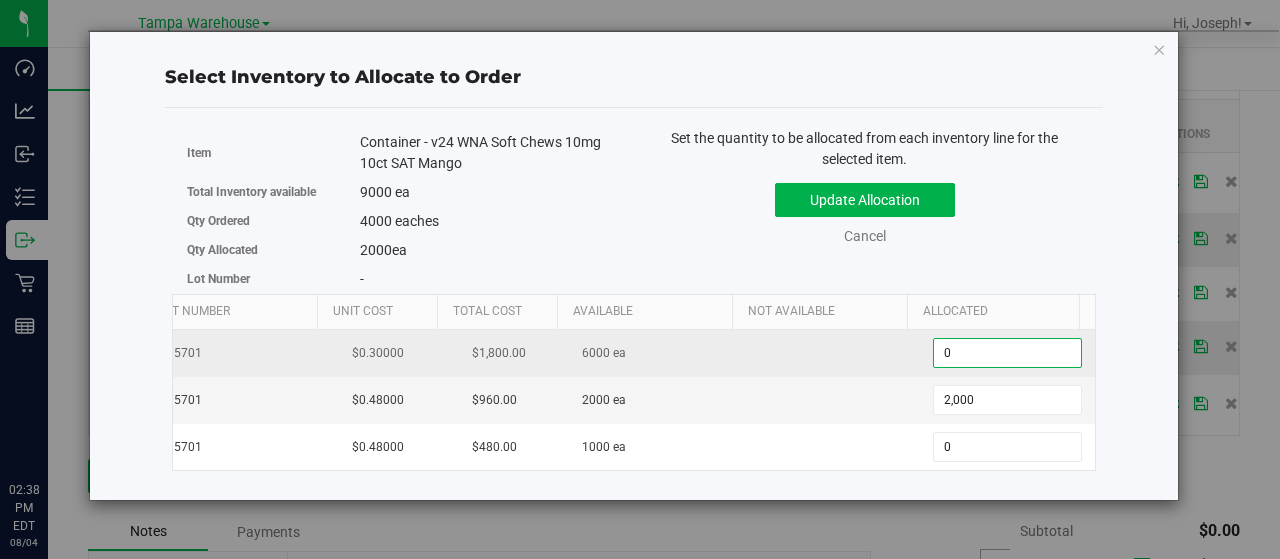 click on "0 0" at bounding box center [1007, 353] 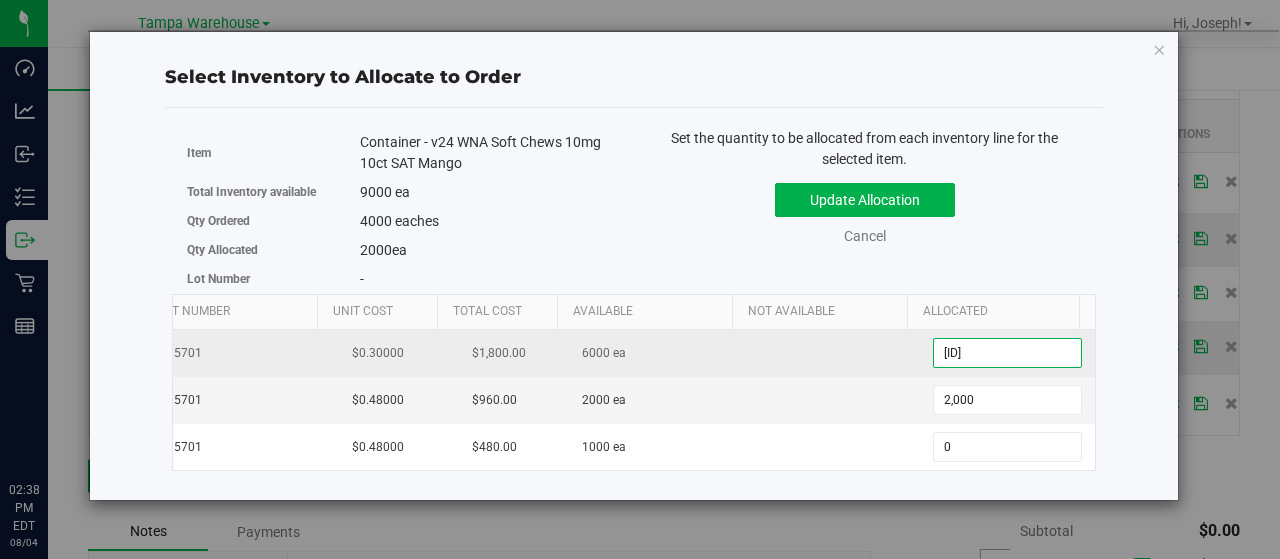 type on "[ID]" 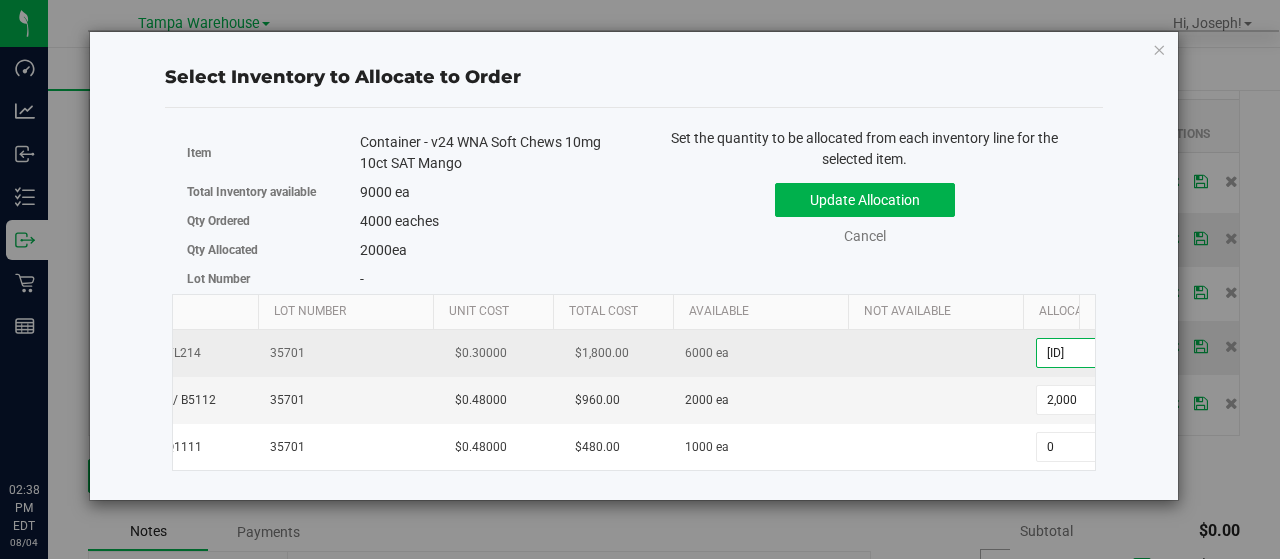 scroll, scrollTop: 0, scrollLeft: 56, axis: horizontal 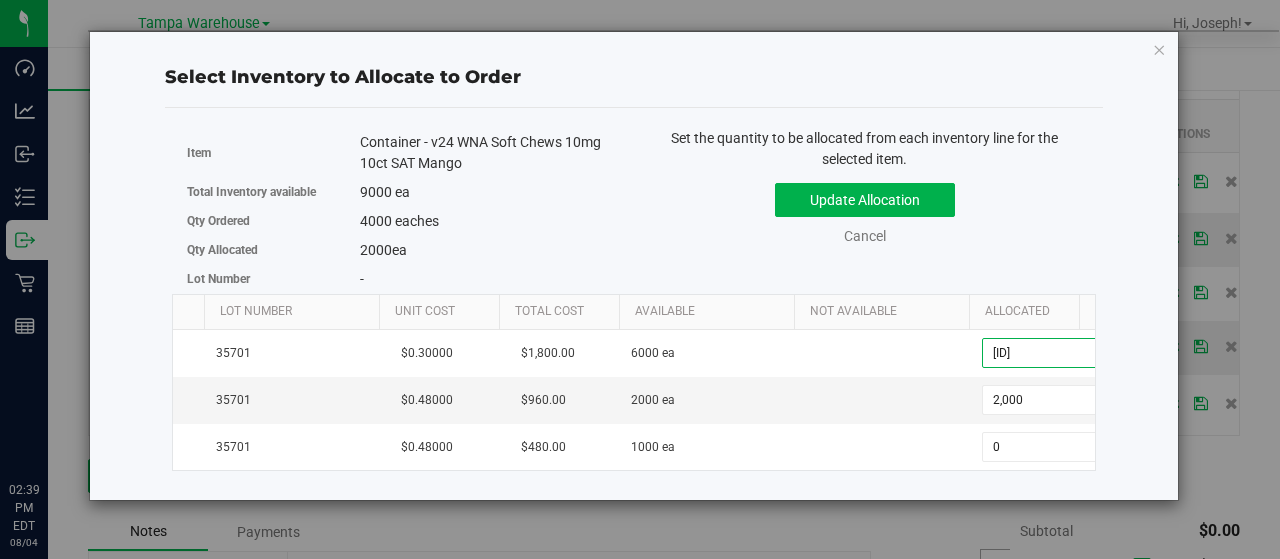 type on "2,000" 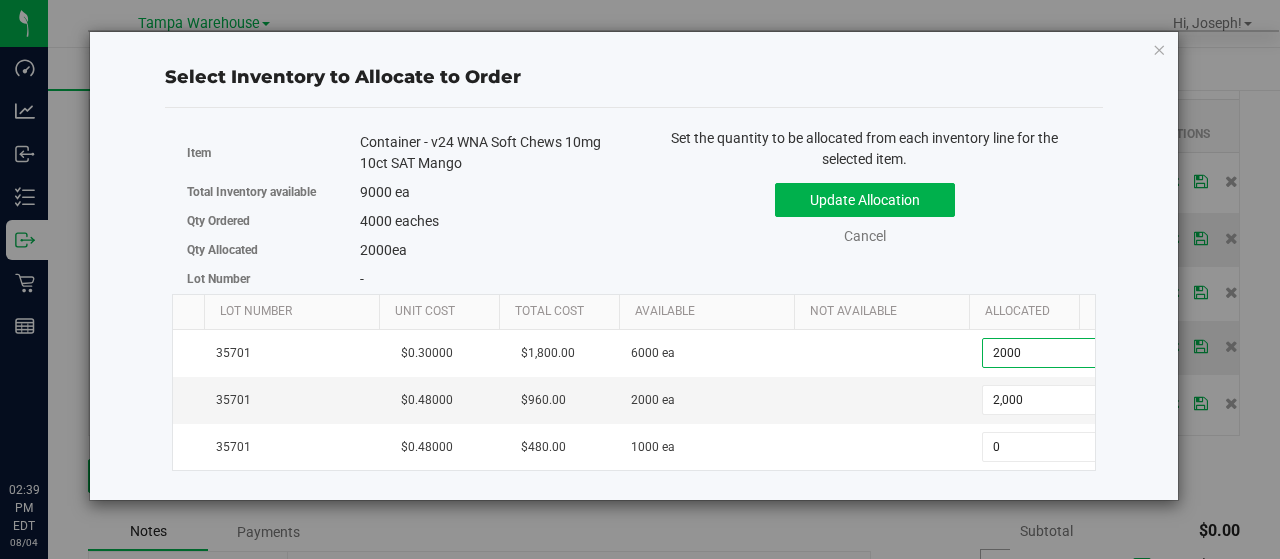 click on "Update Allocation
Cancel" at bounding box center [865, 210] 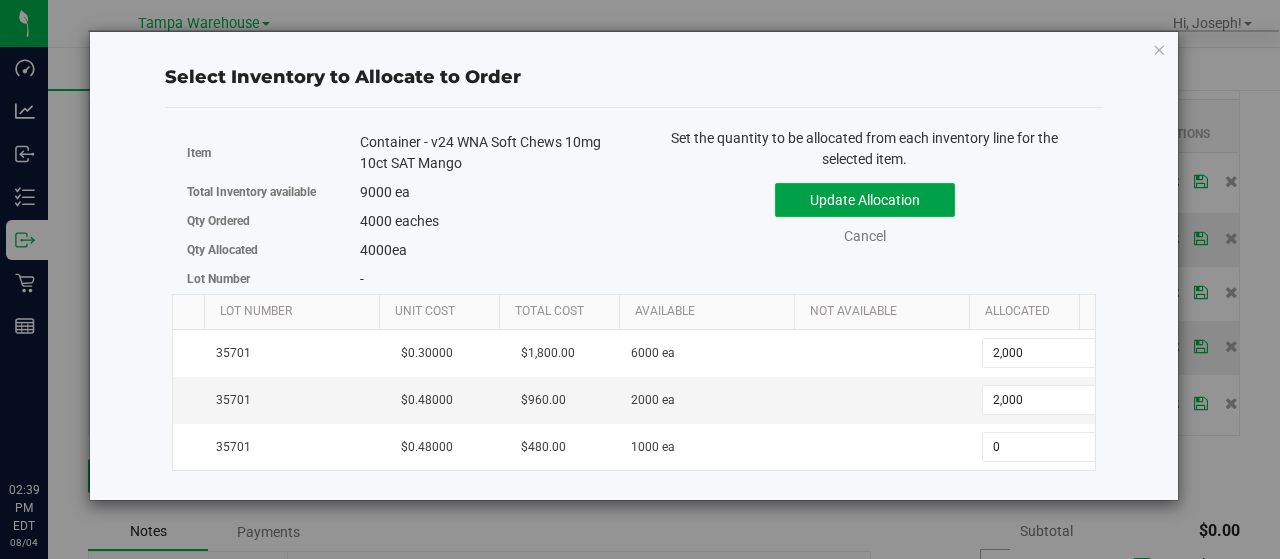 click on "Update Allocation" at bounding box center (865, 200) 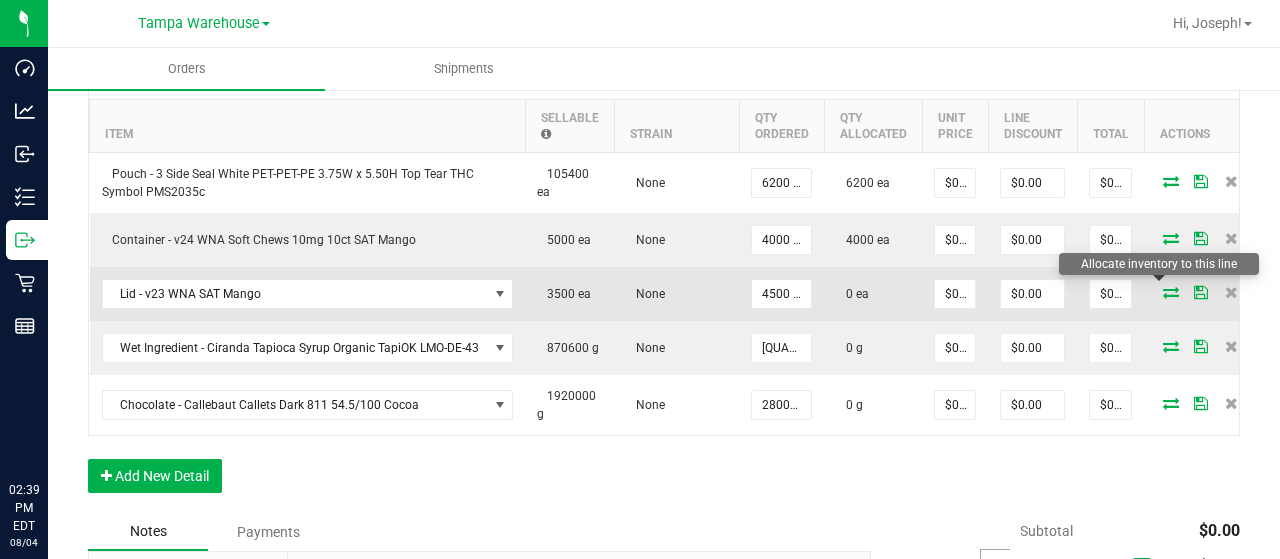 click at bounding box center [1171, 292] 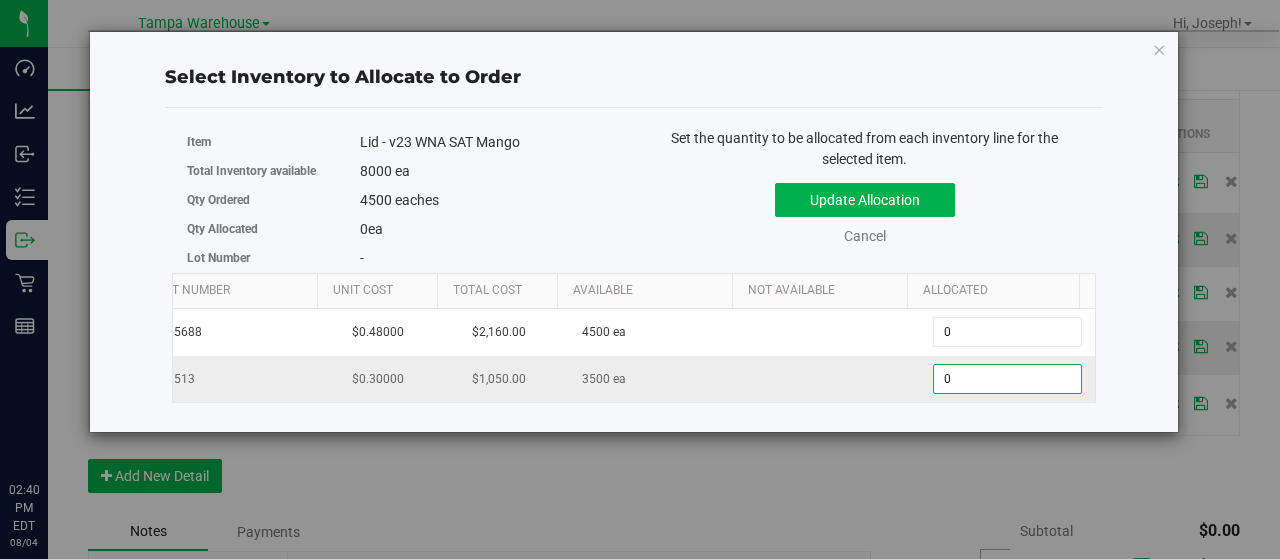 click on "0 0" at bounding box center (1007, 379) 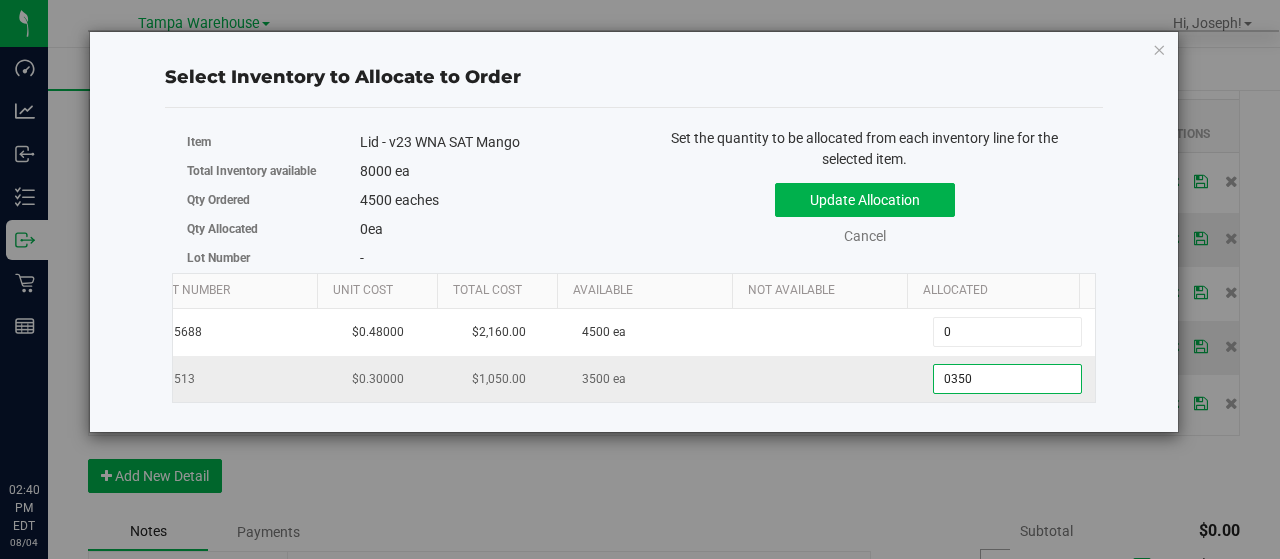type on "03500" 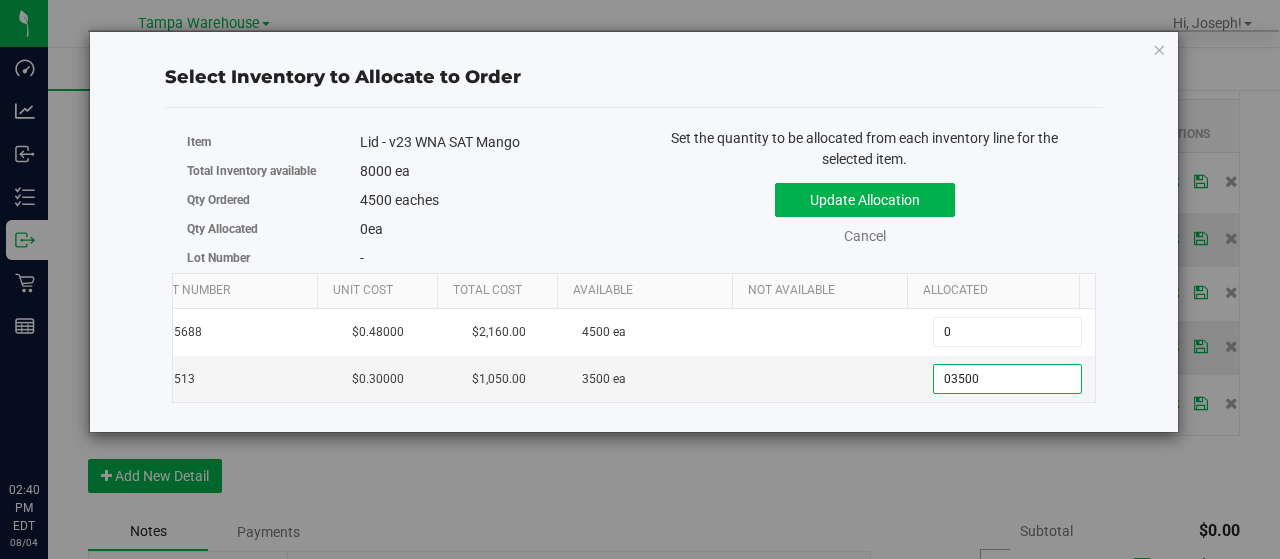 type on "3,500" 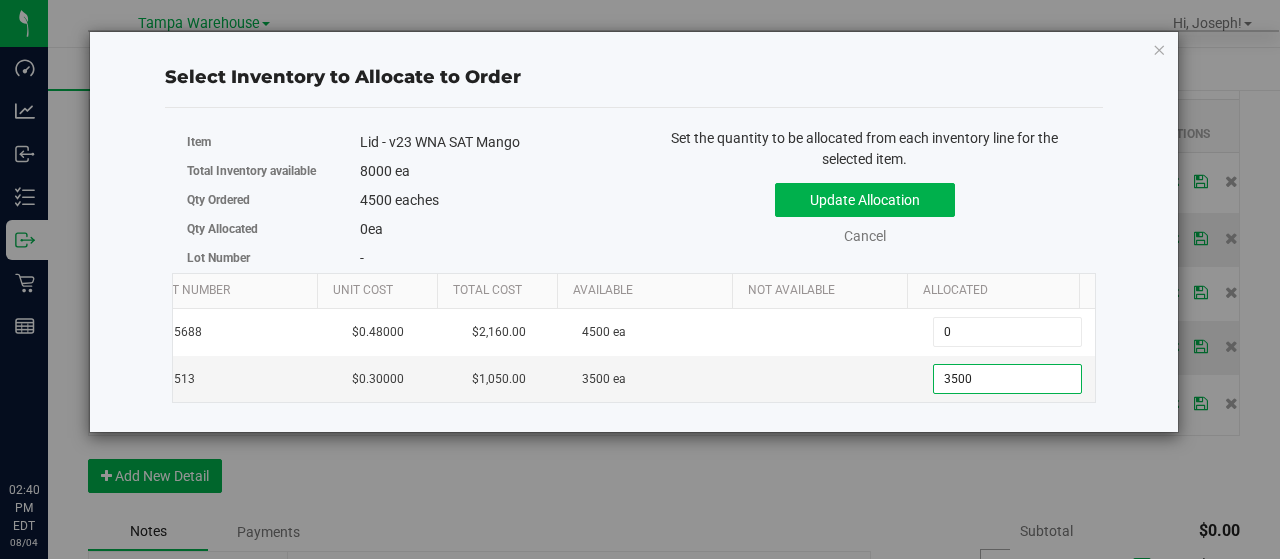 click on "Update Allocation
Cancel" at bounding box center [865, 210] 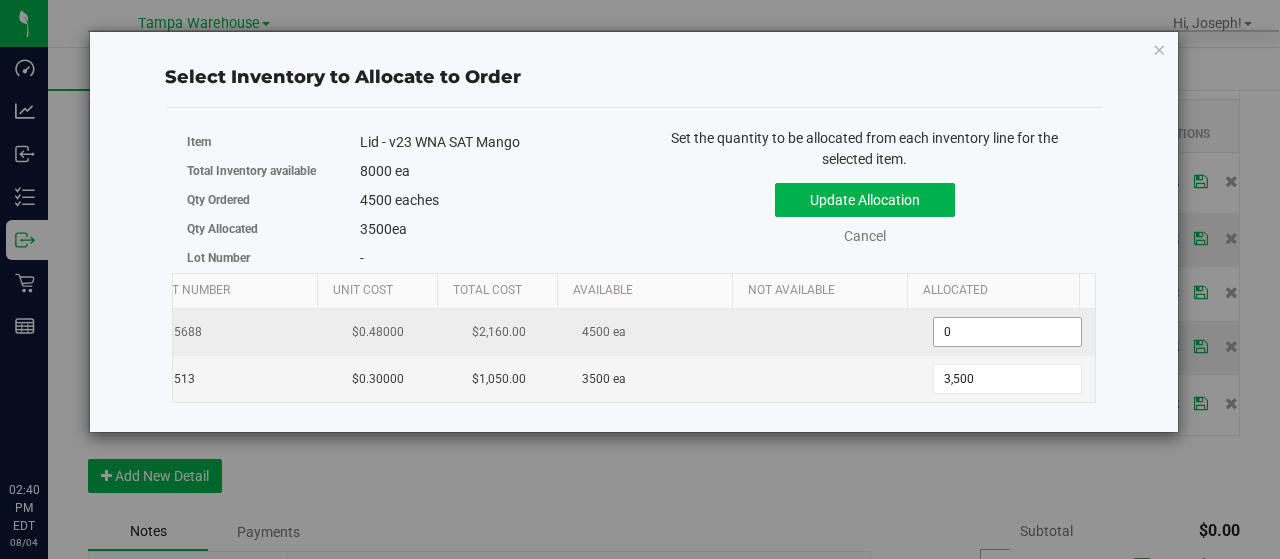 click on "0 0" at bounding box center [1007, 332] 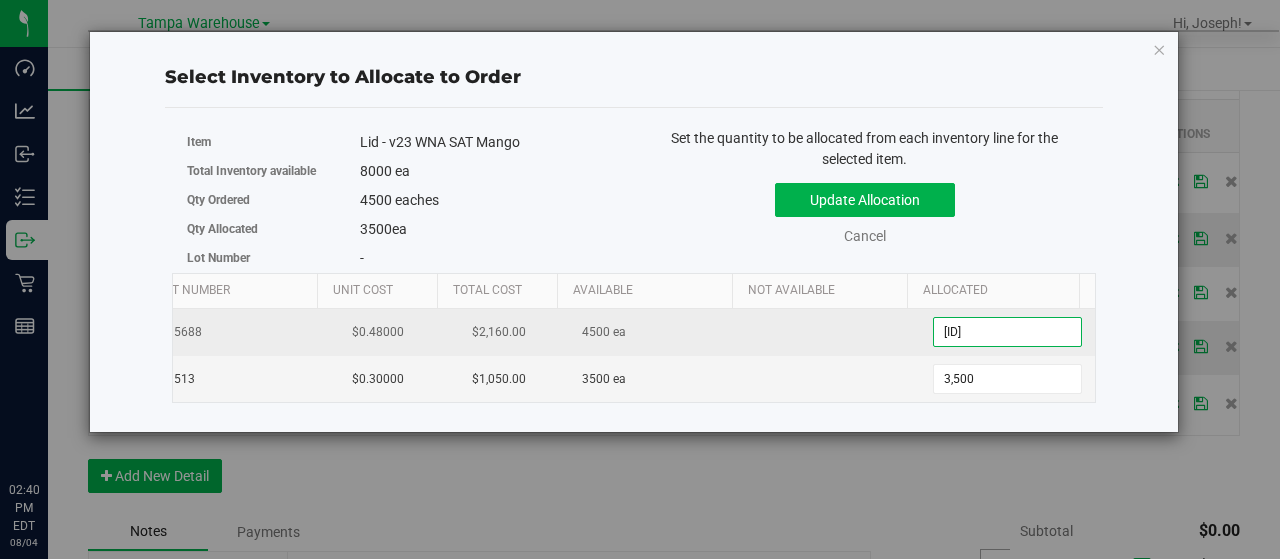 type on "01000" 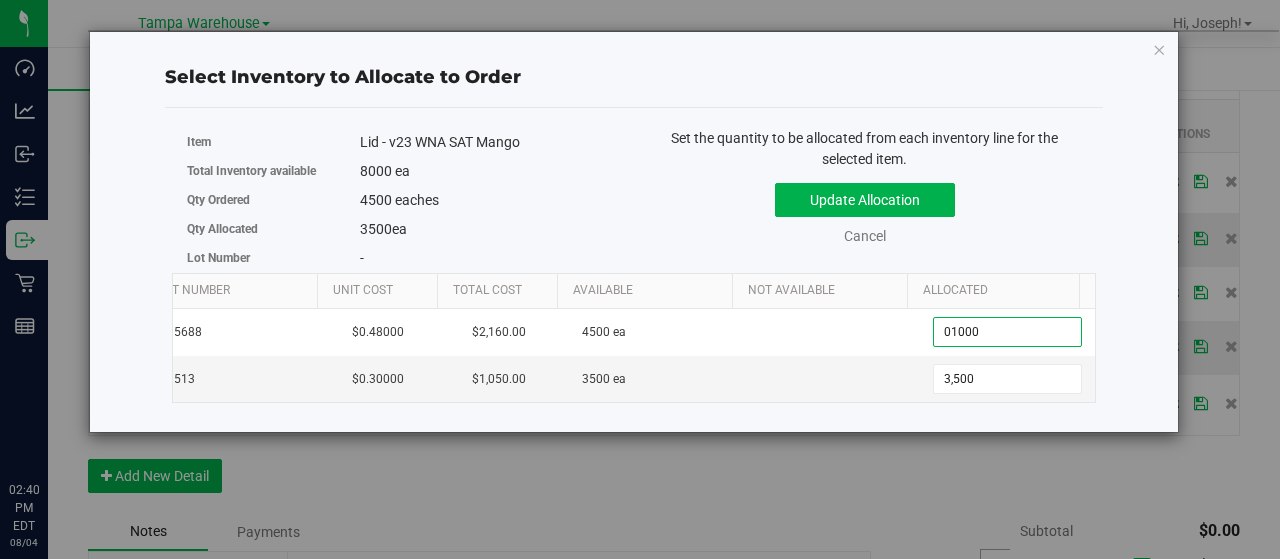 type on "1,000" 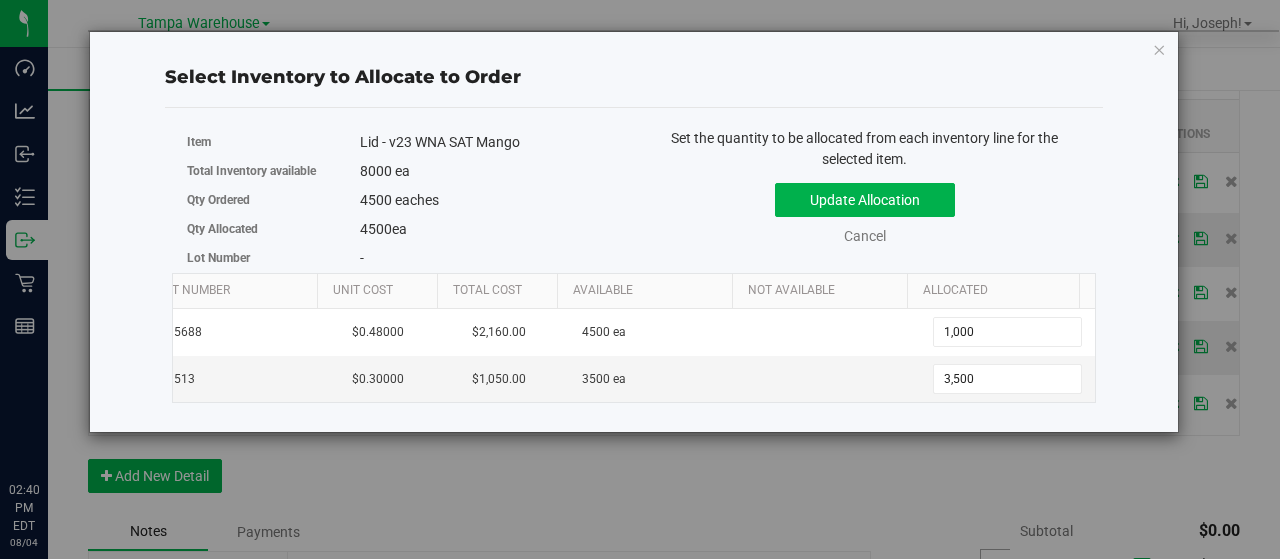 click on "Update Allocation
Cancel" at bounding box center [865, 210] 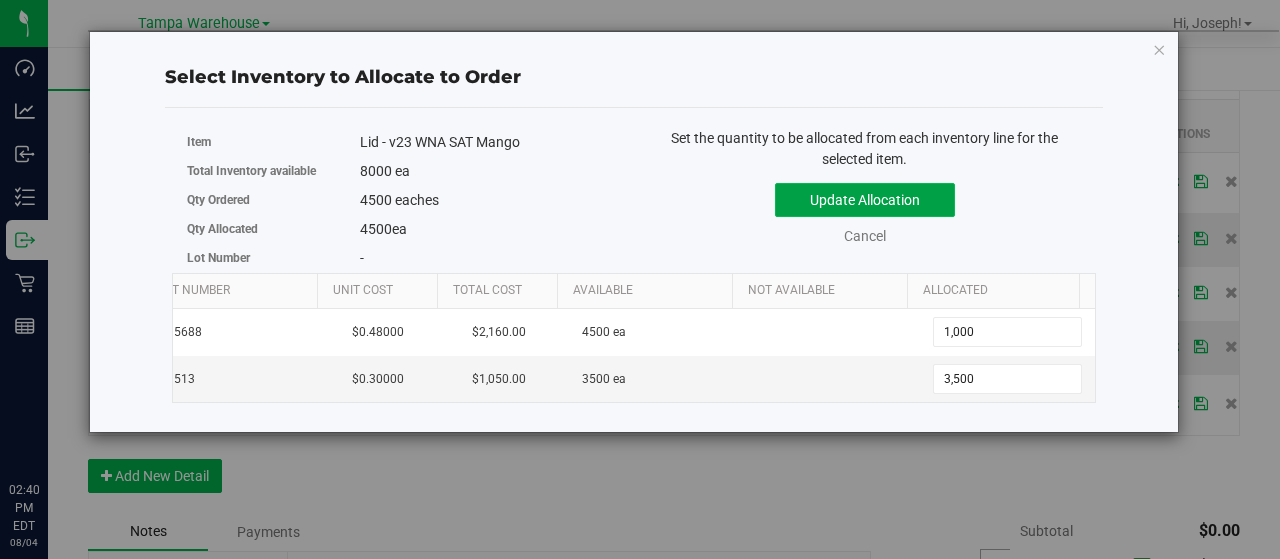 click on "Update Allocation" at bounding box center (865, 200) 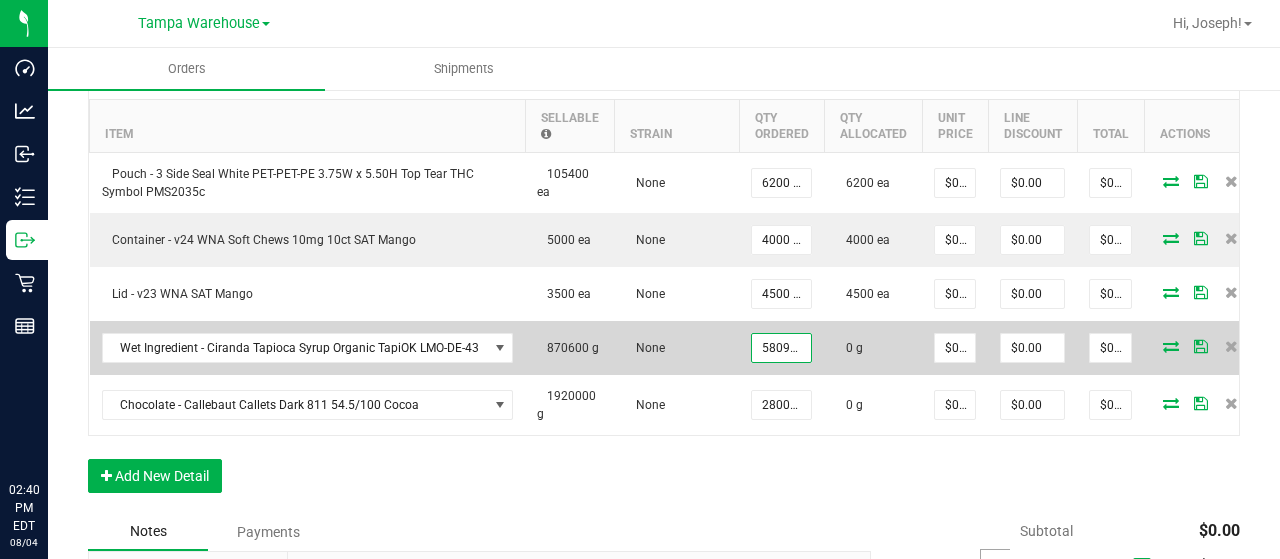 click on "580900" at bounding box center (781, 348) 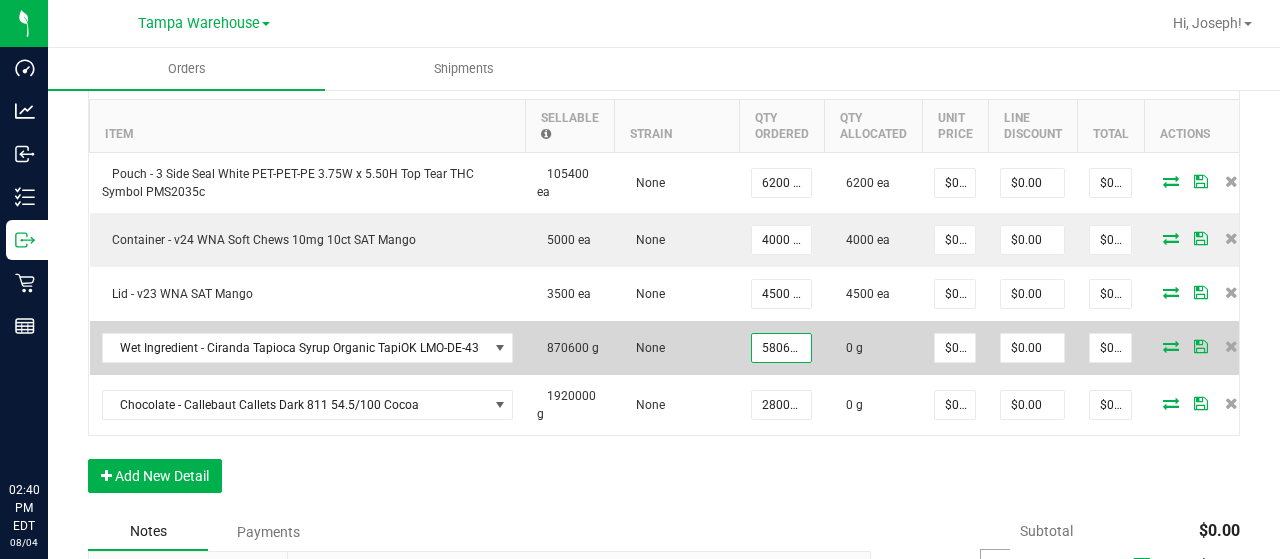 type on "580600.0000 g" 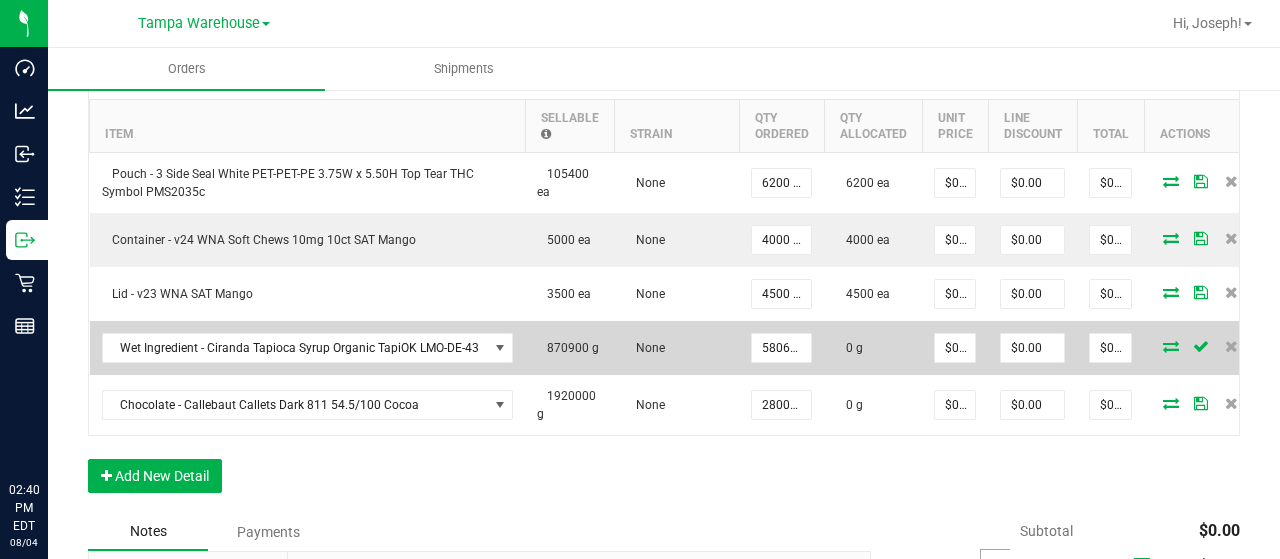 click at bounding box center (1171, 346) 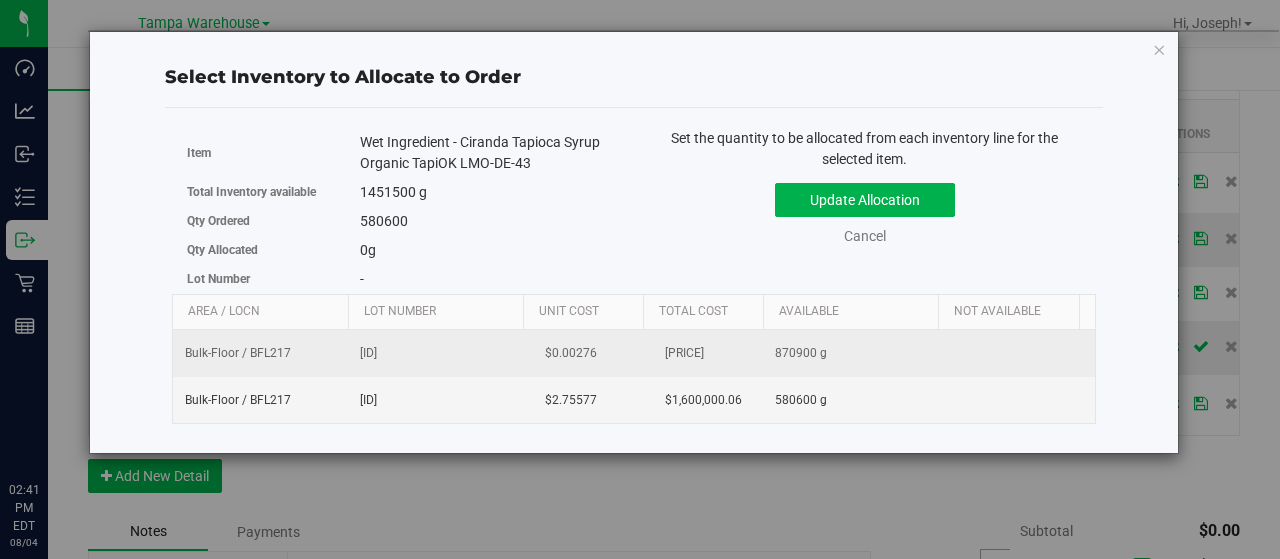 scroll, scrollTop: 0, scrollLeft: 206, axis: horizontal 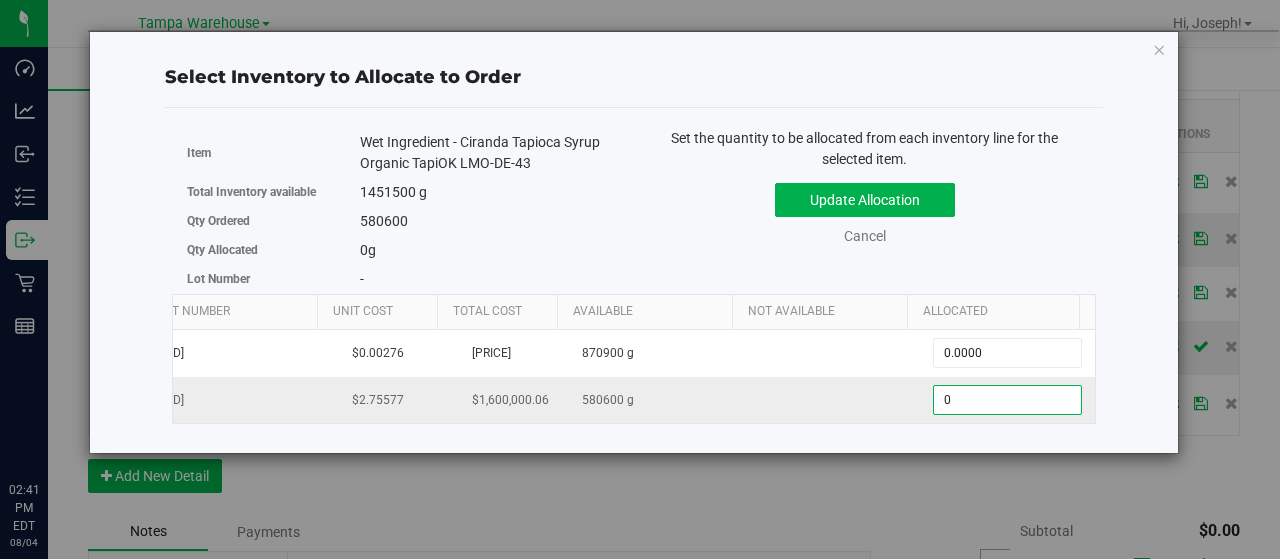 click on "0.0000 0" at bounding box center [1007, 400] 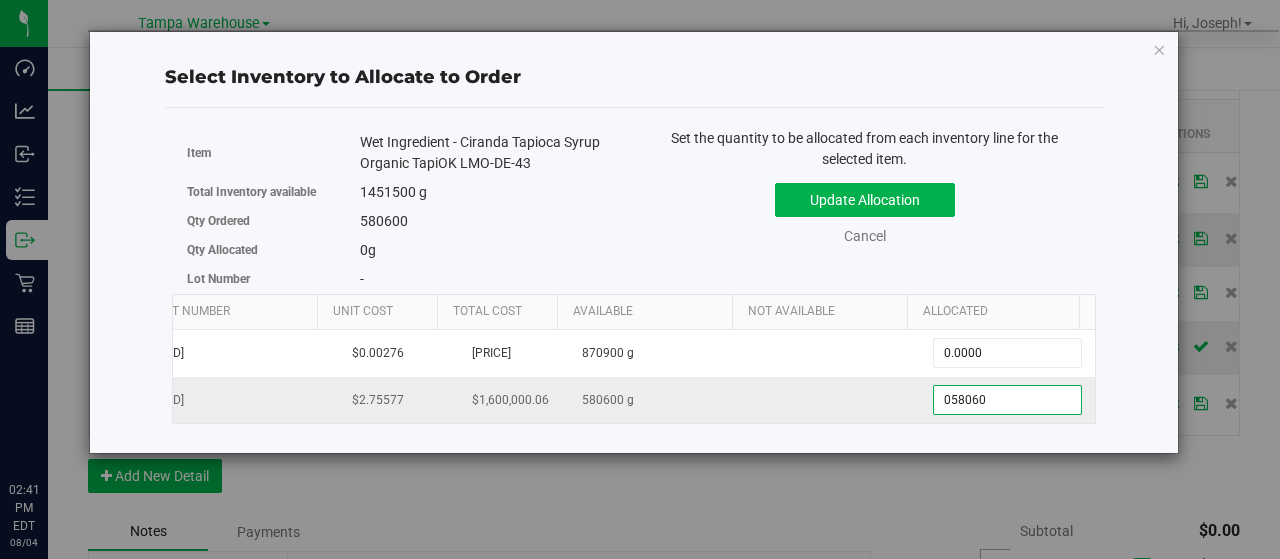 type on "0580600" 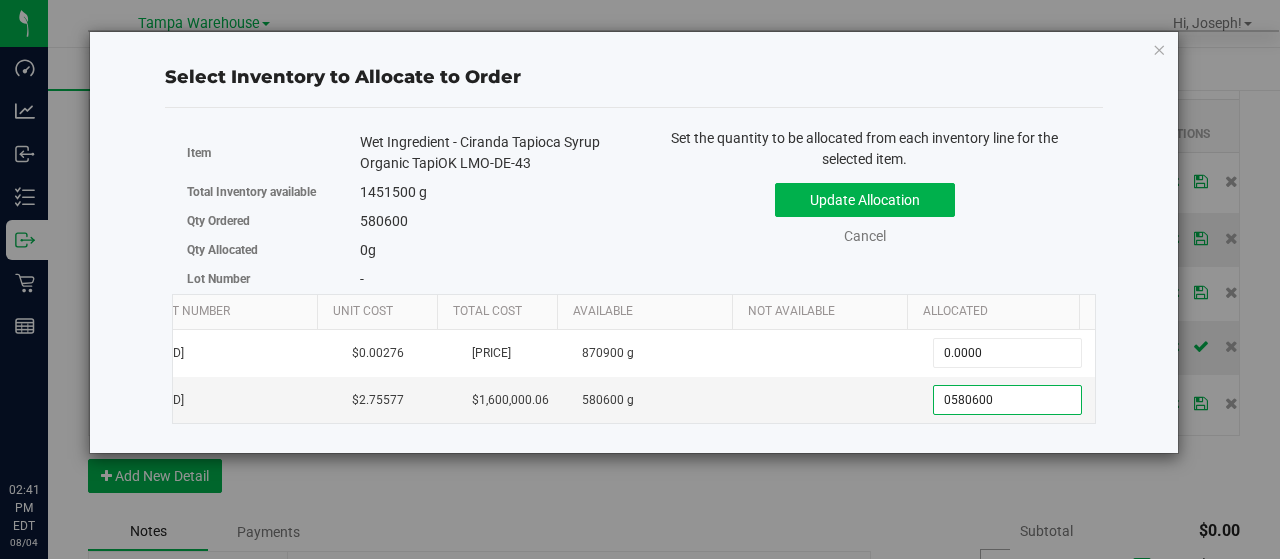 type on "[QUANTITY]" 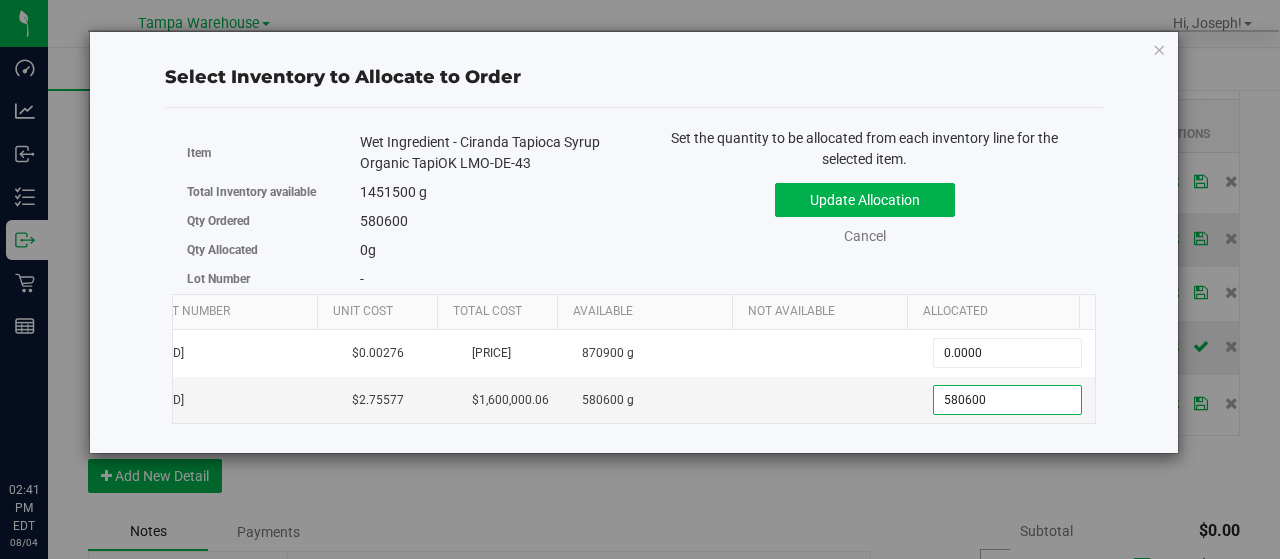 click on "Update Allocation
Cancel" at bounding box center [865, 210] 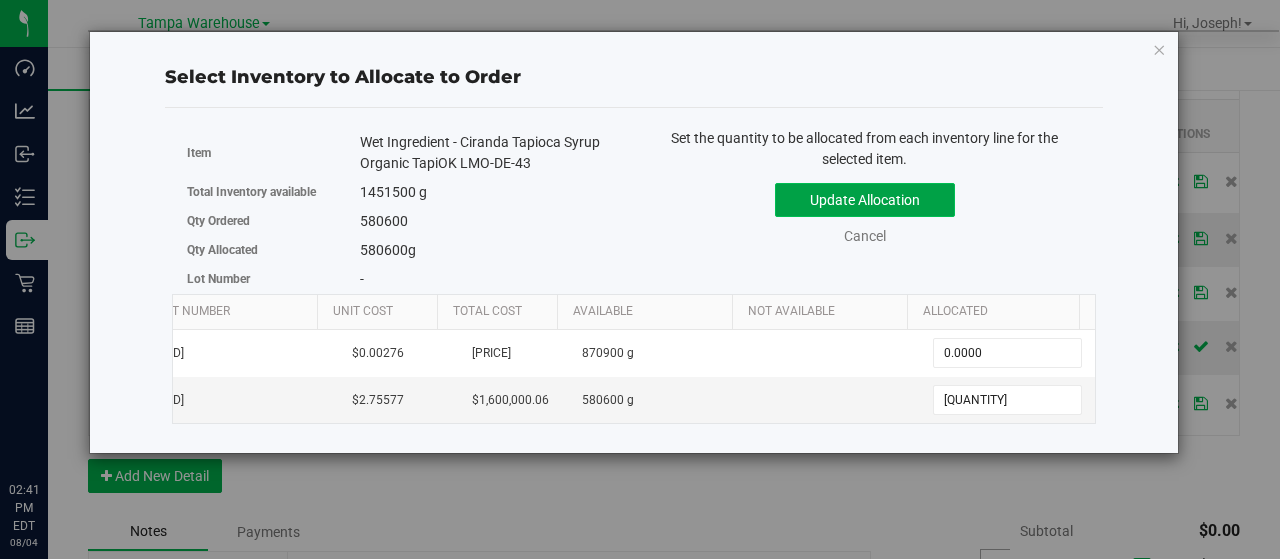 click on "Update Allocation" at bounding box center [865, 200] 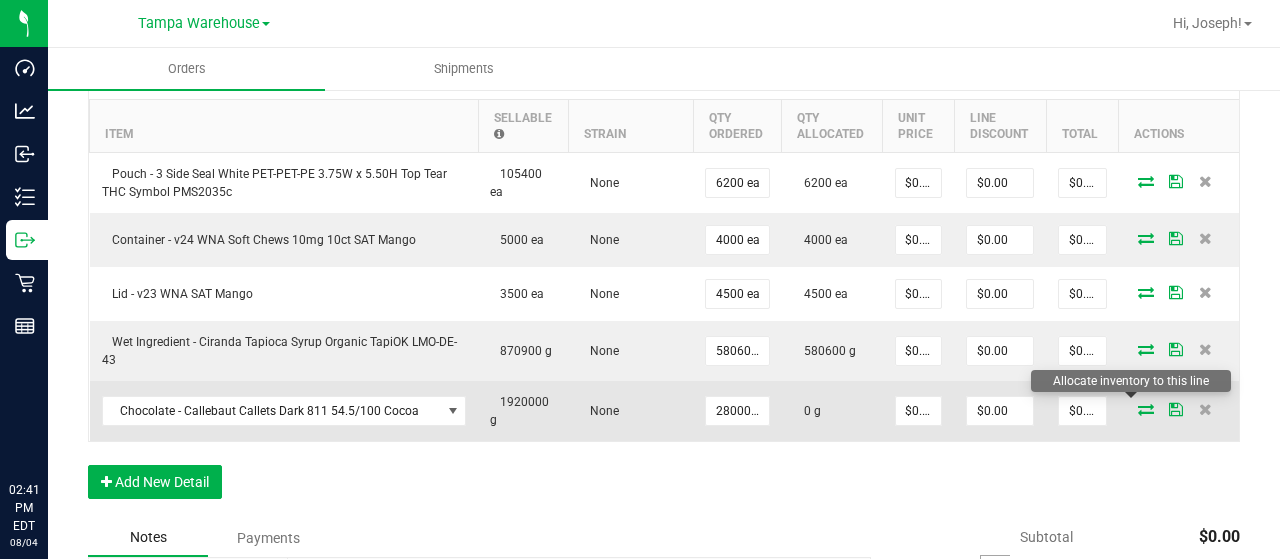 click at bounding box center (1146, 409) 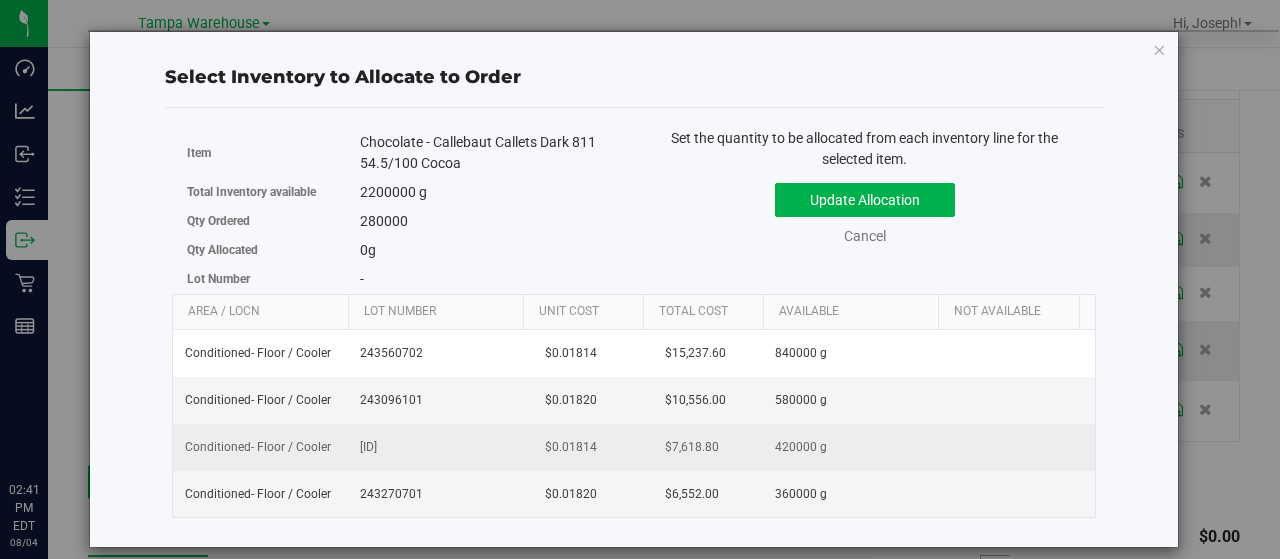 scroll, scrollTop: 0, scrollLeft: 128, axis: horizontal 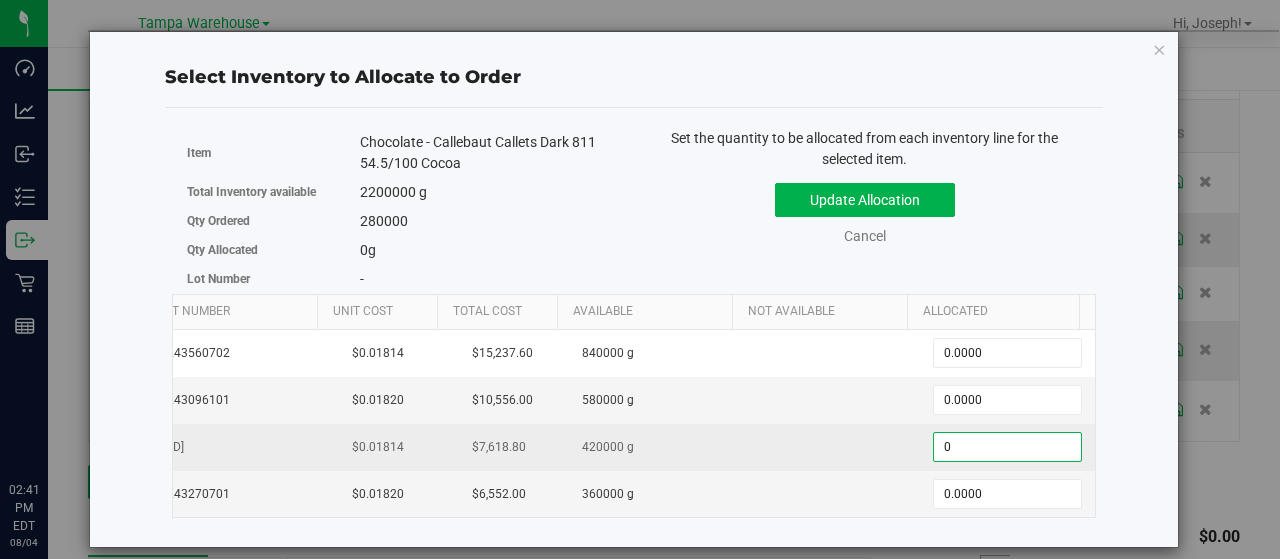 click on "0.0000 0" at bounding box center [1007, 447] 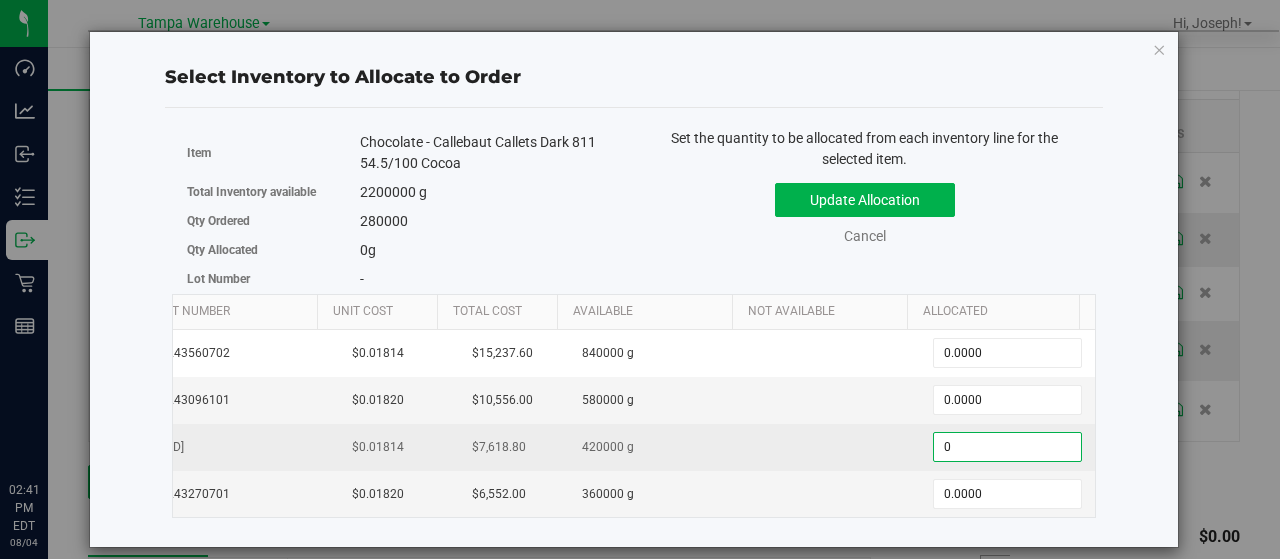 scroll, scrollTop: 0, scrollLeft: 114, axis: horizontal 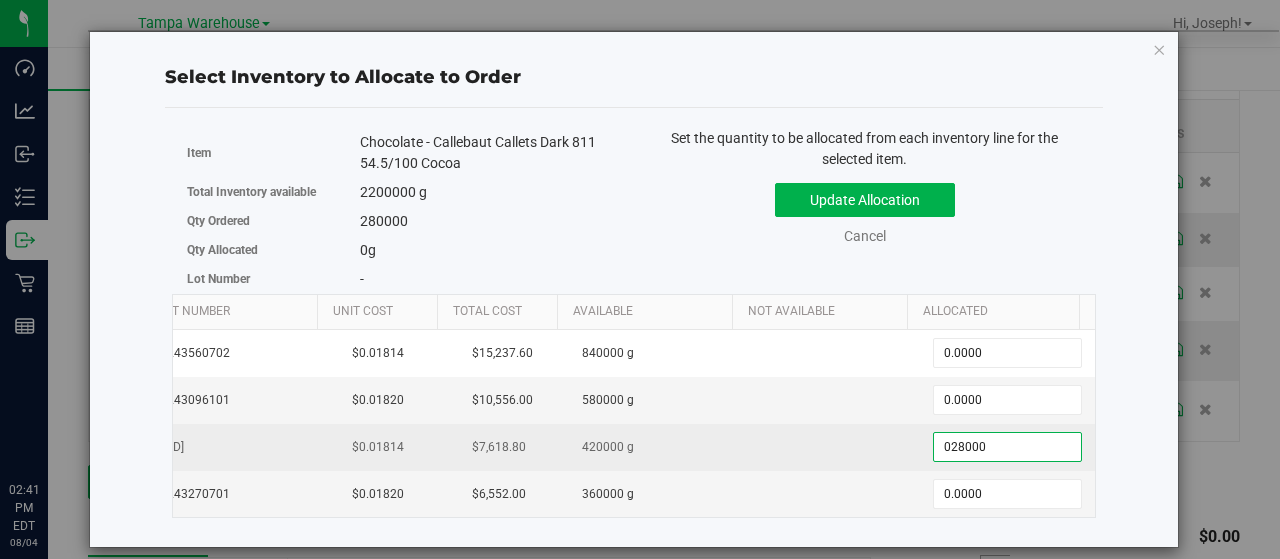 type on "0280000" 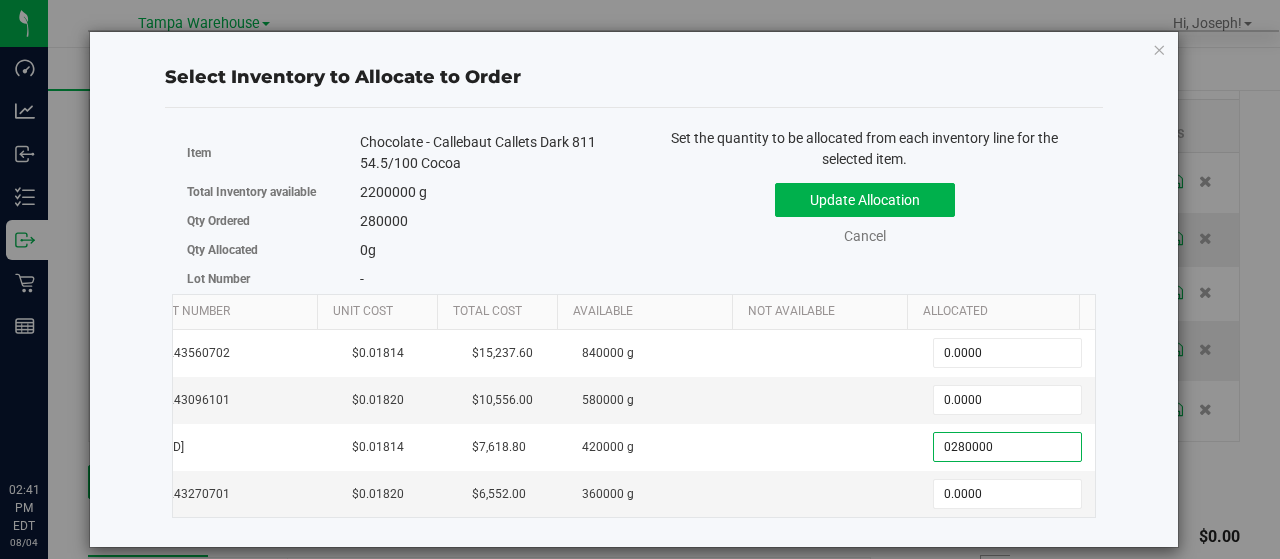 type on "[QUANTITY]" 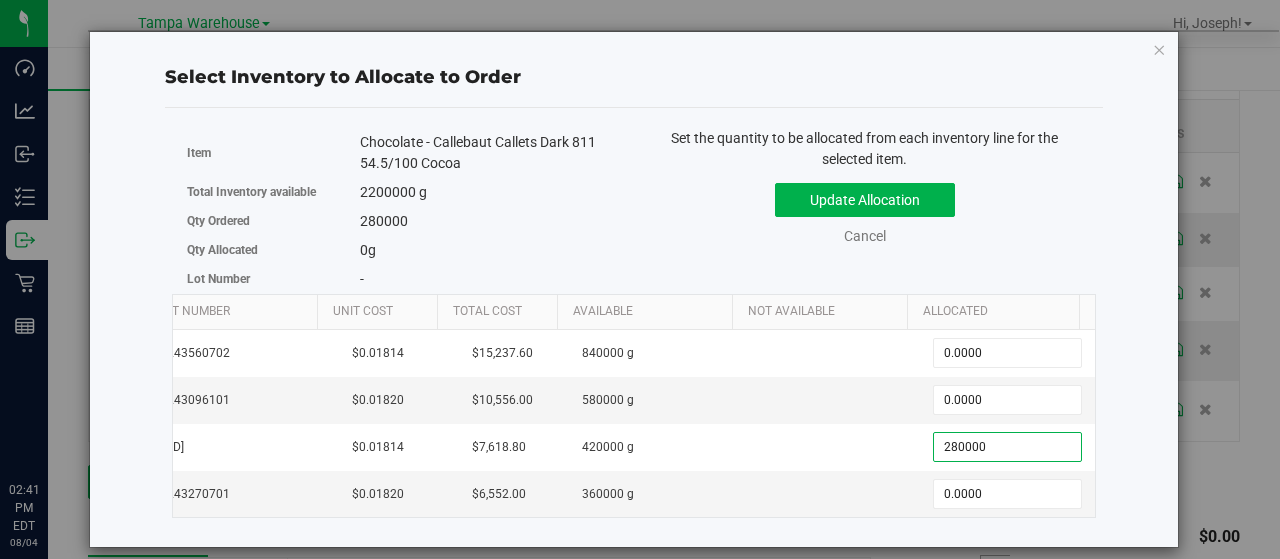 click on "Update Allocation
Cancel" at bounding box center (865, 210) 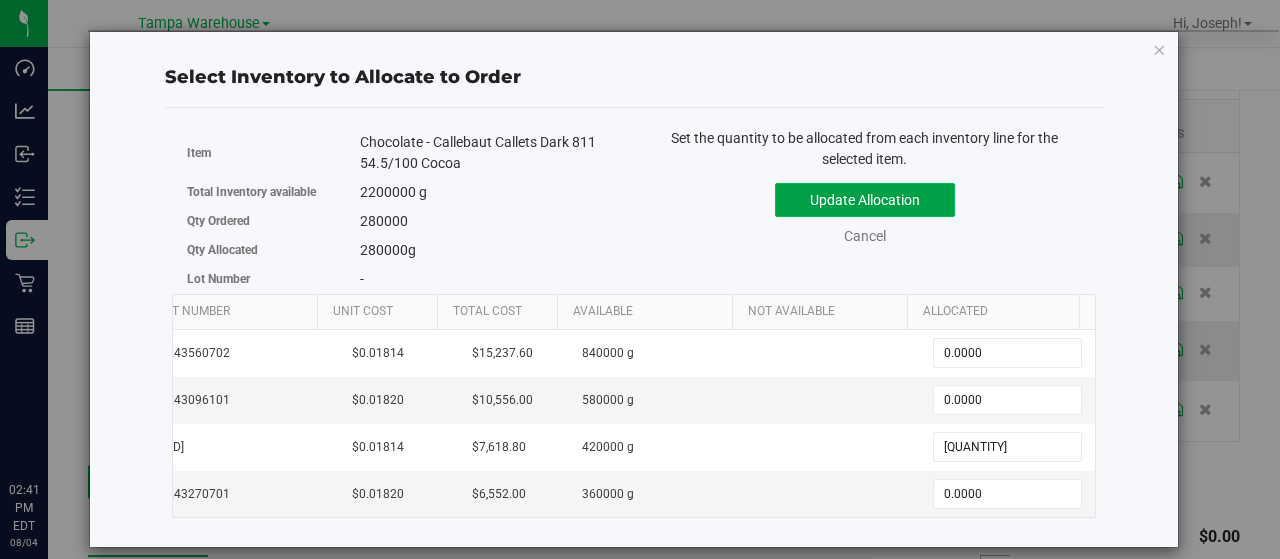 click on "Update Allocation" at bounding box center [865, 200] 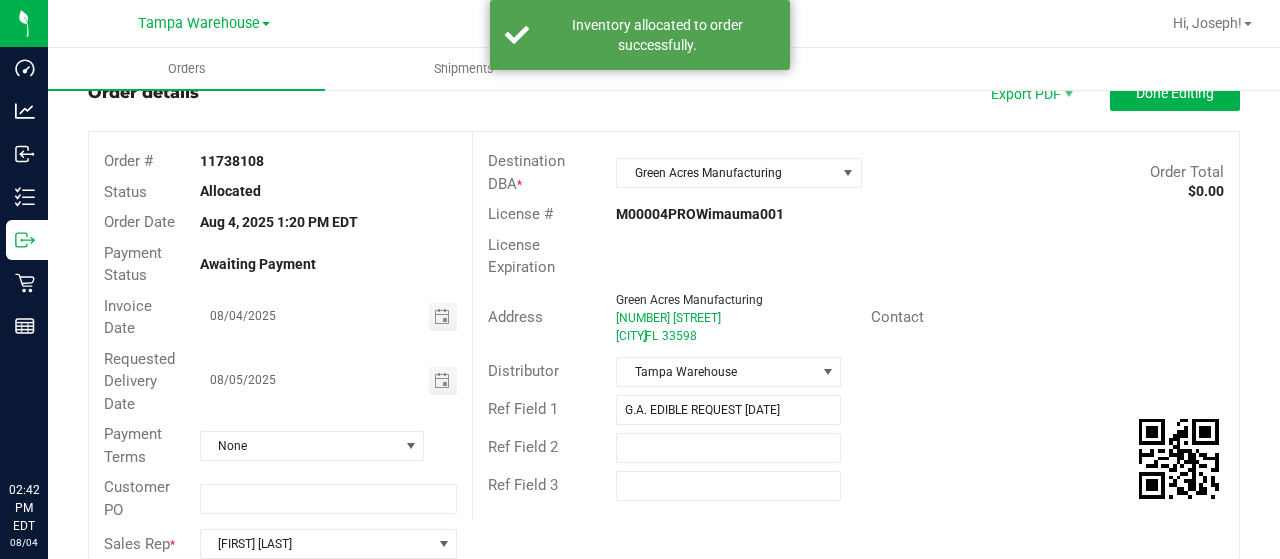 scroll, scrollTop: 0, scrollLeft: 0, axis: both 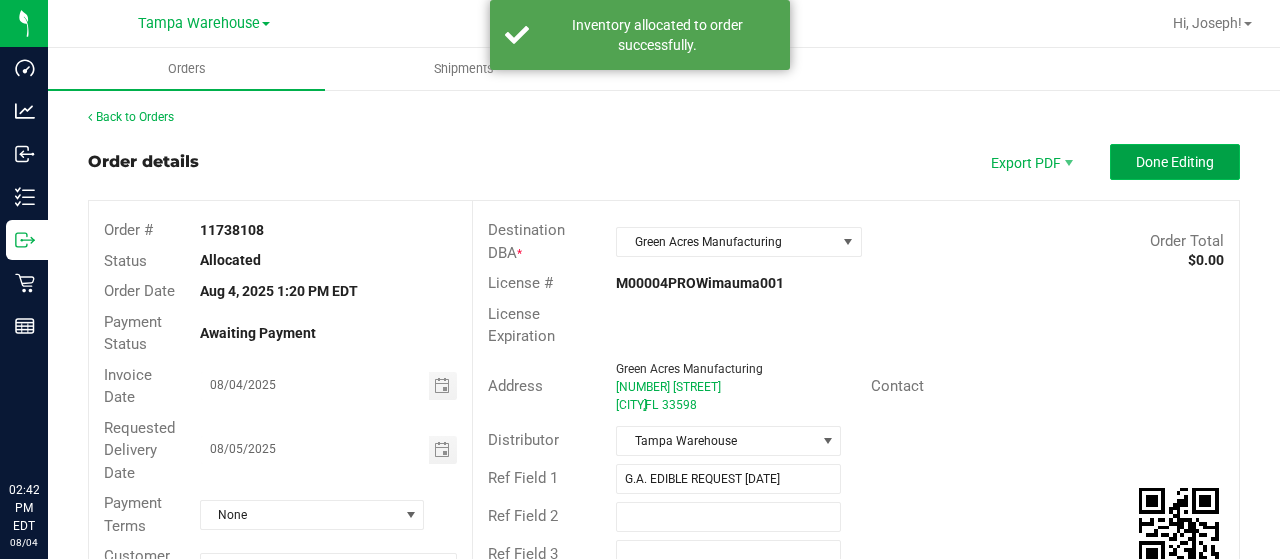 click on "Done Editing" at bounding box center [1175, 162] 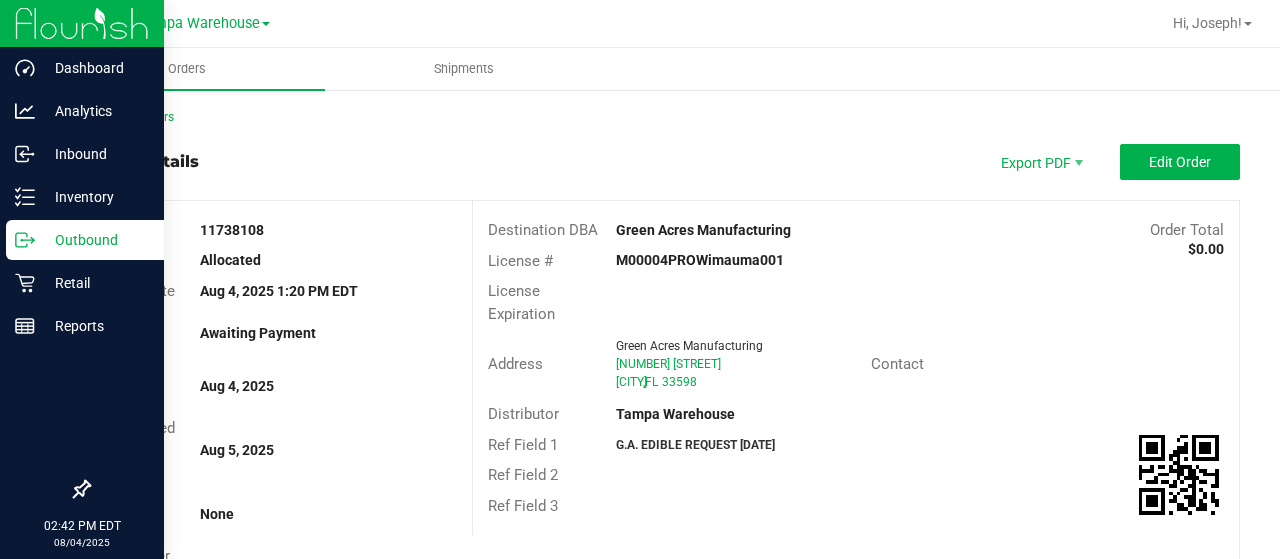 click on "Outbound" at bounding box center [95, 240] 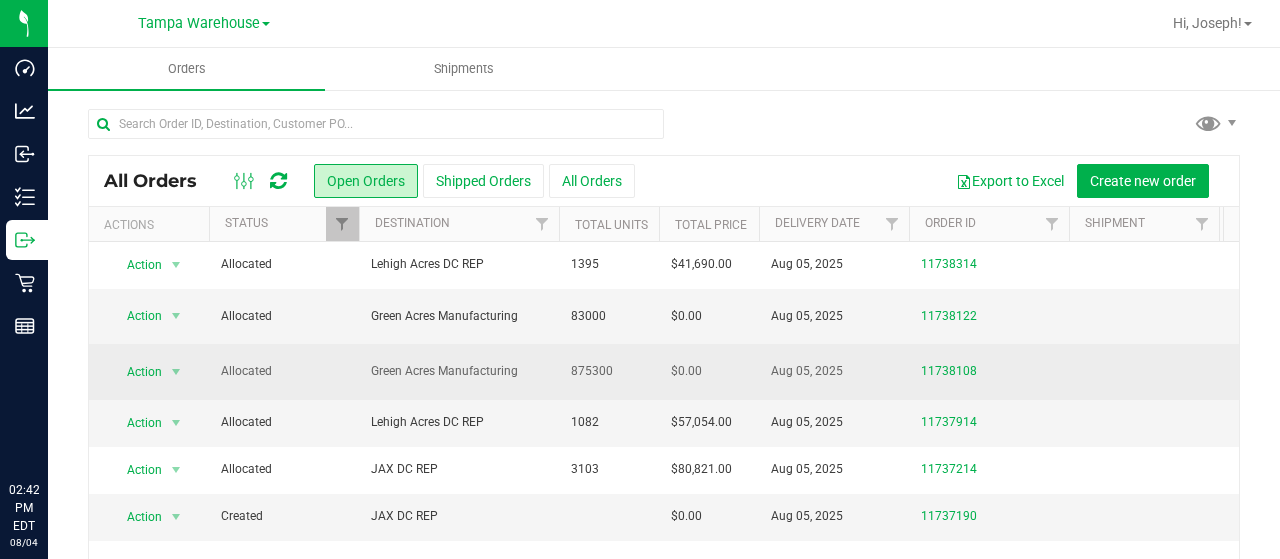 click on "Allocated" at bounding box center (284, 371) 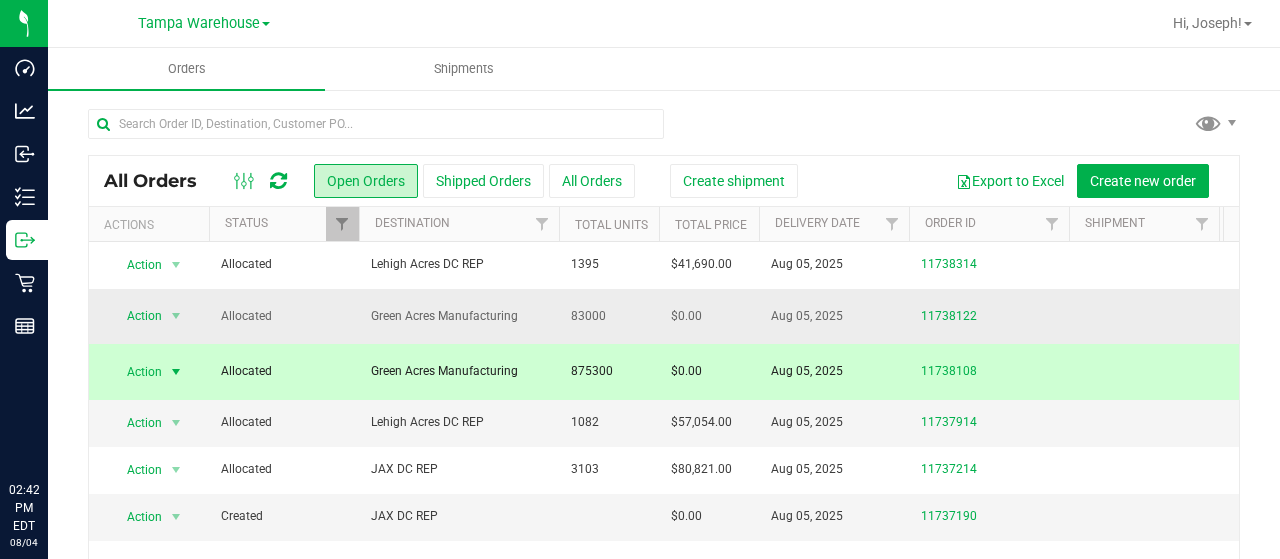 click on "Allocated" at bounding box center (284, 316) 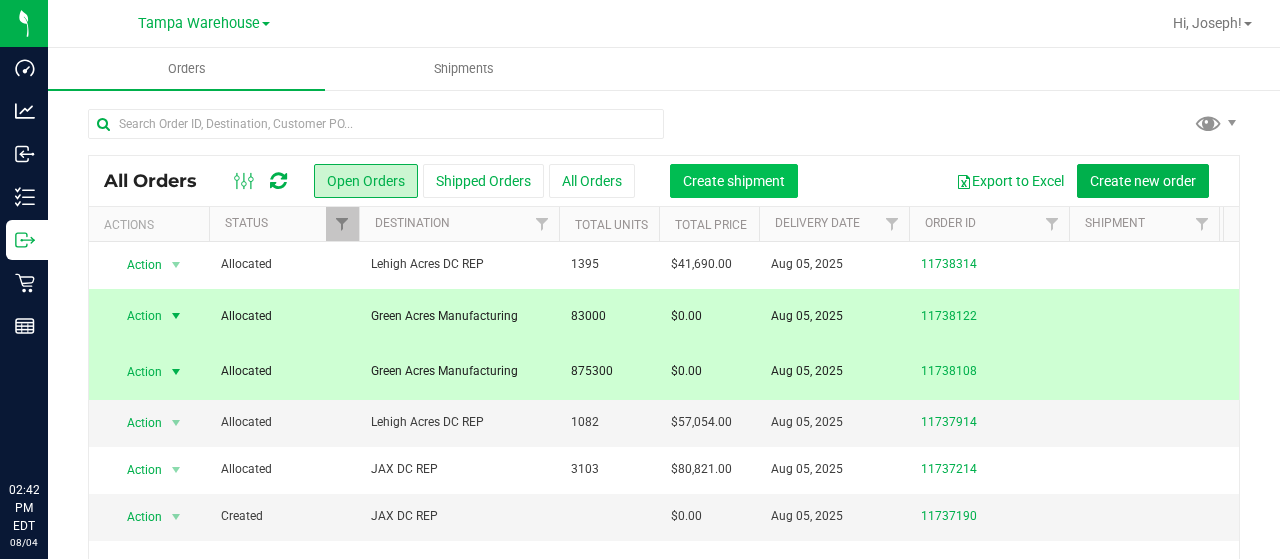 click on "Create shipment" at bounding box center [734, 181] 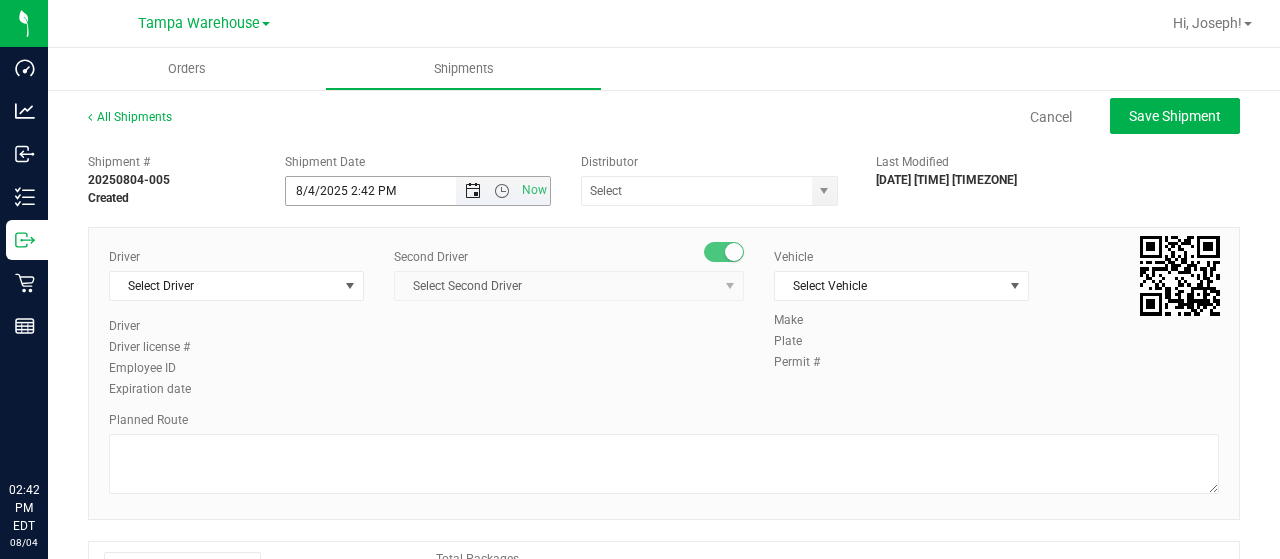 click at bounding box center [473, 191] 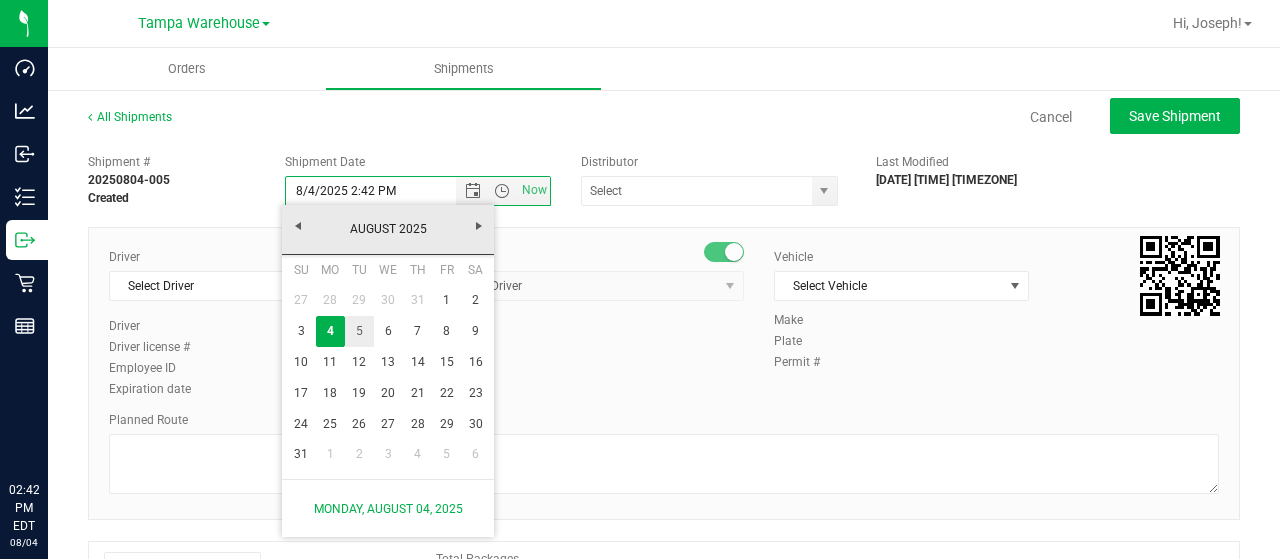 click on "5" at bounding box center (359, 331) 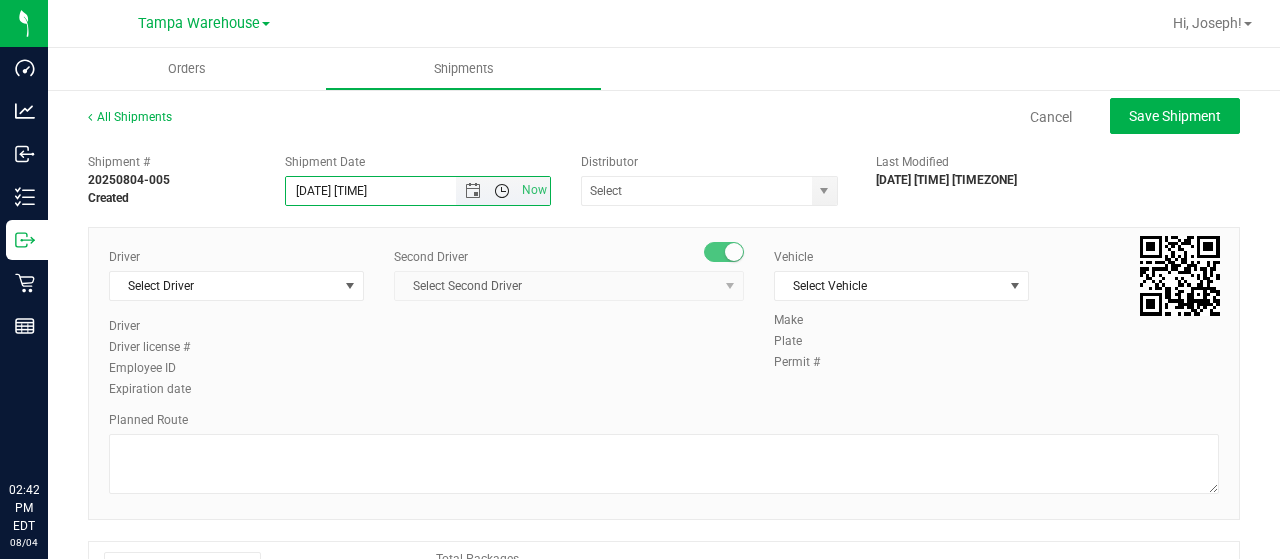 click at bounding box center (502, 191) 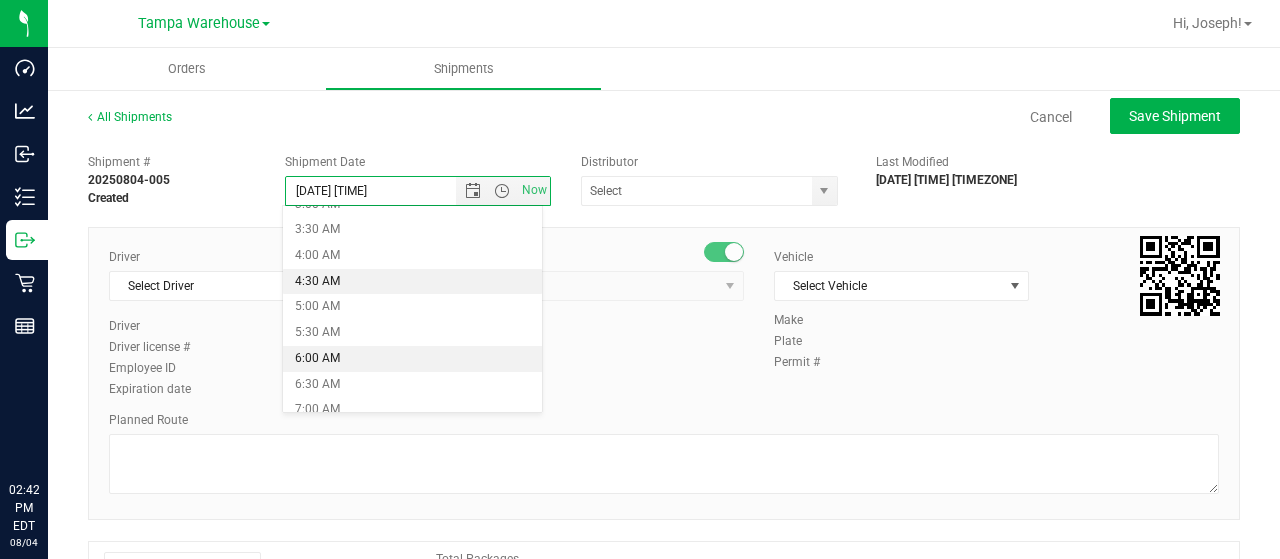 scroll, scrollTop: 200, scrollLeft: 0, axis: vertical 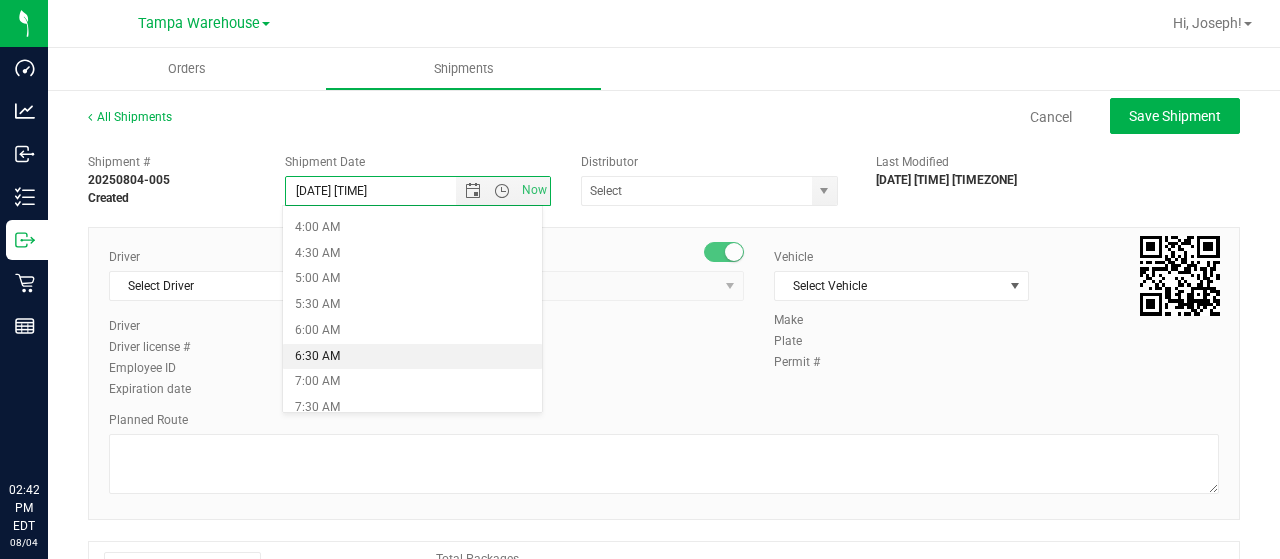 click on "6:30 AM" at bounding box center [412, 357] 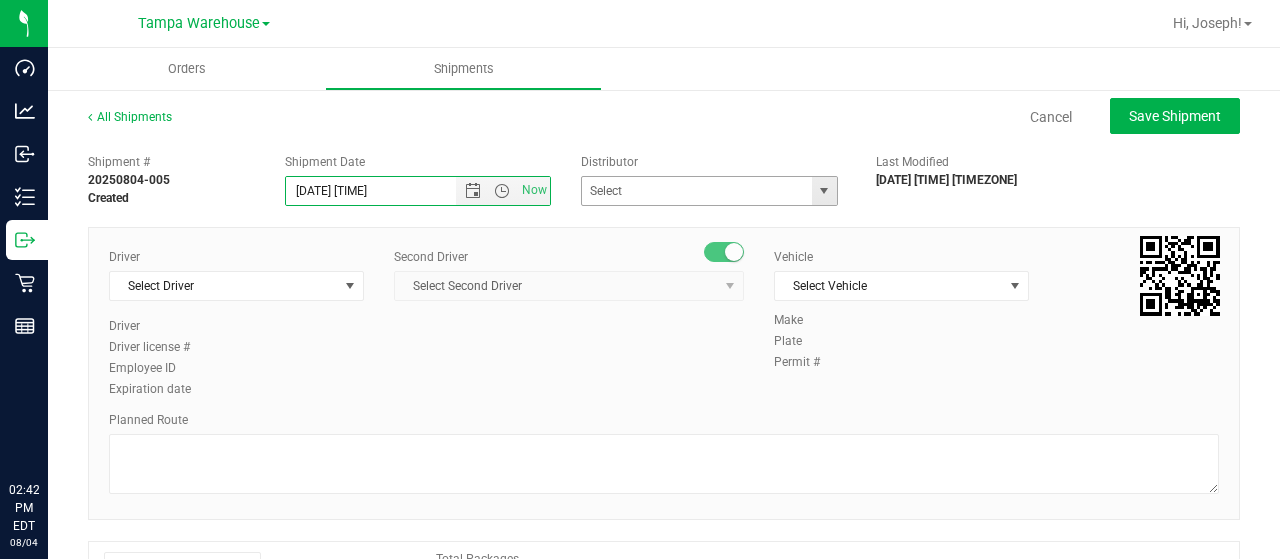 click at bounding box center [824, 191] 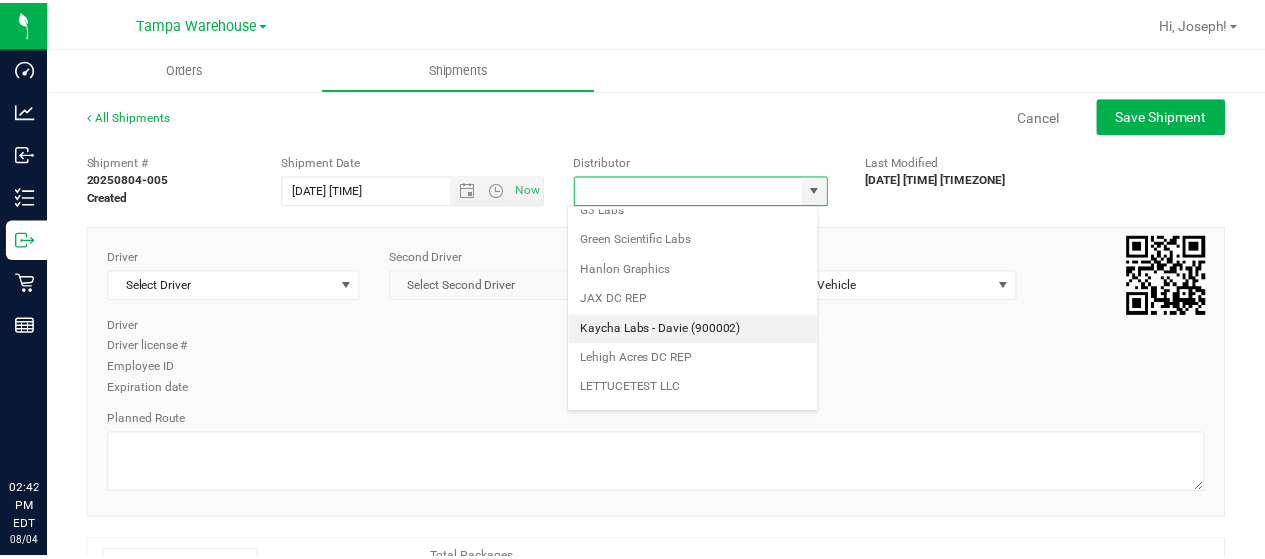 scroll, scrollTop: 784, scrollLeft: 0, axis: vertical 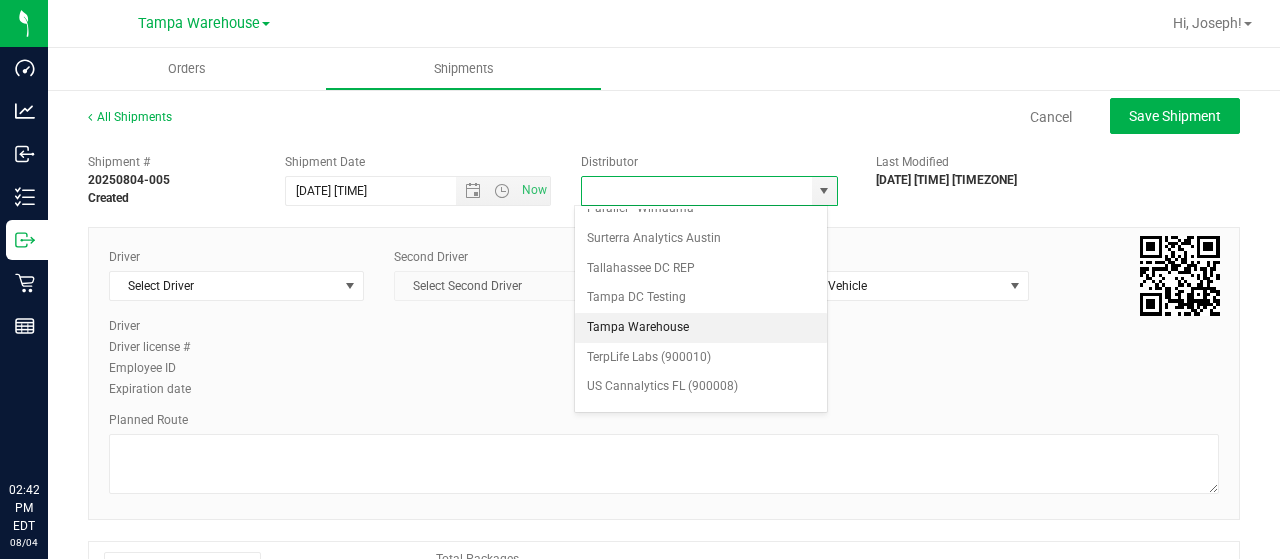 click on "Tampa Warehouse" at bounding box center (701, 328) 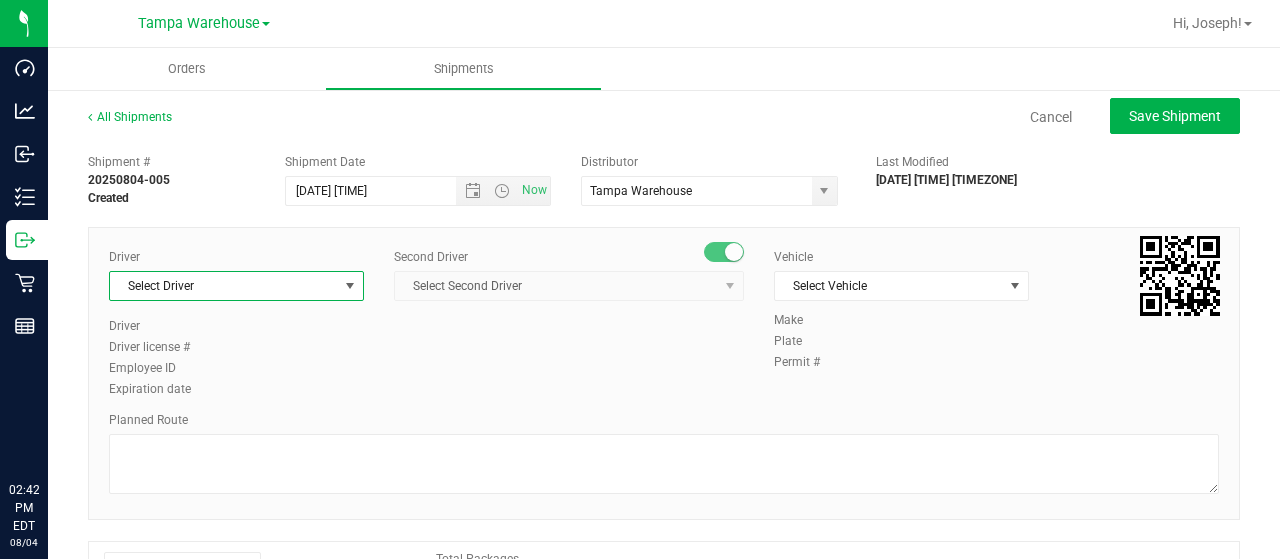 click at bounding box center (350, 286) 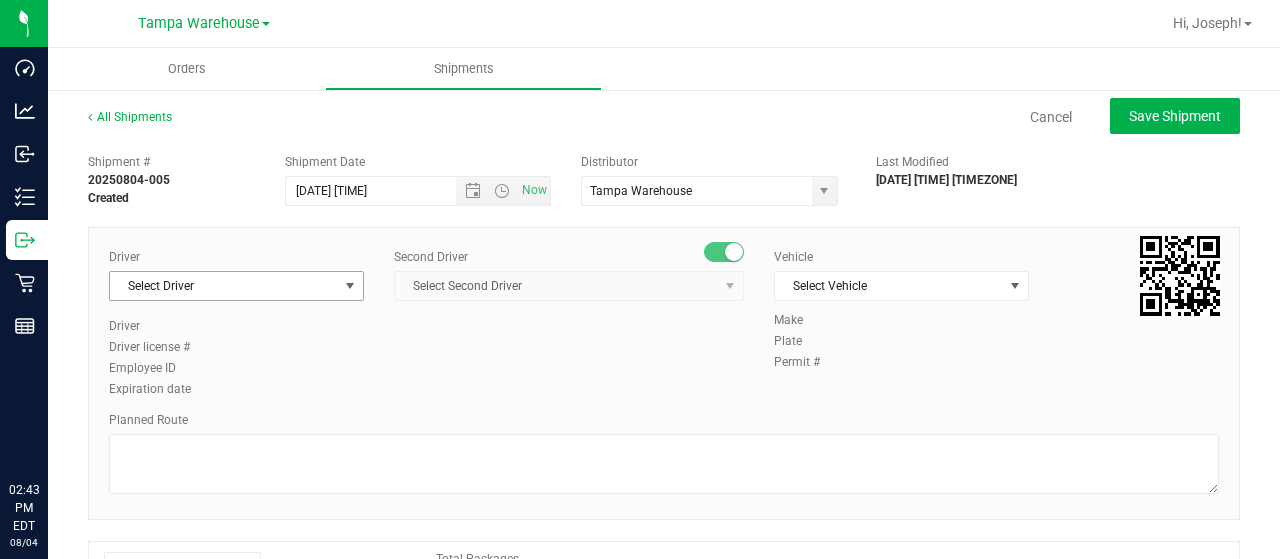 click on "Select Driver" at bounding box center [224, 286] 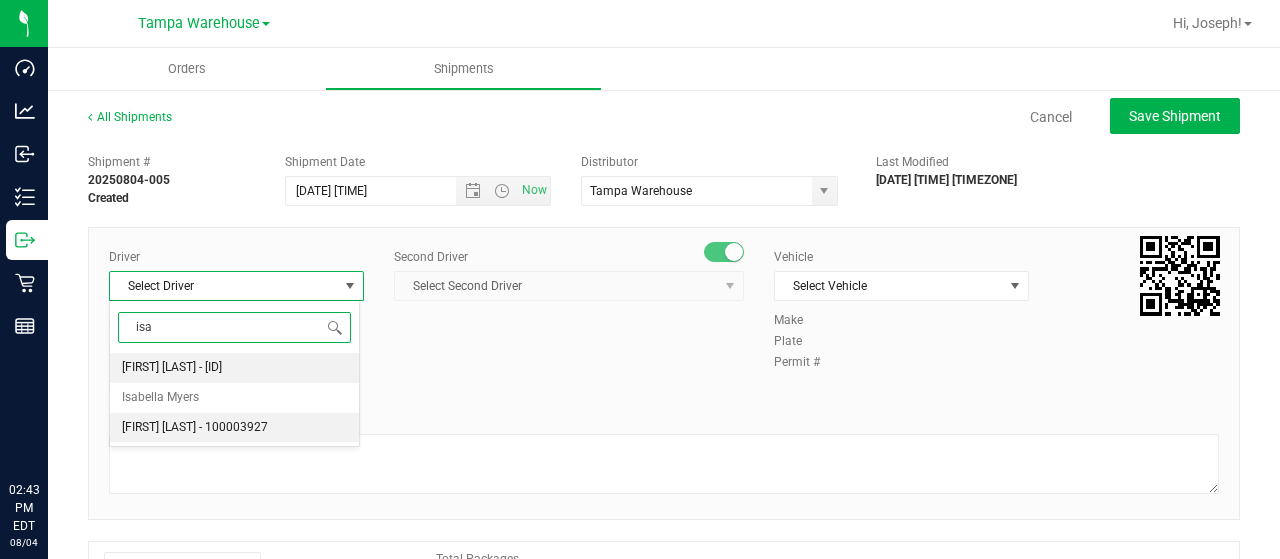 click on "[FIRST] [LAST] - 100003927" at bounding box center [195, 428] 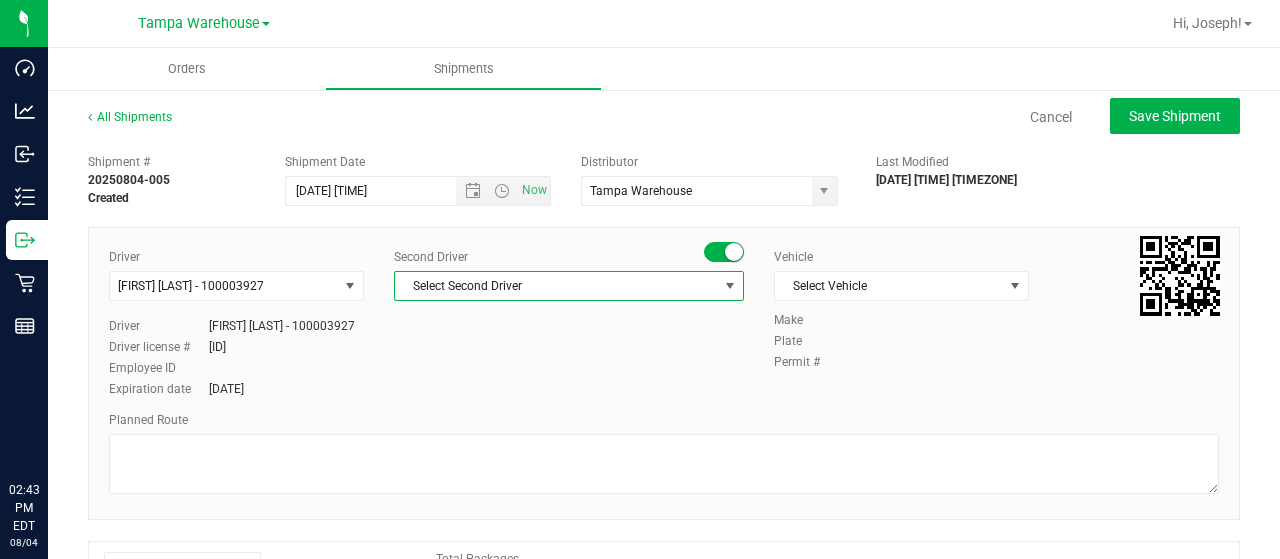 click at bounding box center [730, 286] 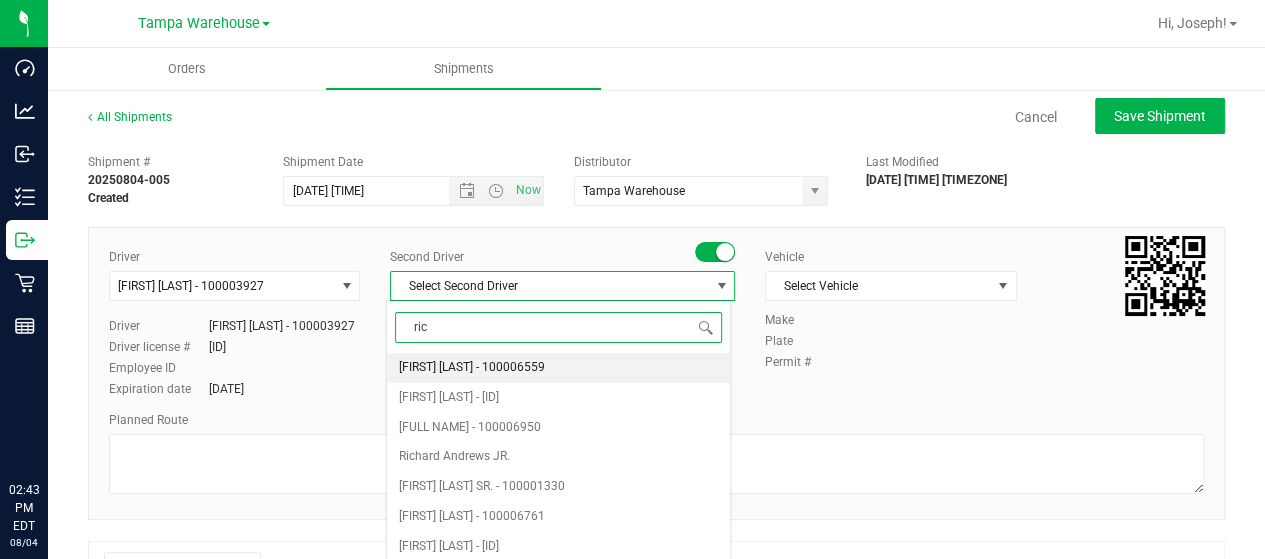 type on "[NAME]" 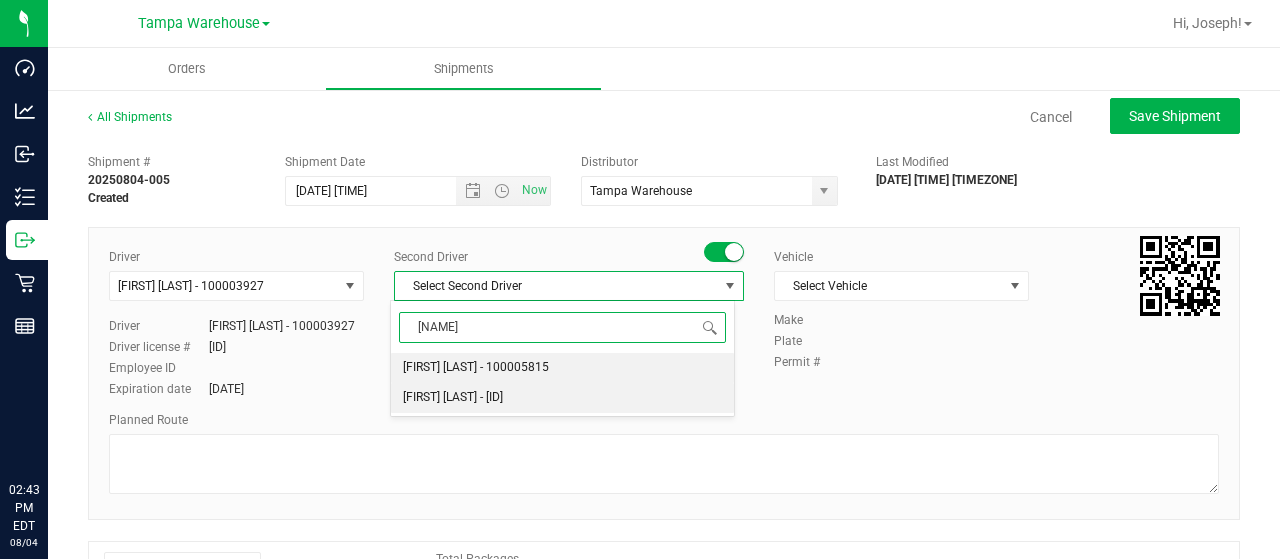 click on "[FIRST] [LAST] - [ID]" at bounding box center (453, 398) 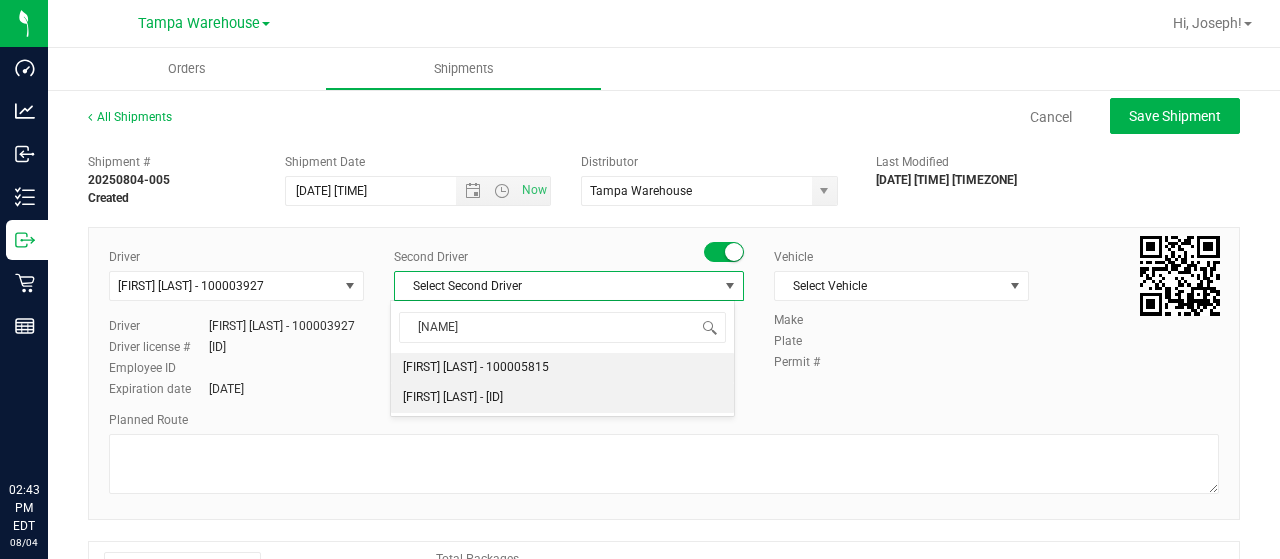 type 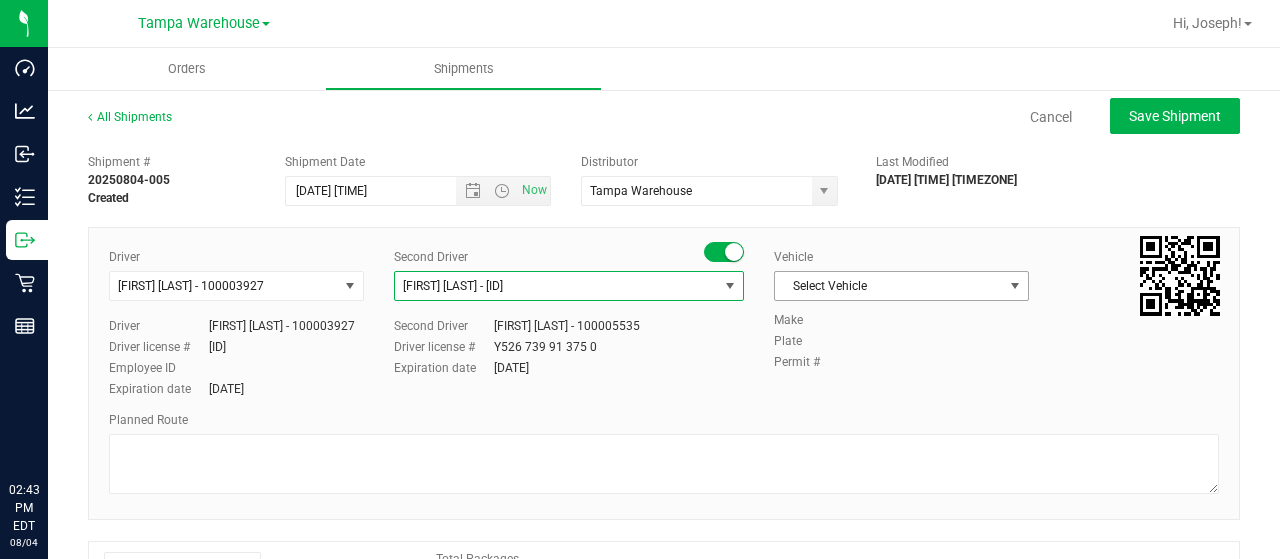 click on "Select Vehicle" at bounding box center (889, 286) 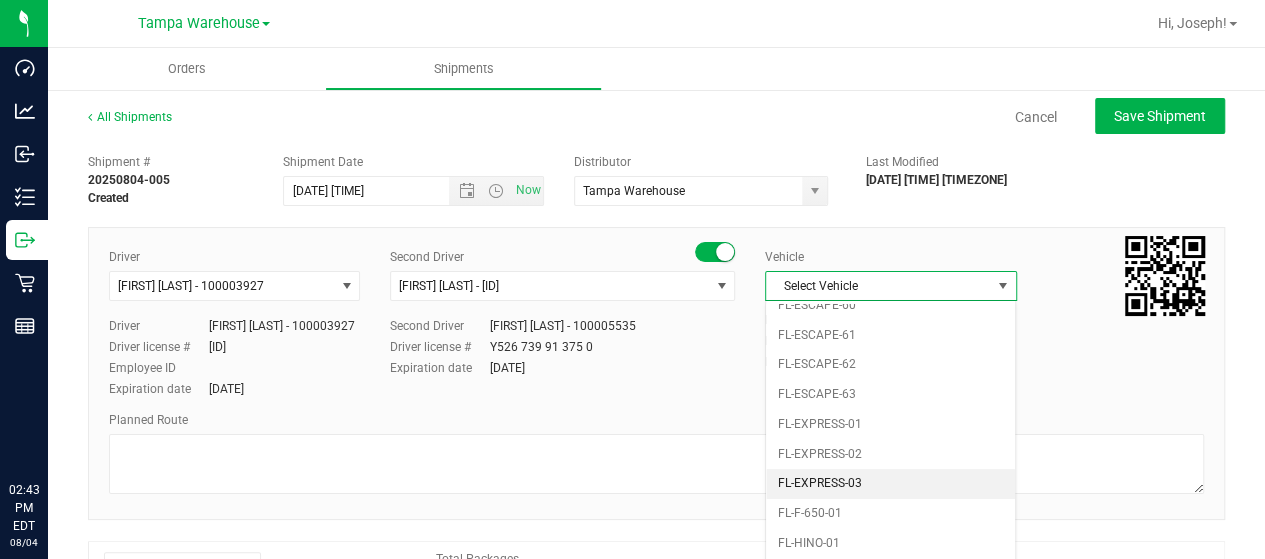 scroll, scrollTop: 560, scrollLeft: 0, axis: vertical 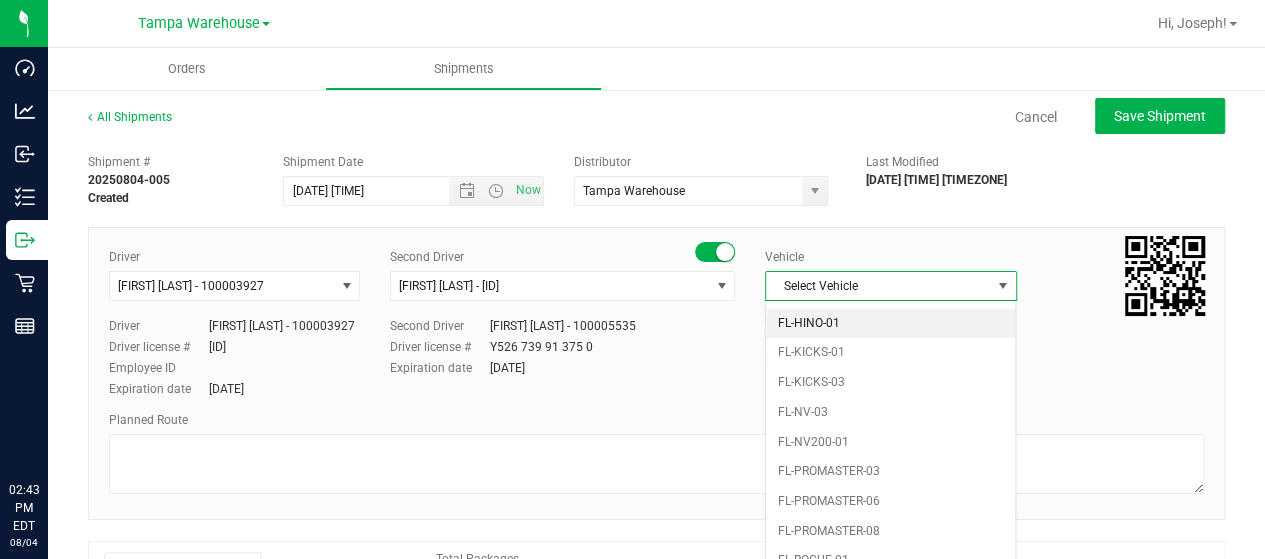 click on "FL-HINO-01" at bounding box center (890, 324) 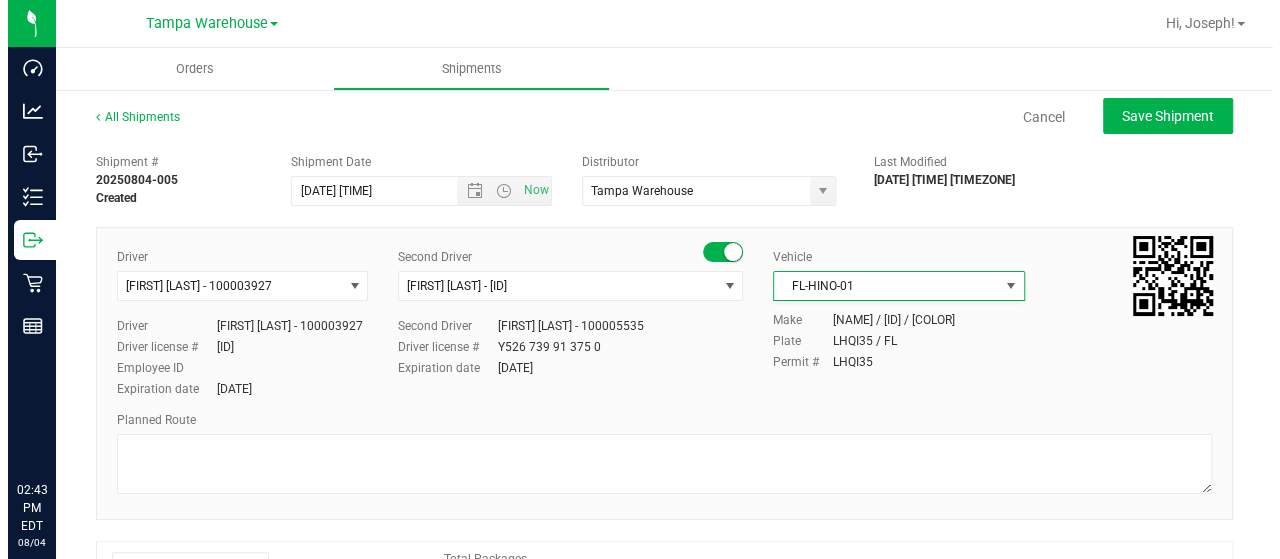 scroll, scrollTop: 0, scrollLeft: 0, axis: both 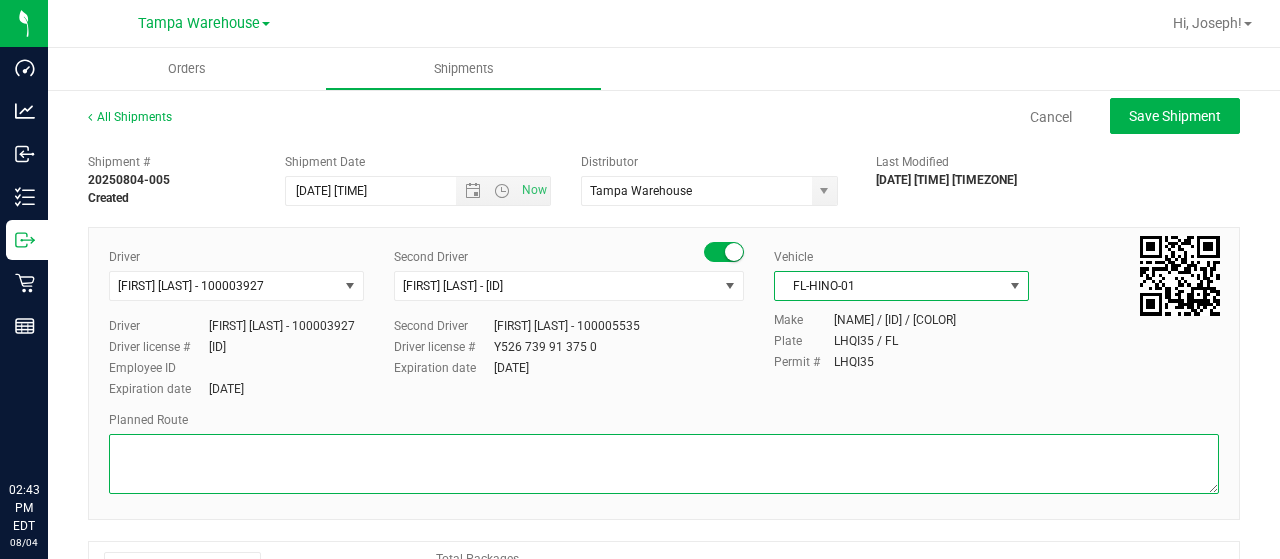 click at bounding box center [664, 464] 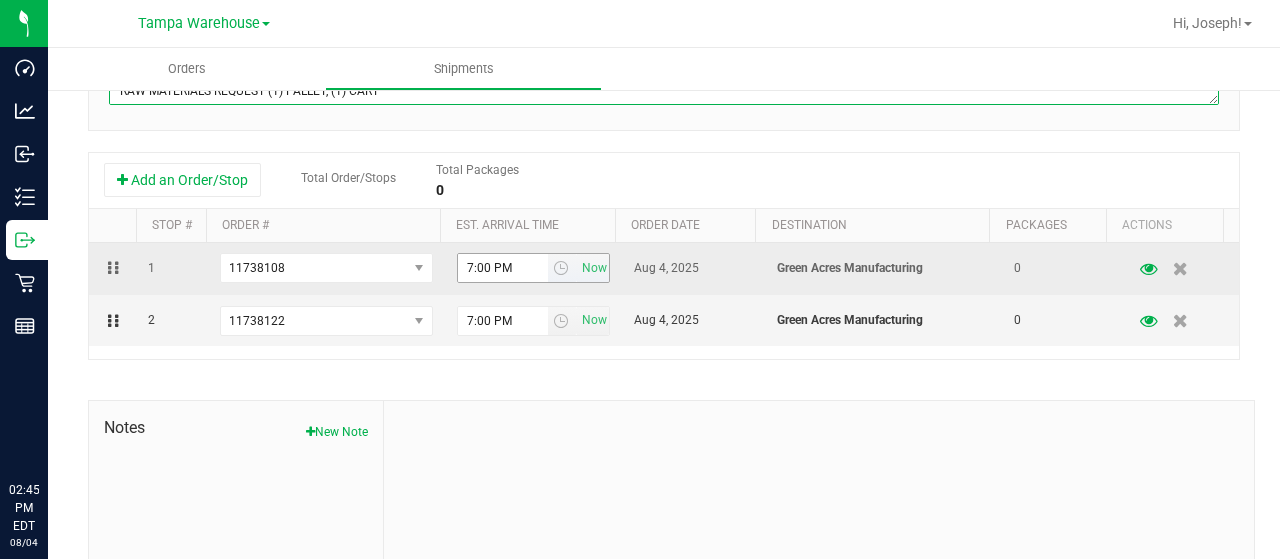 scroll, scrollTop: 390, scrollLeft: 0, axis: vertical 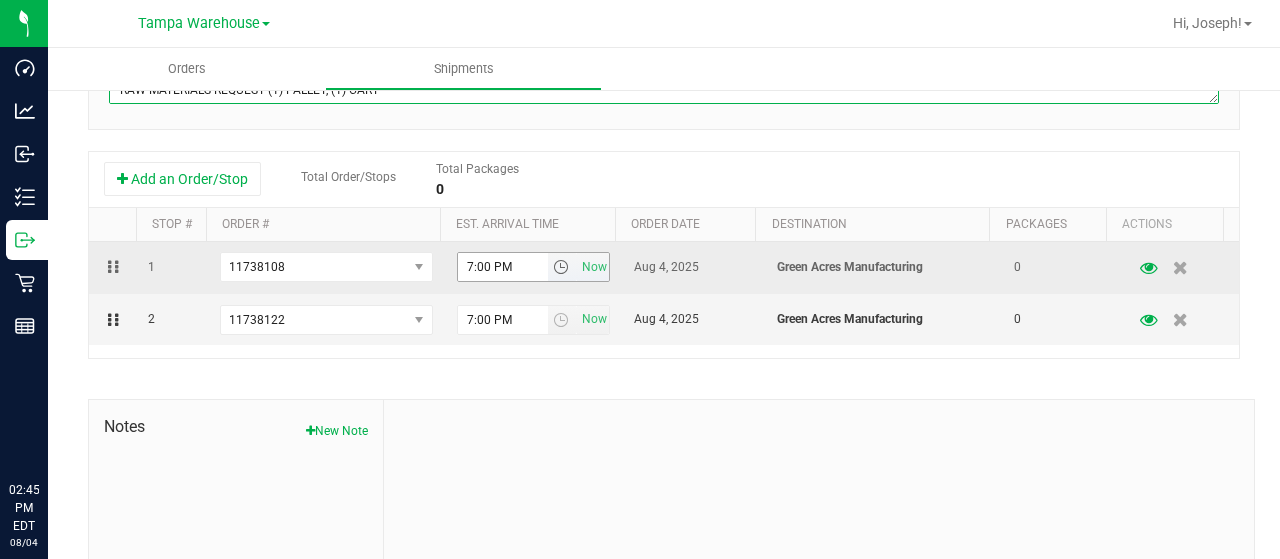 click at bounding box center [561, 267] 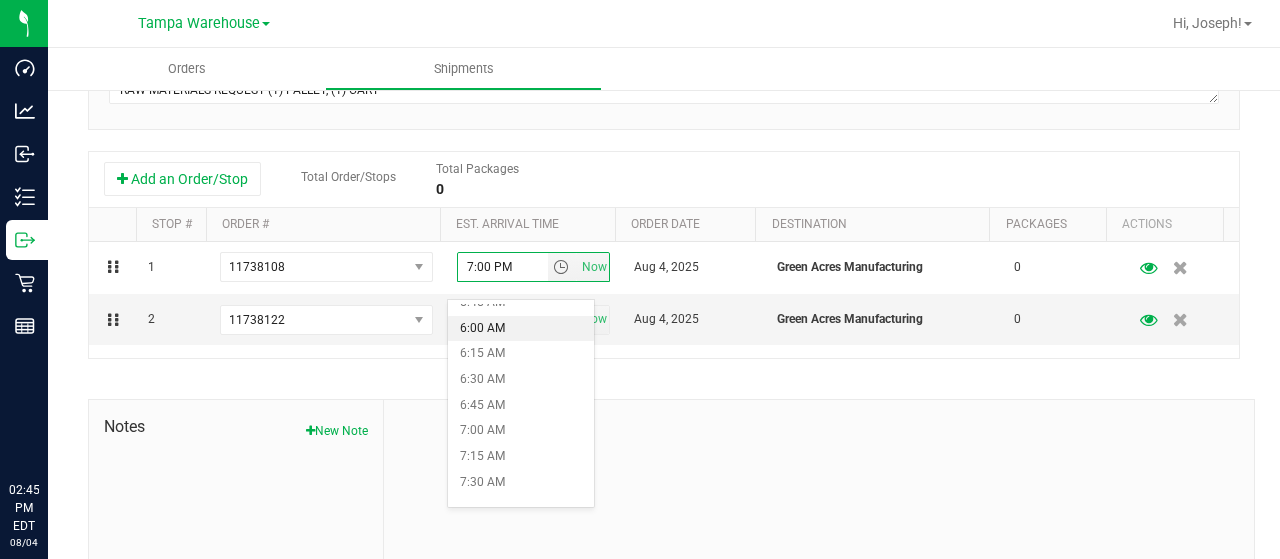 scroll, scrollTop: 604, scrollLeft: 0, axis: vertical 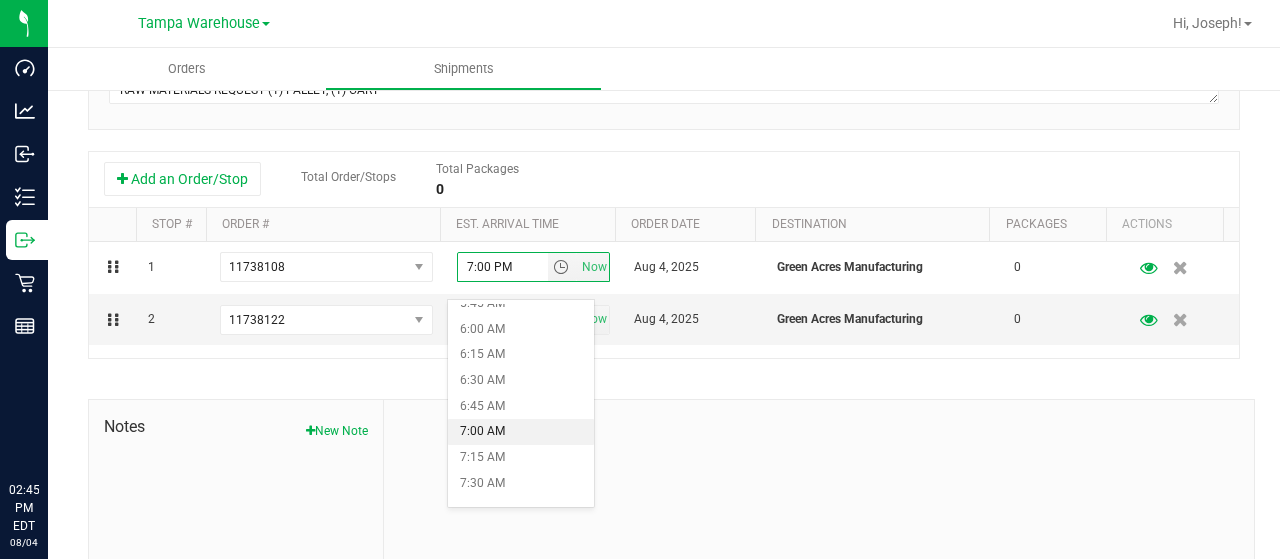 click on "7:00 AM" at bounding box center [521, 432] 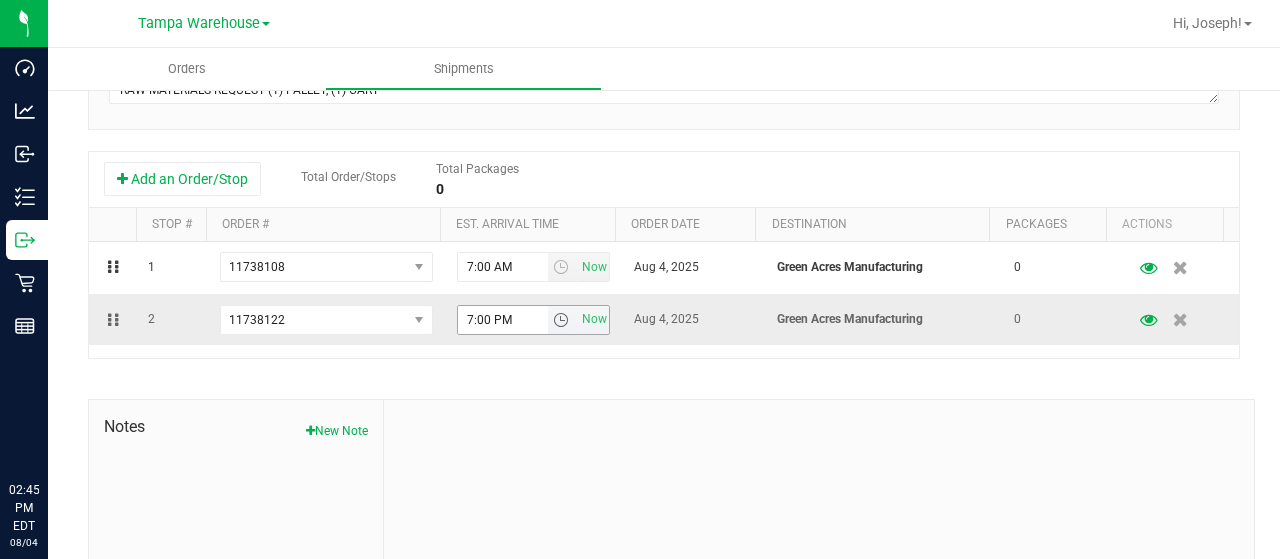 click at bounding box center (561, 320) 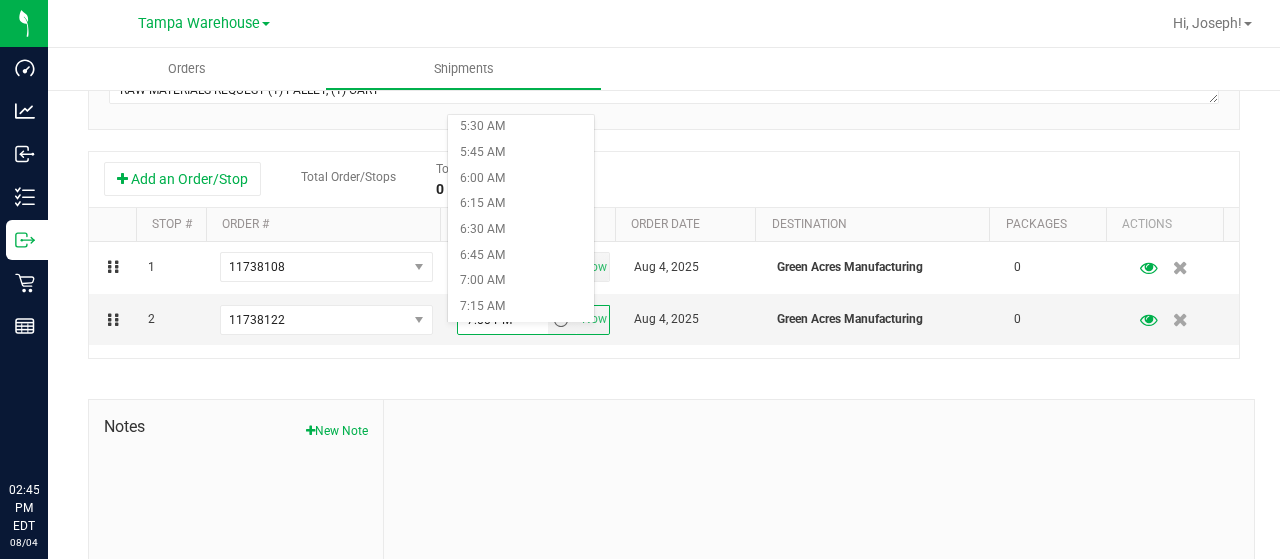 scroll, scrollTop: 572, scrollLeft: 0, axis: vertical 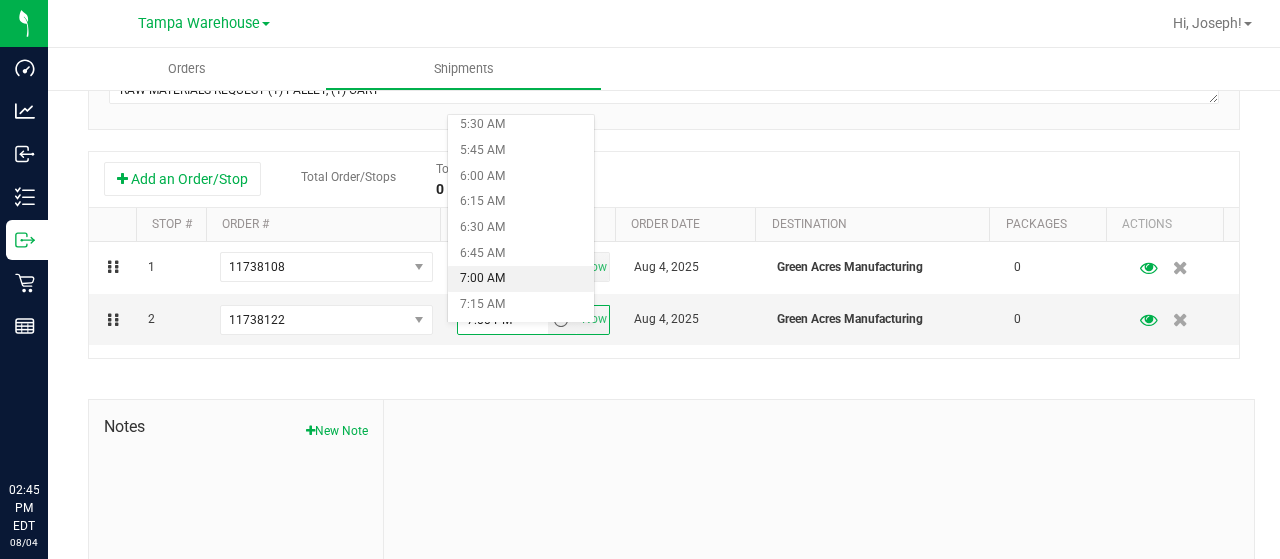 click on "7:00 AM" at bounding box center [521, 279] 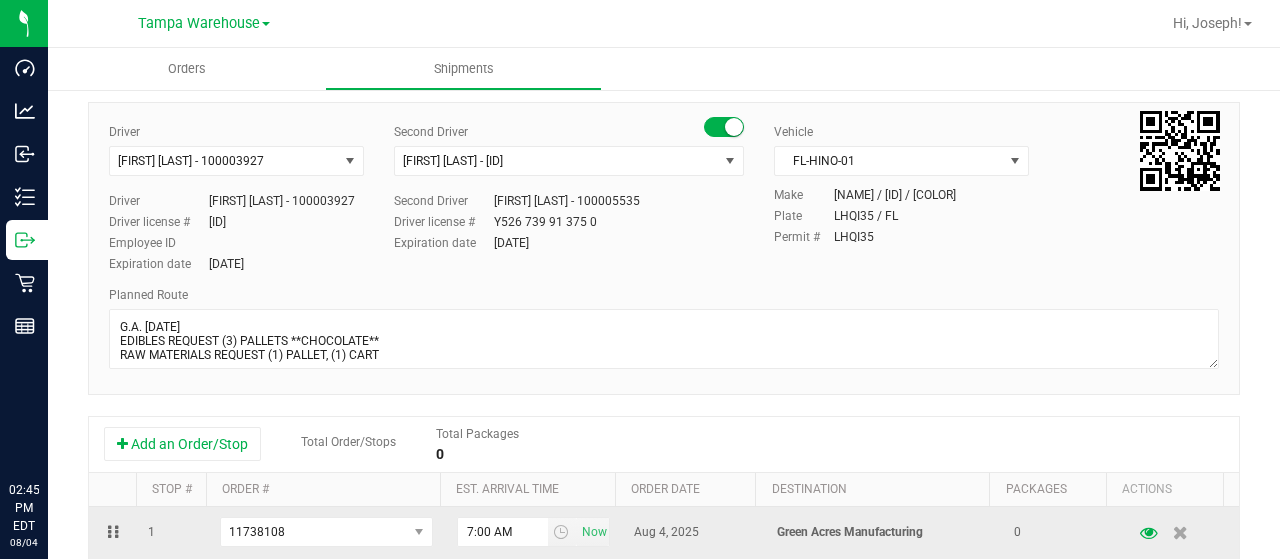 scroll, scrollTop: 0, scrollLeft: 0, axis: both 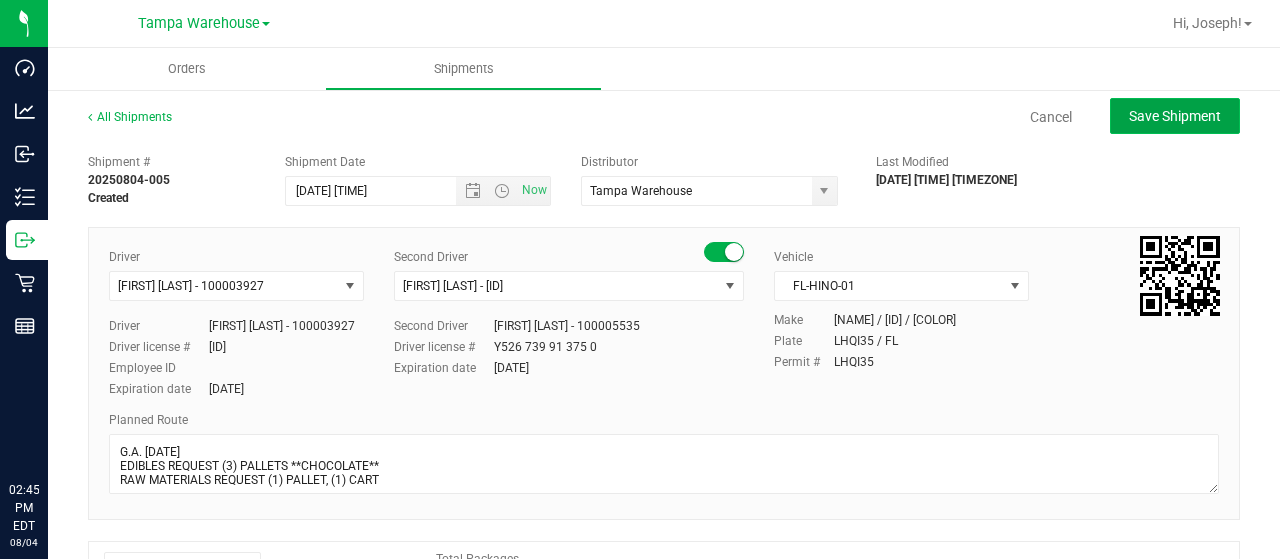 click on "Save Shipment" 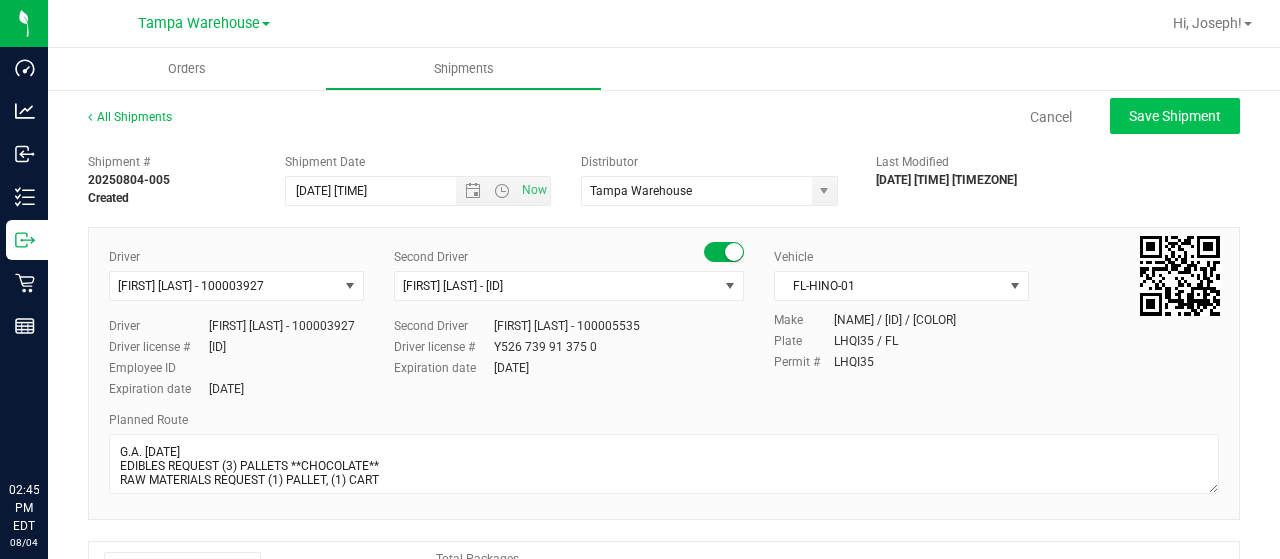 type on "[DATE] [TIME]" 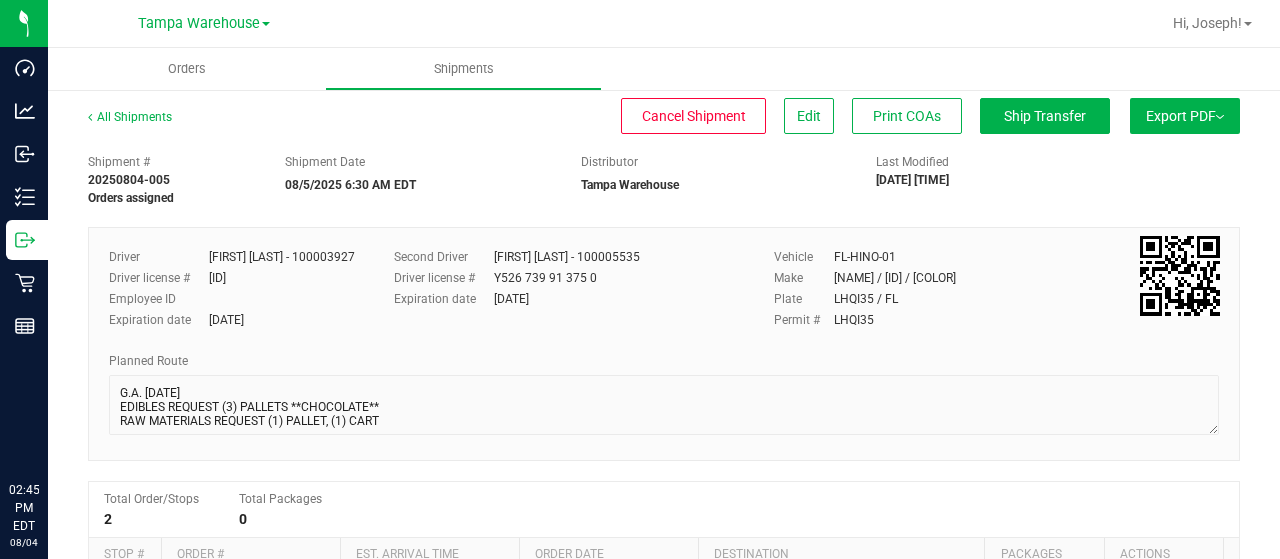 click on "Export PDF" at bounding box center [1185, 116] 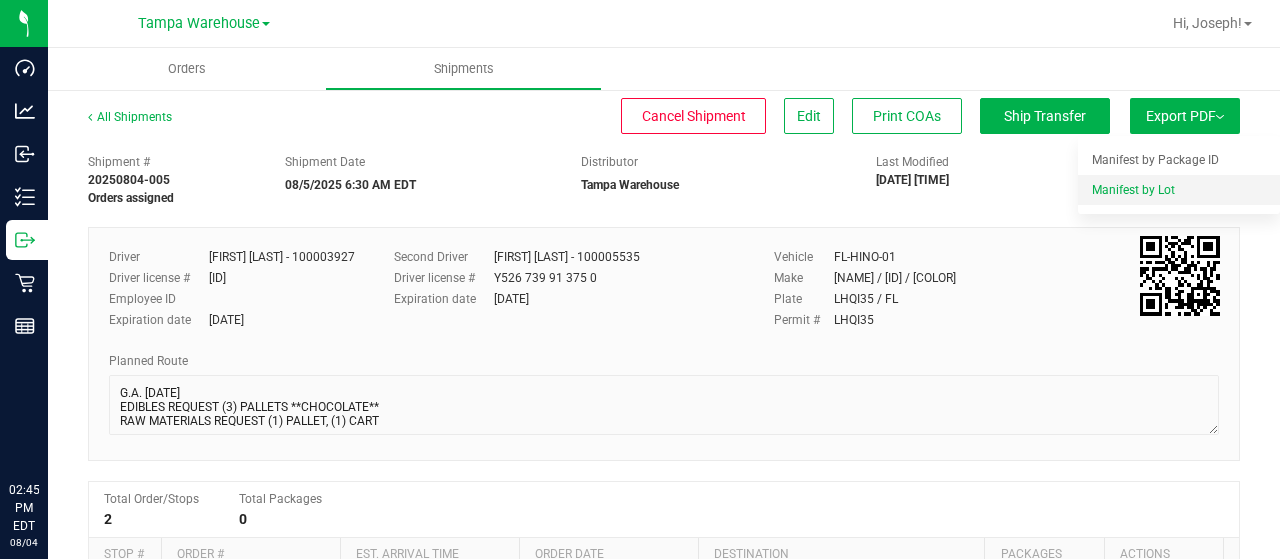 click on "Manifest by Lot" at bounding box center (1133, 190) 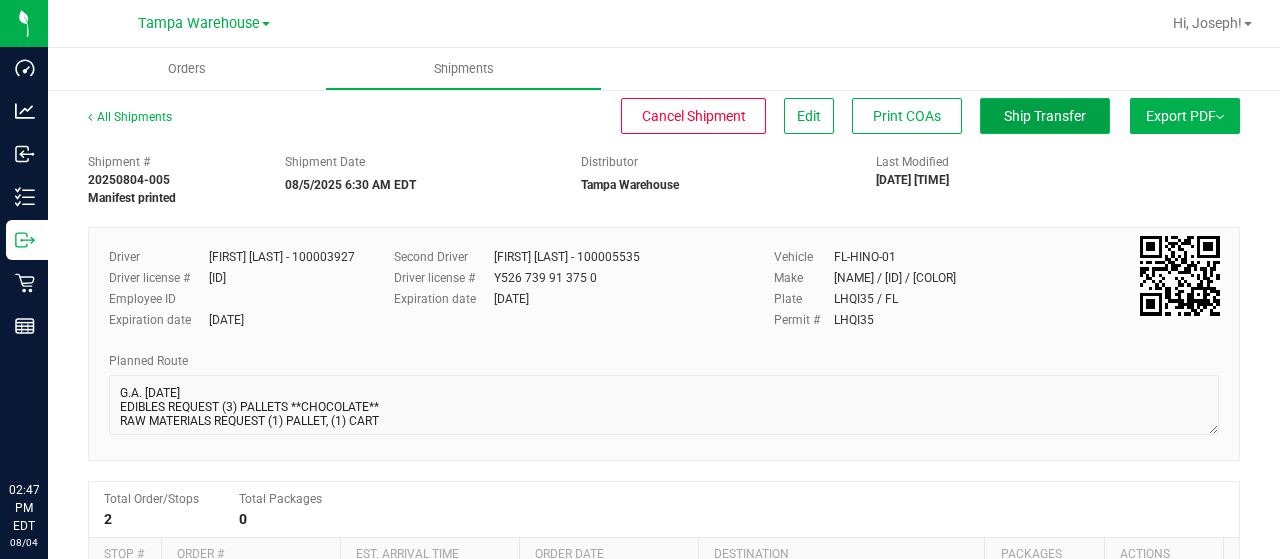 click on "Ship Transfer" at bounding box center [1045, 116] 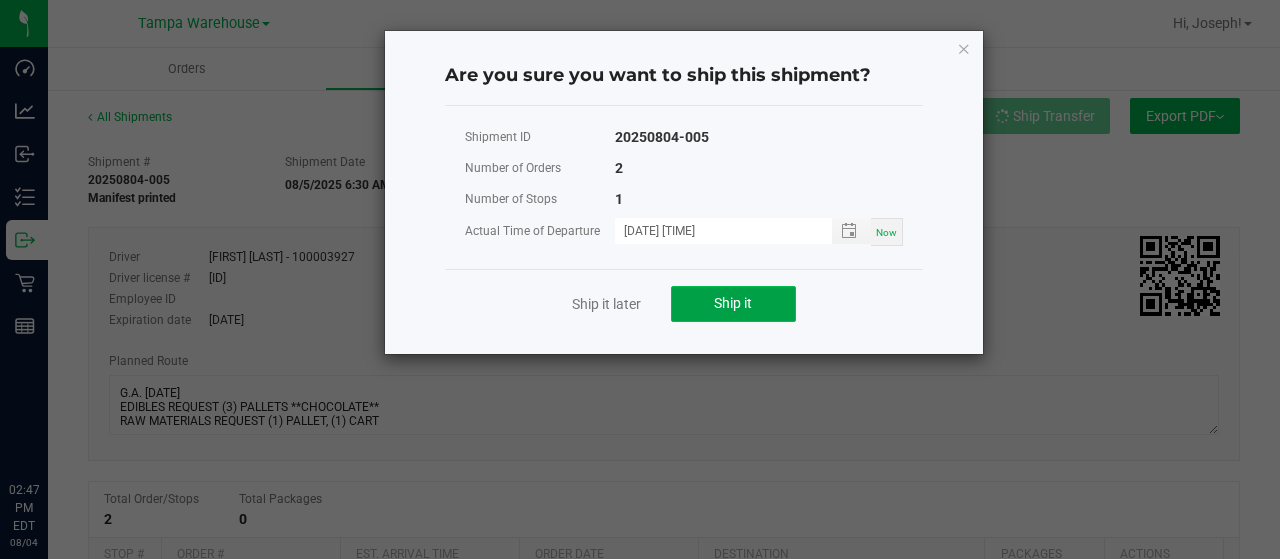 click on "Ship it" 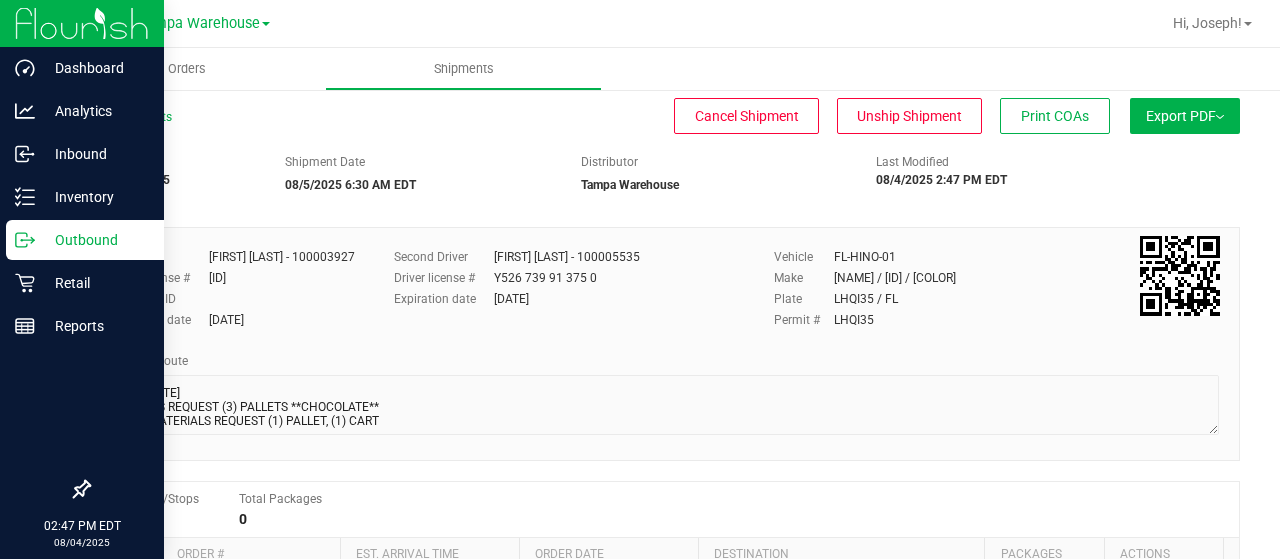 click on "Outbound" at bounding box center (95, 240) 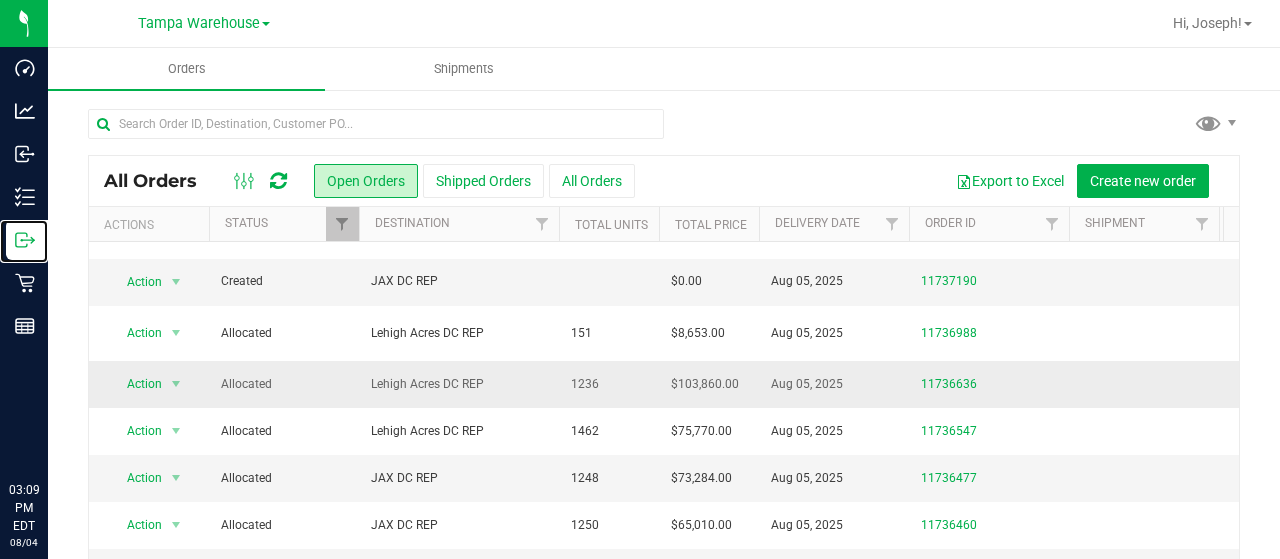 scroll, scrollTop: 131, scrollLeft: 0, axis: vertical 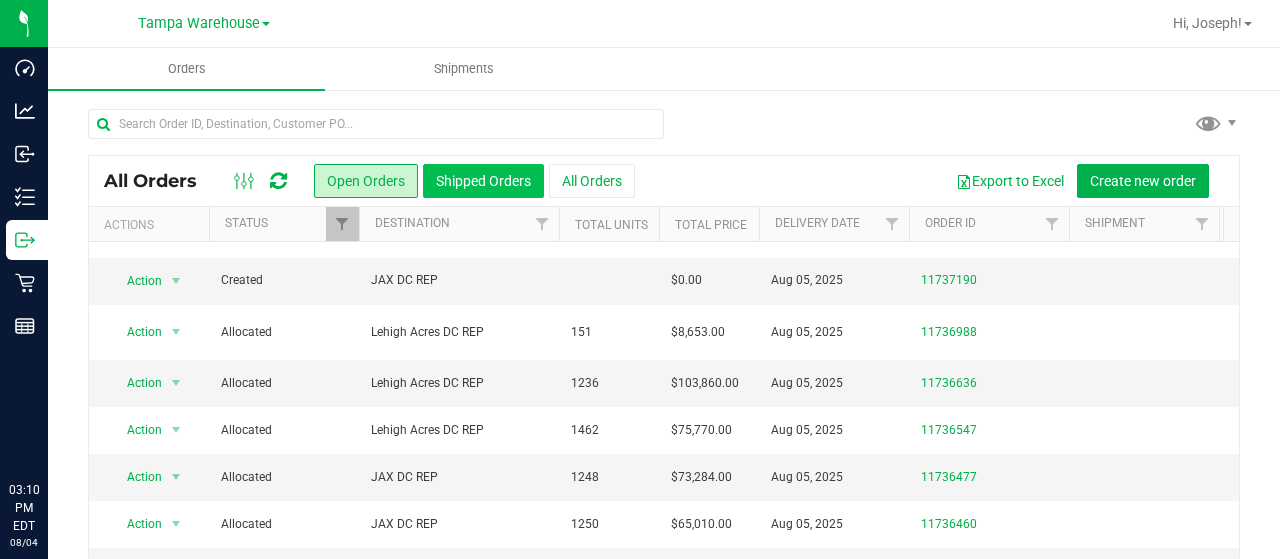 click on "Shipped Orders" at bounding box center (483, 181) 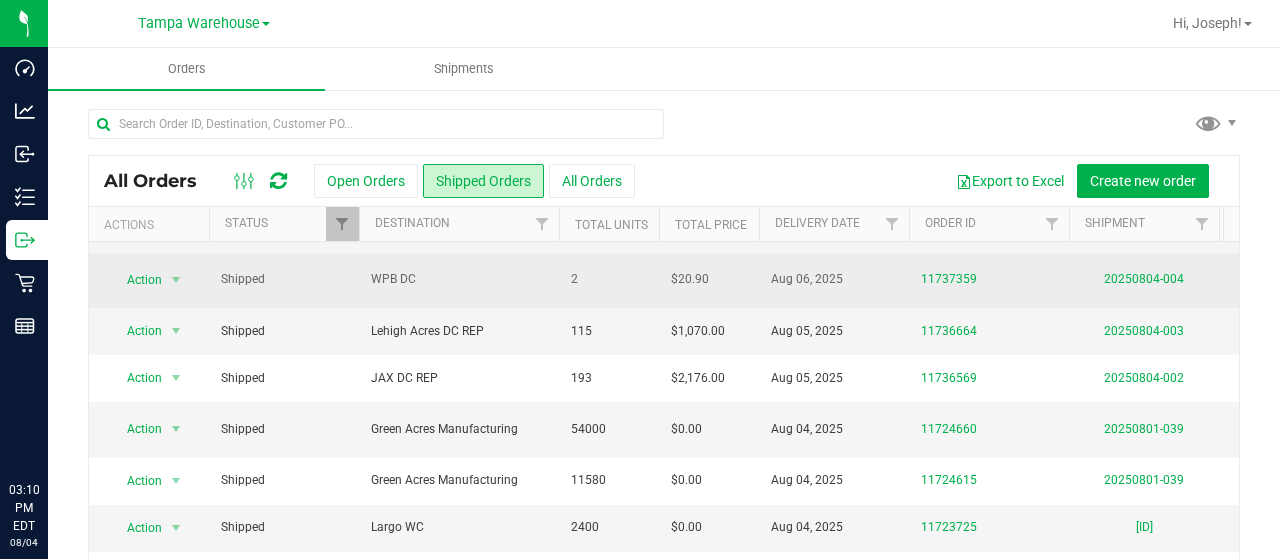 scroll, scrollTop: 100, scrollLeft: 258, axis: both 